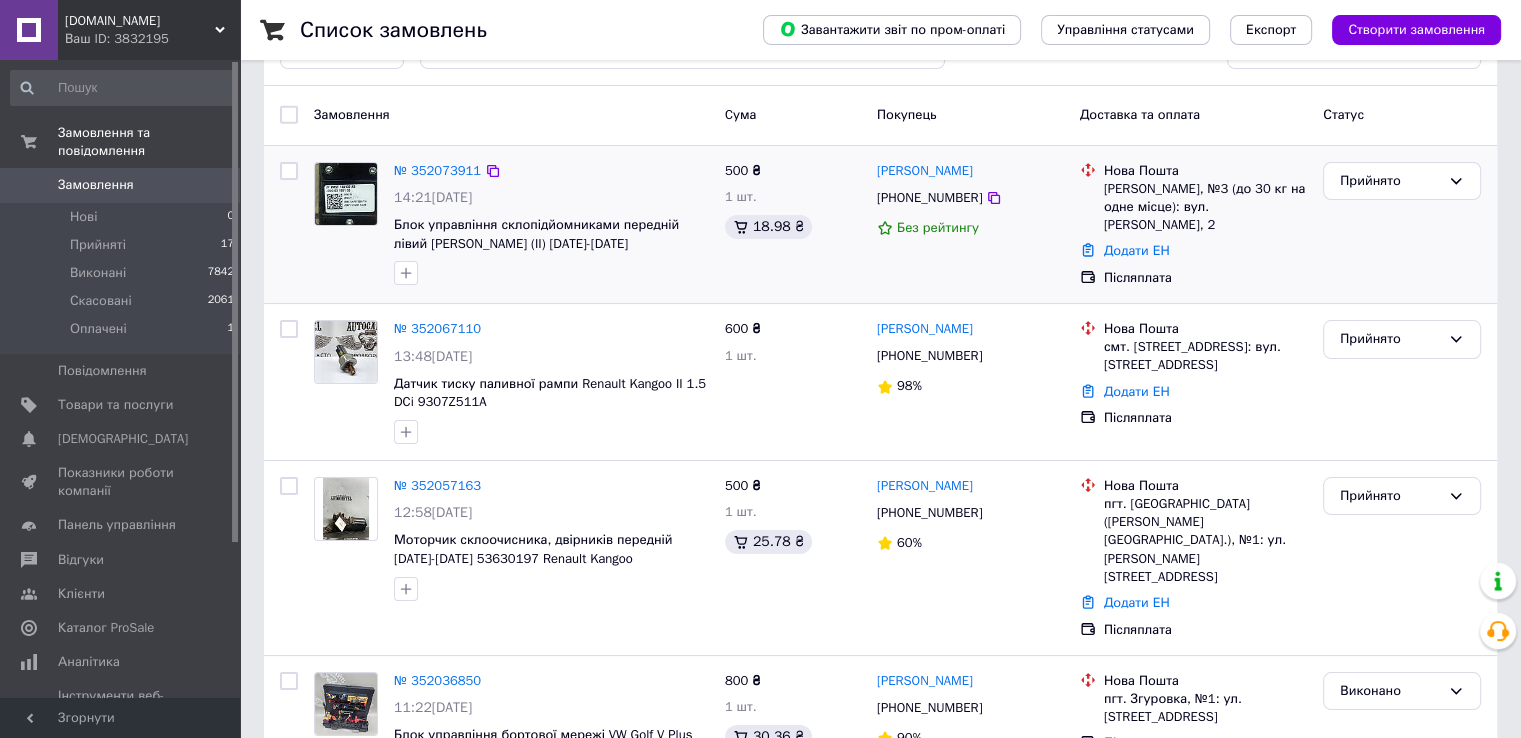scroll, scrollTop: 100, scrollLeft: 0, axis: vertical 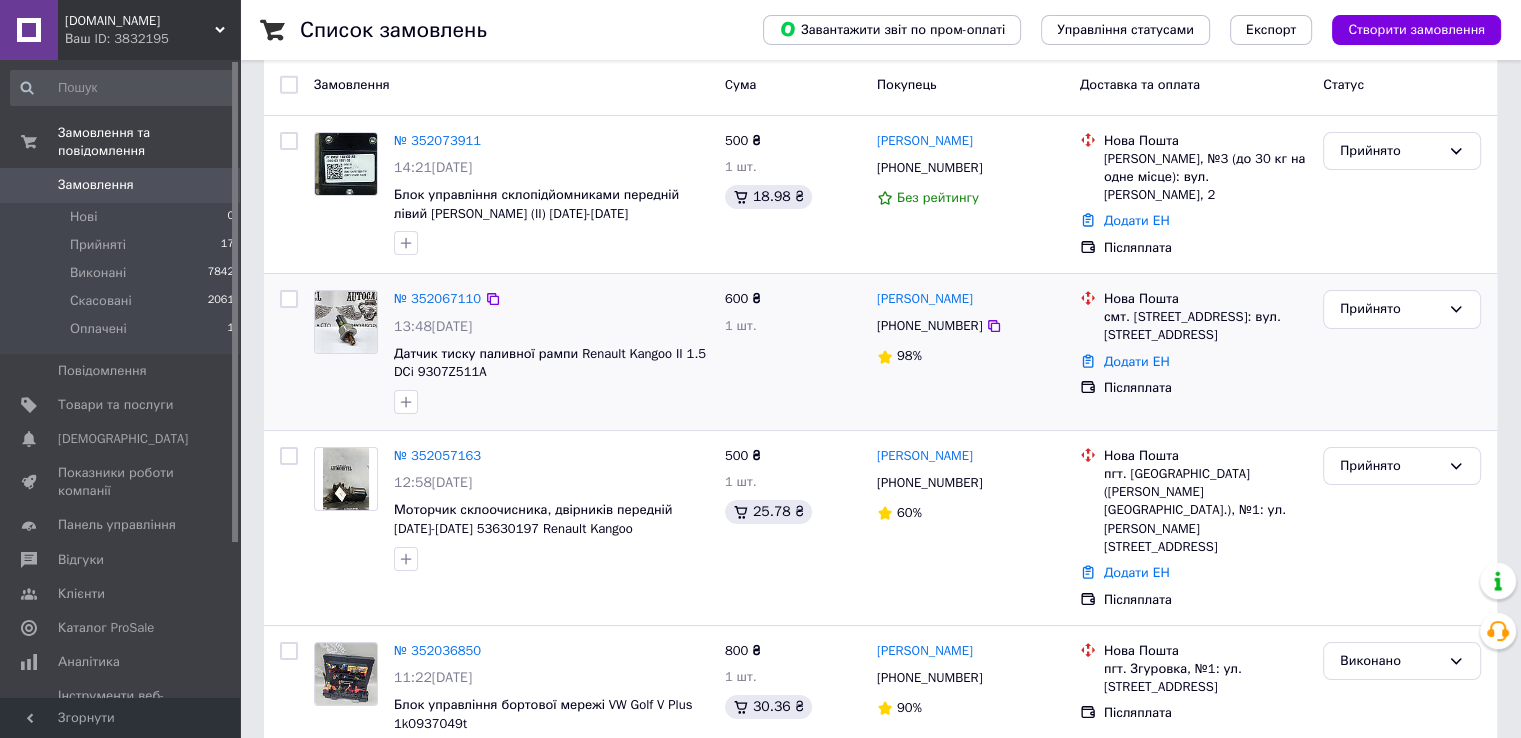 click on "Прийнято" at bounding box center (1402, 352) 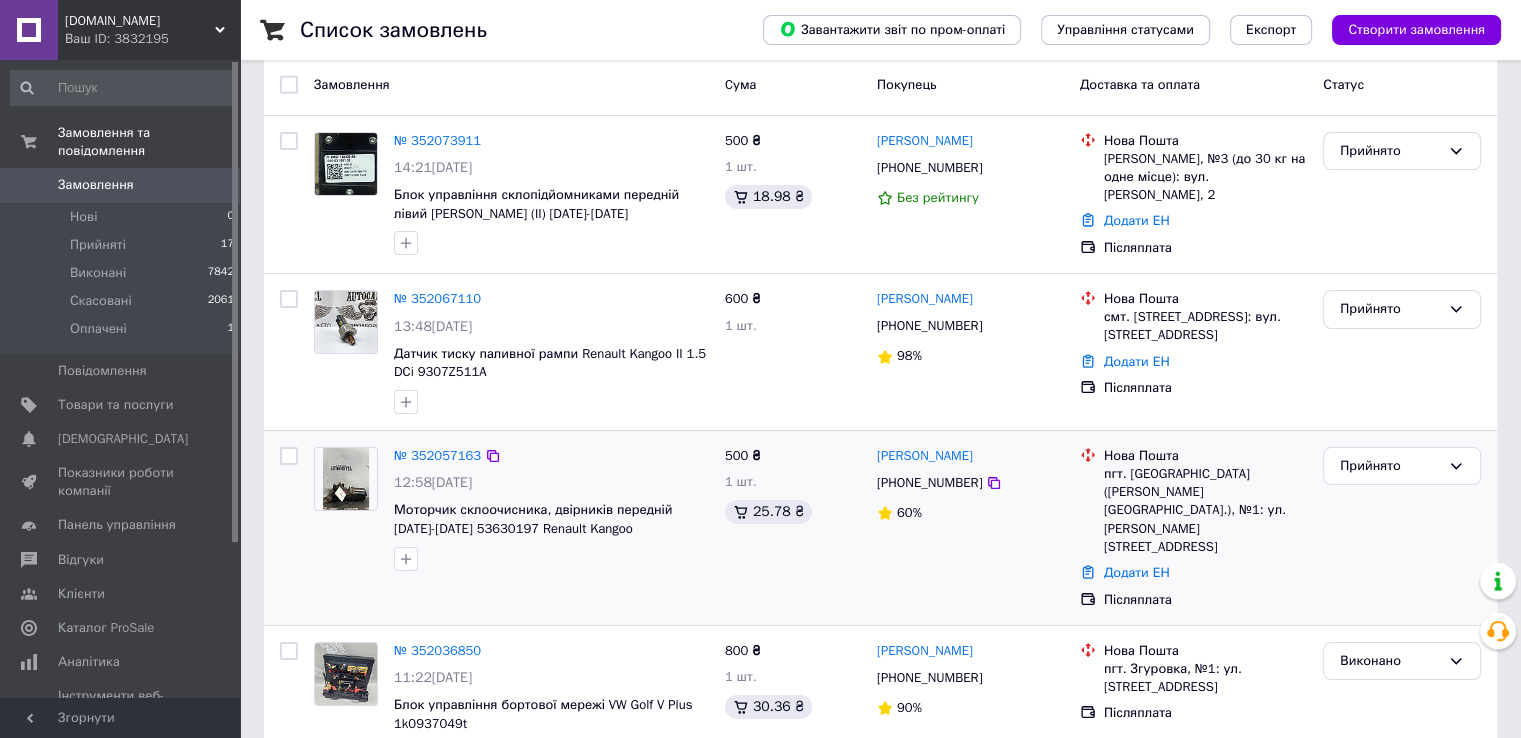 click at bounding box center (289, 528) 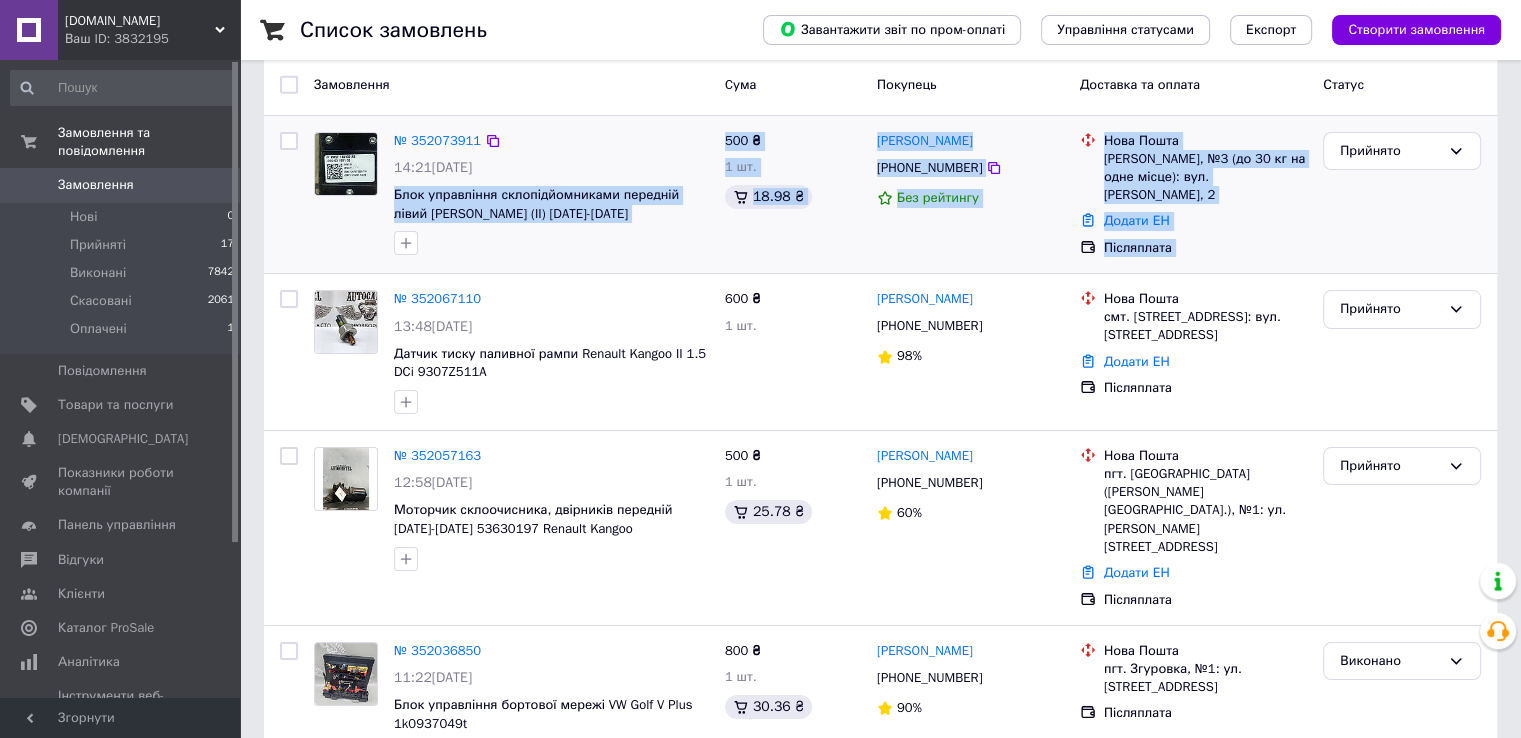 drag, startPoint x: 390, startPoint y: 192, endPoint x: 1461, endPoint y: 217, distance: 1071.2917 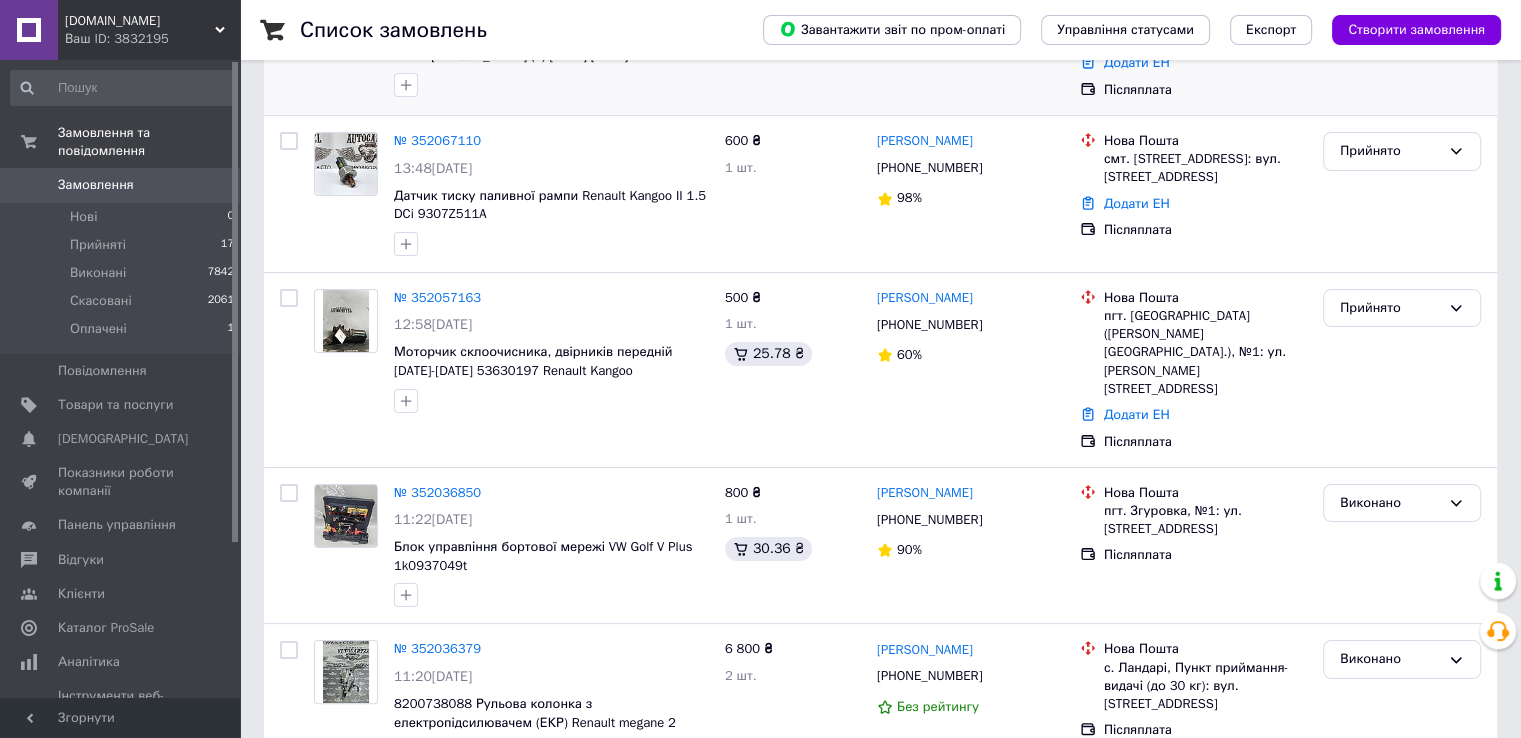 scroll, scrollTop: 300, scrollLeft: 0, axis: vertical 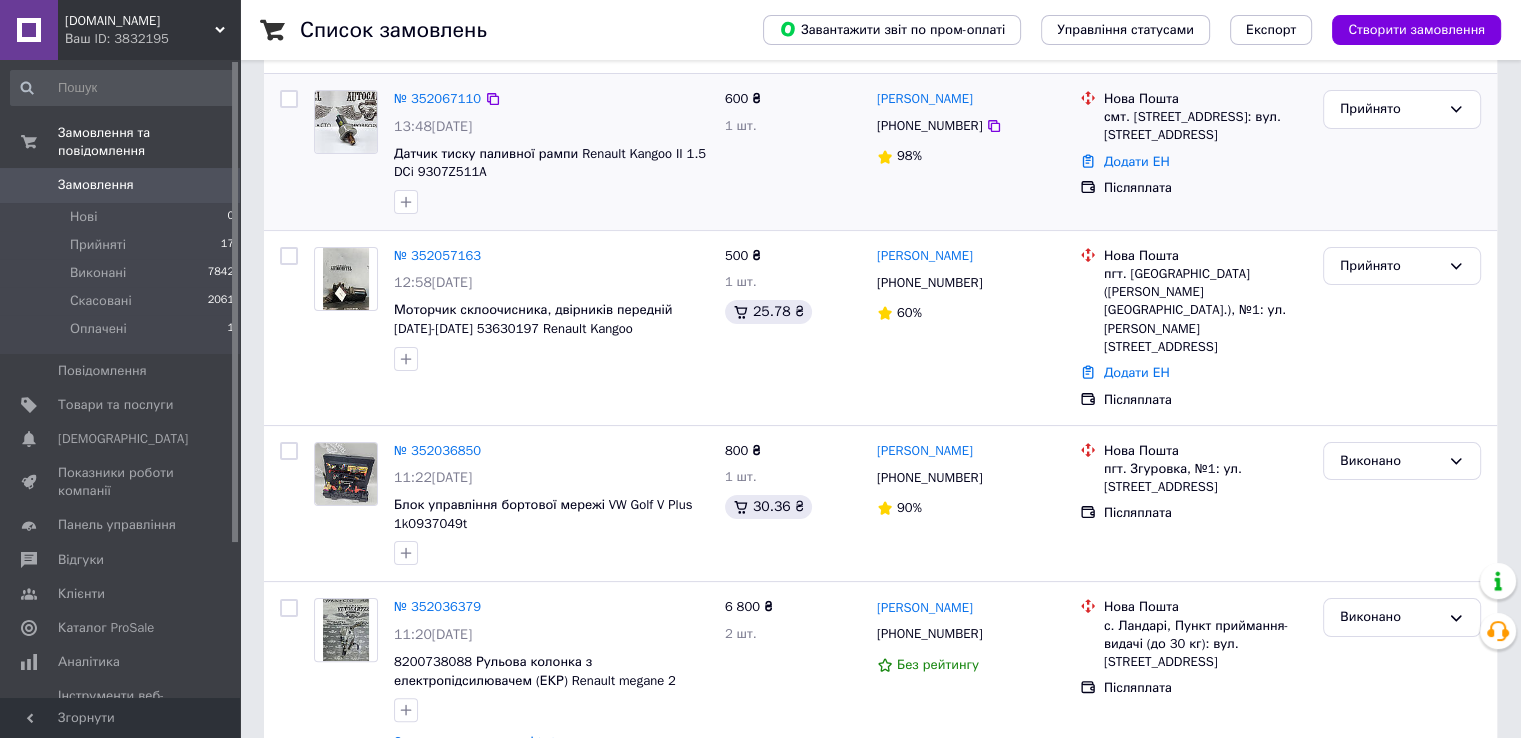 click on "Прийнято" at bounding box center [1402, 152] 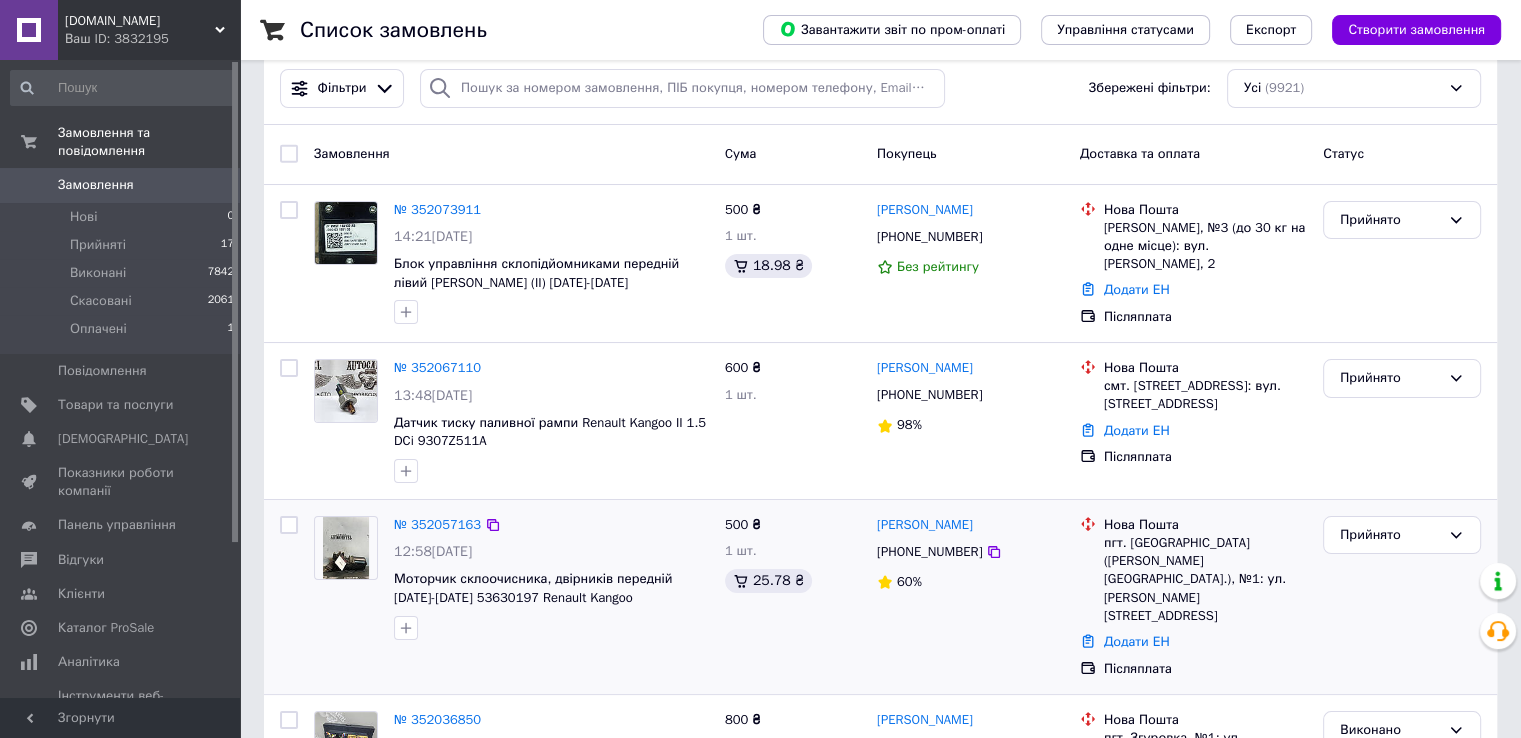 scroll, scrollTop: 0, scrollLeft: 0, axis: both 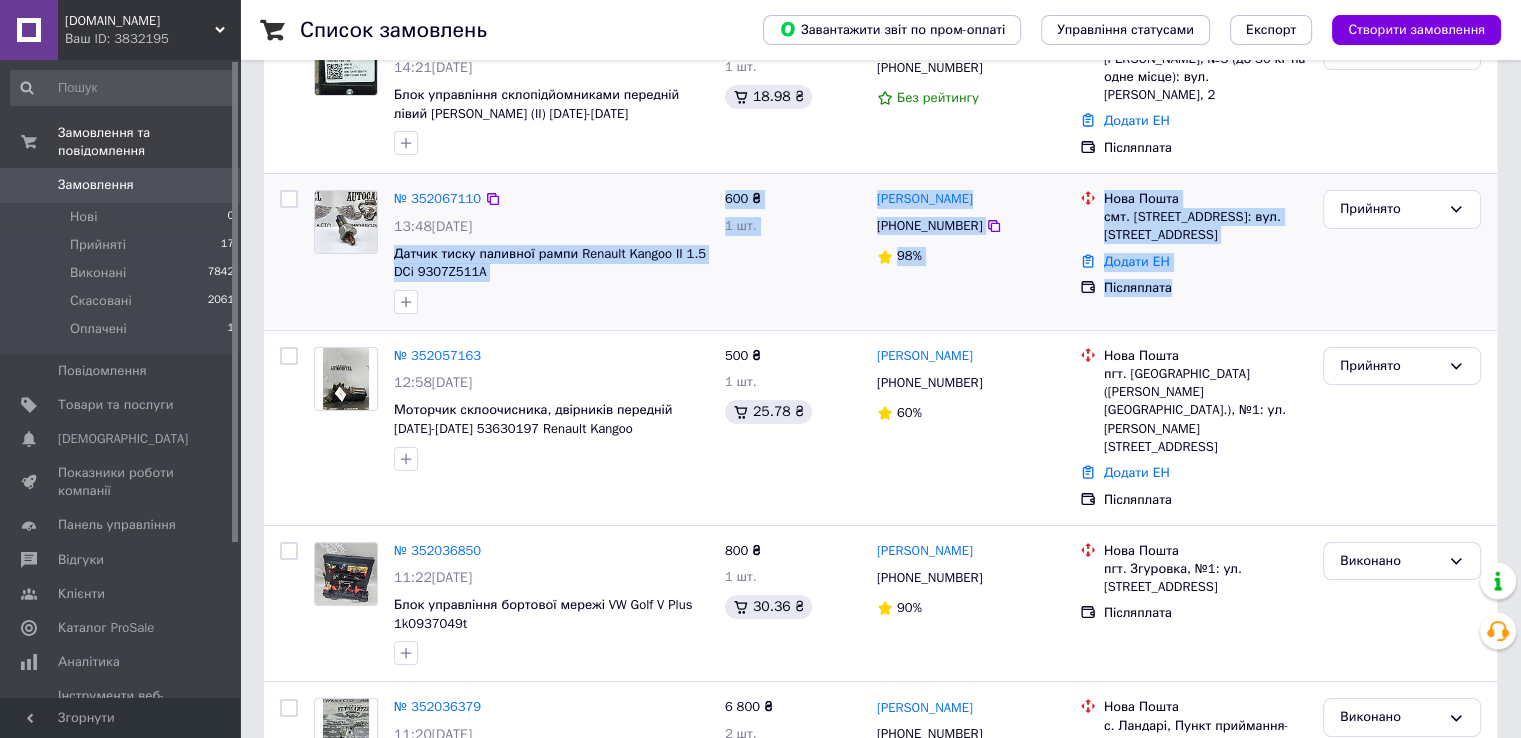 drag, startPoint x: 391, startPoint y: 257, endPoint x: 1180, endPoint y: 308, distance: 790.64655 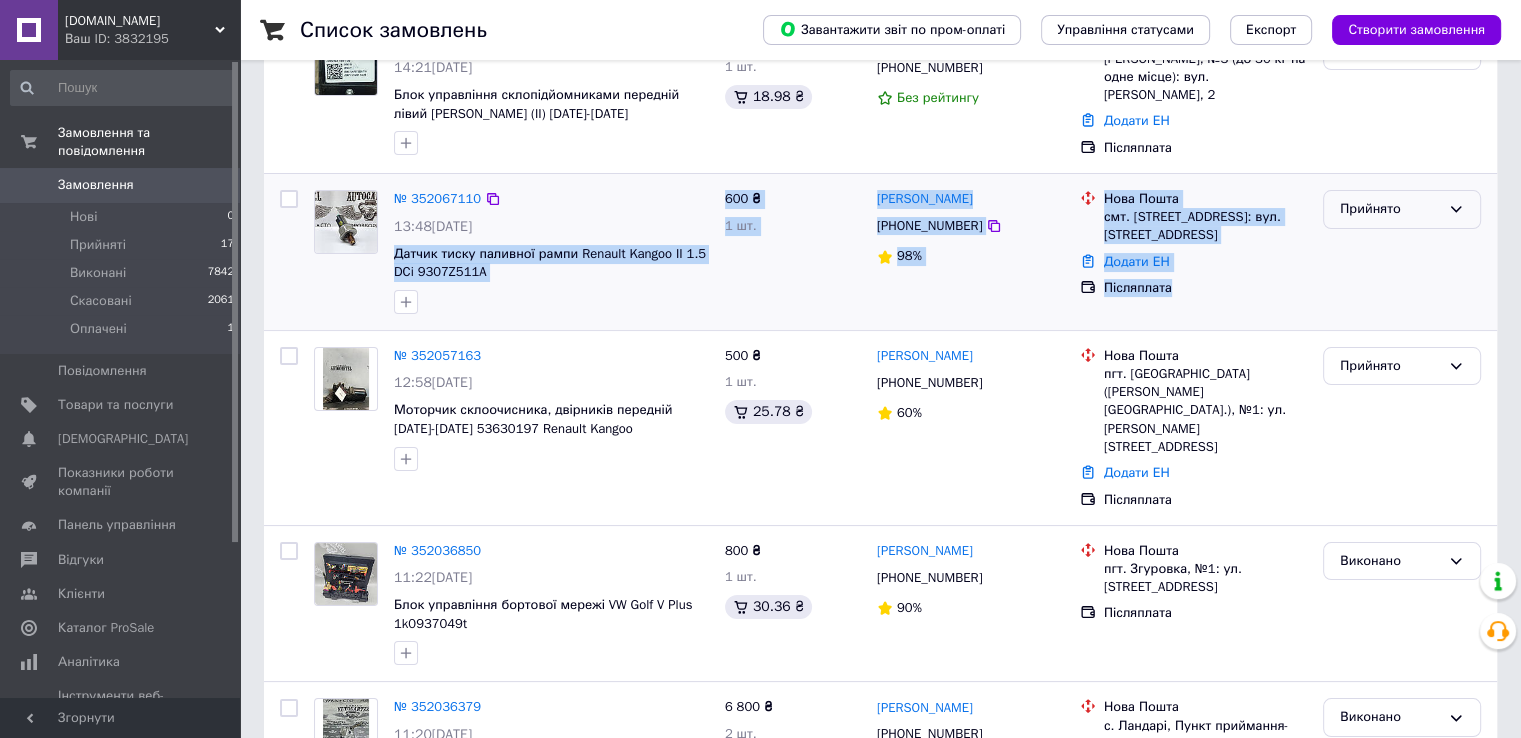 click on "Прийнято" at bounding box center [1402, 209] 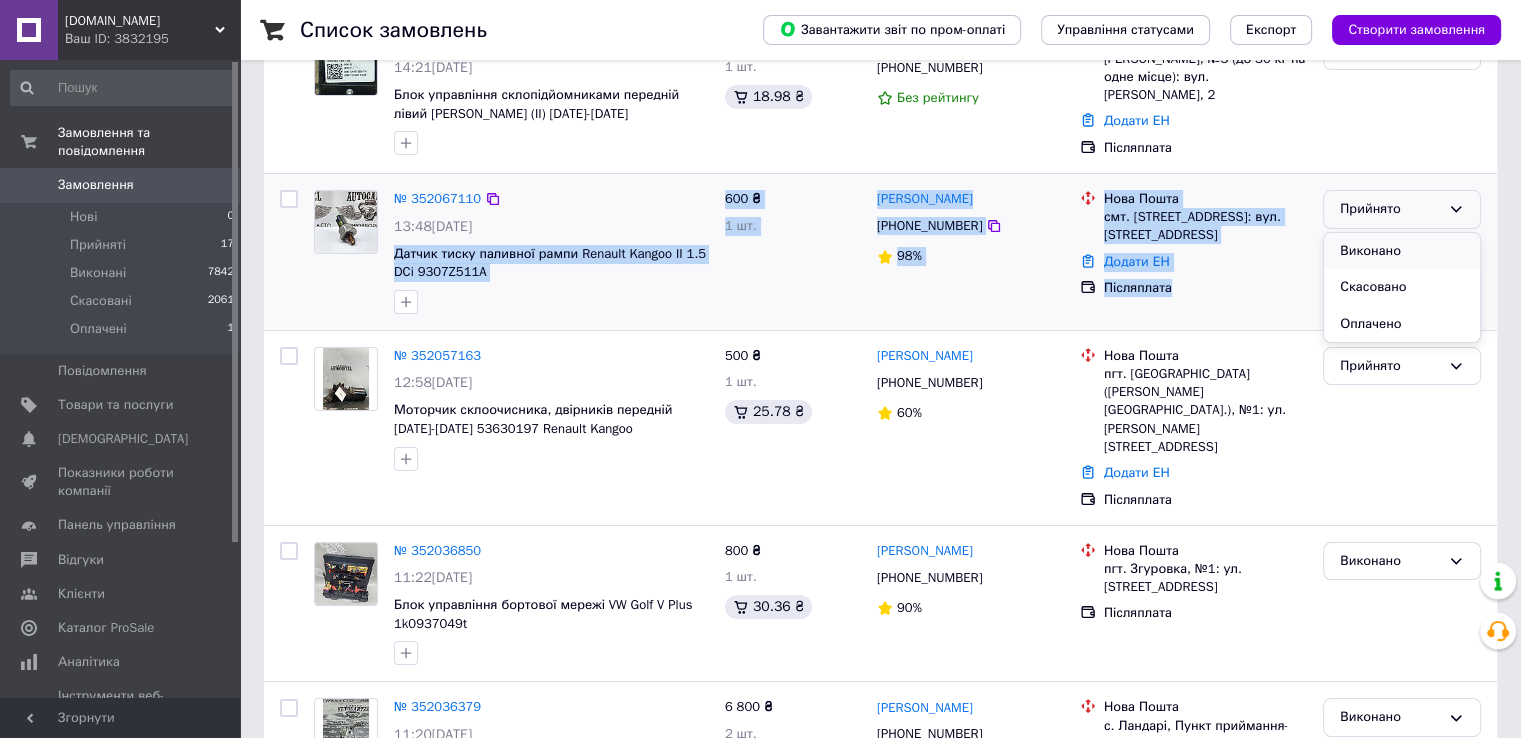 click on "Виконано" at bounding box center [1402, 251] 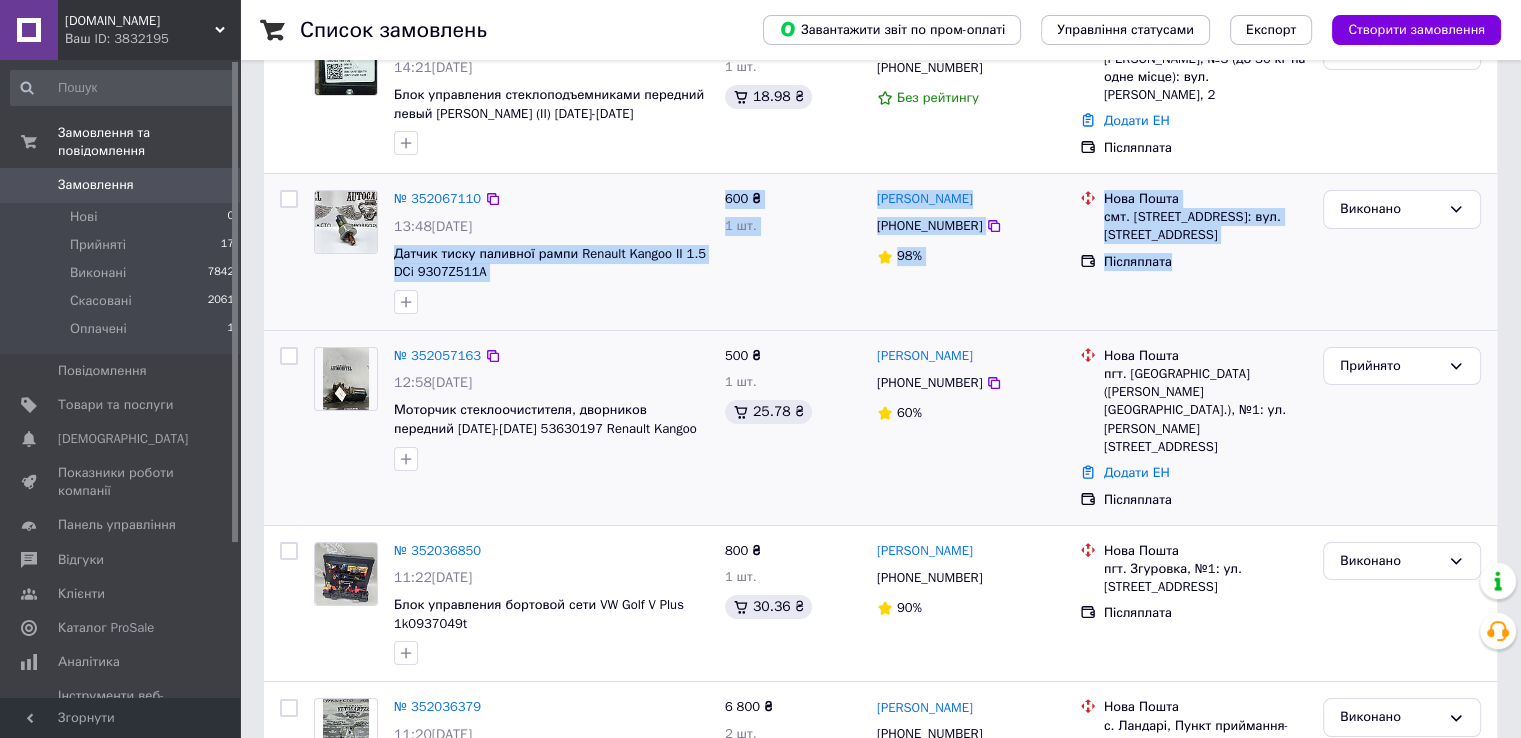 click on "Прийнято" at bounding box center [1402, 428] 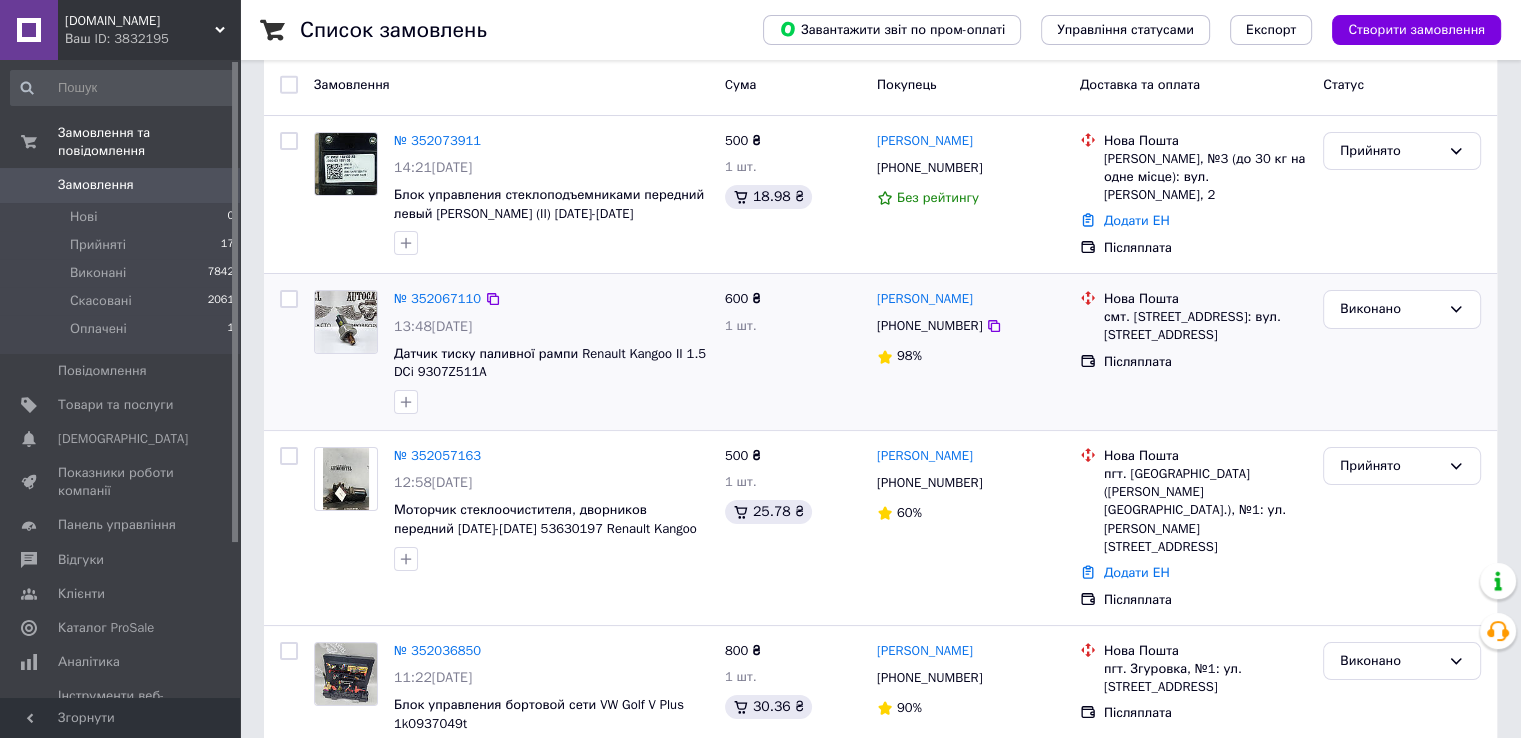scroll, scrollTop: 0, scrollLeft: 0, axis: both 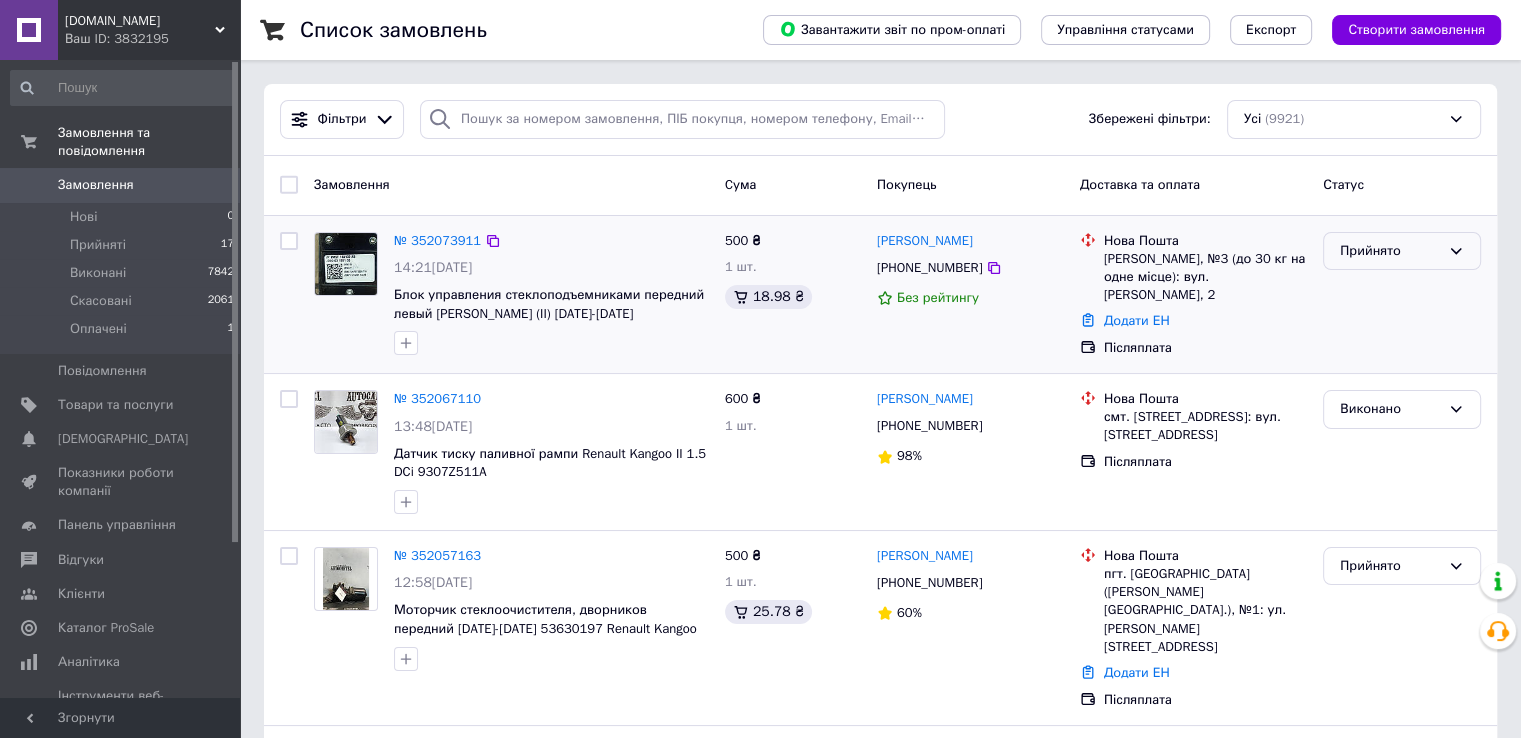 click on "Прийнято" at bounding box center [1402, 251] 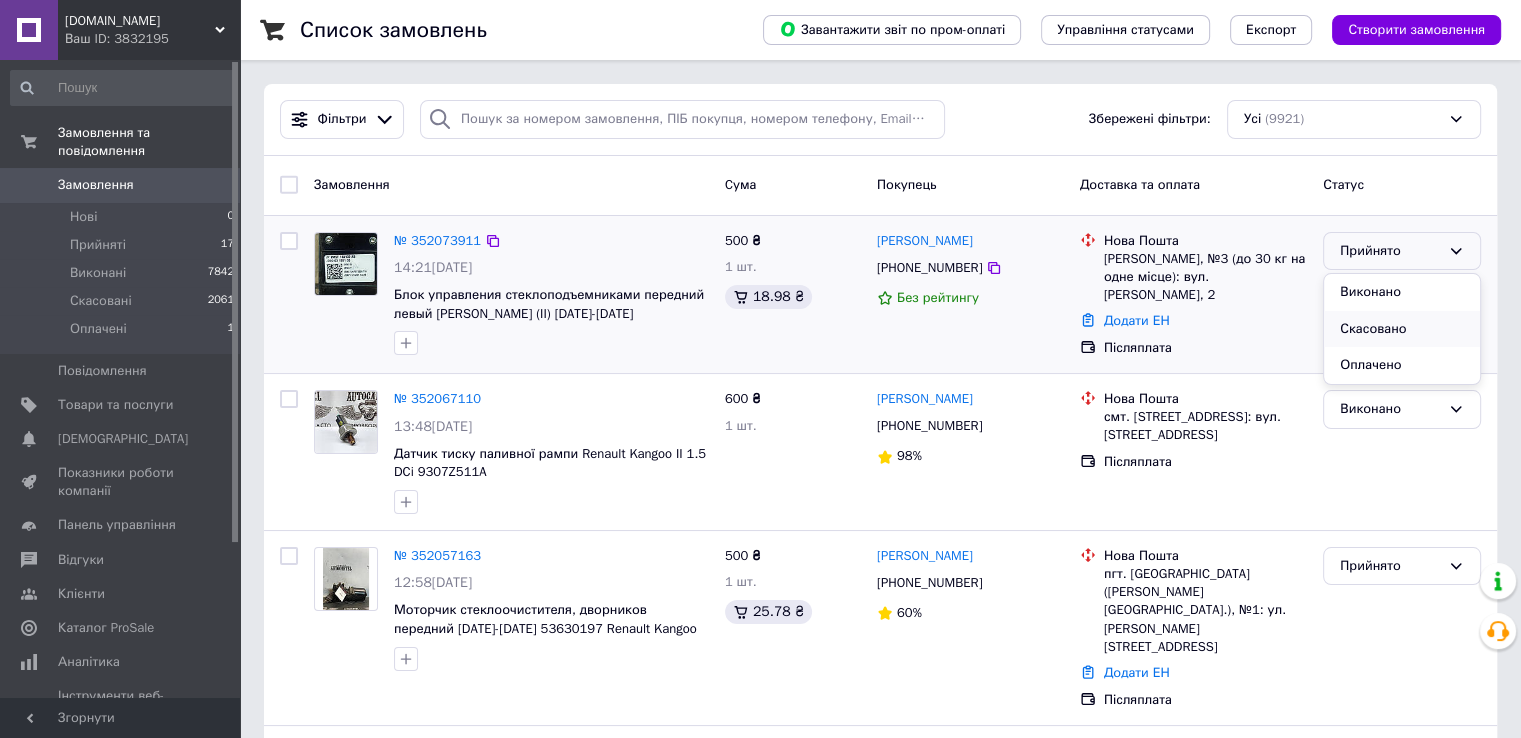 click on "Скасовано" at bounding box center [1402, 329] 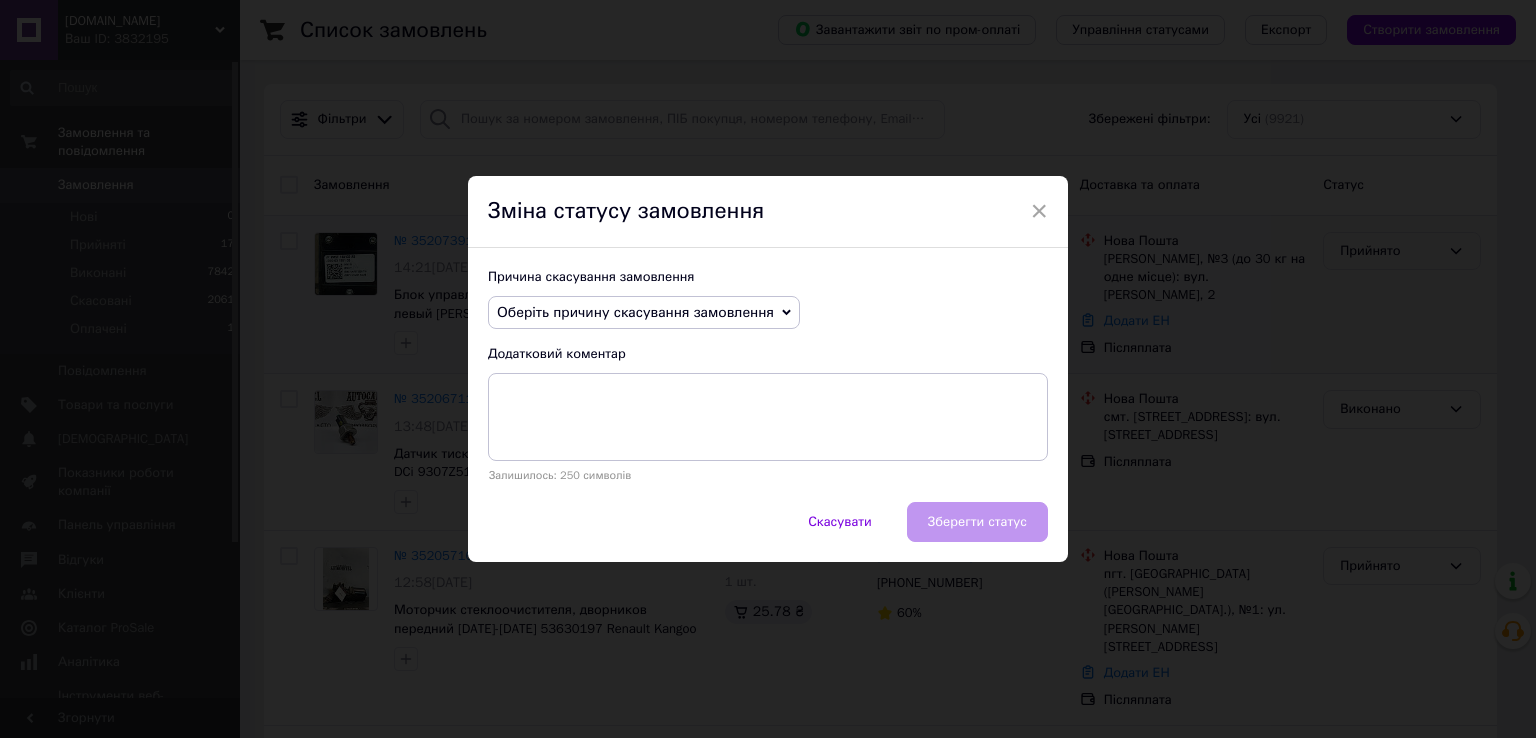 click on "Оберіть причину скасування замовлення" at bounding box center [635, 312] 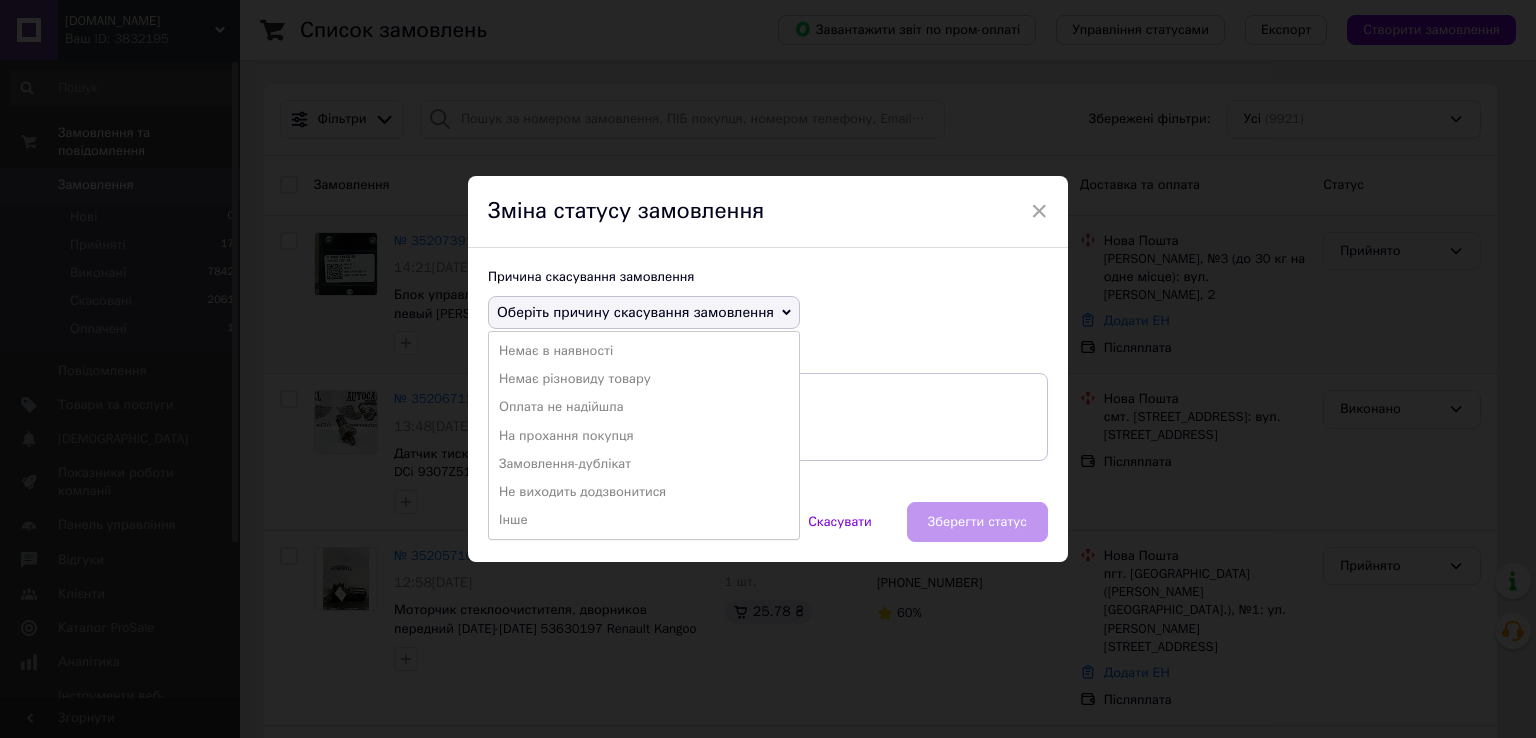 click on "× Зміна статусу замовлення Причина скасування замовлення Оберіть причину скасування замовлення Немає в наявності Немає різновиду товару Оплата не надійшла На прохання покупця Замовлення-дублікат Не виходить додзвонитися Інше Додатковий коментар Залишилось: 250 символів Скасувати   Зберегти статус" at bounding box center [768, 369] 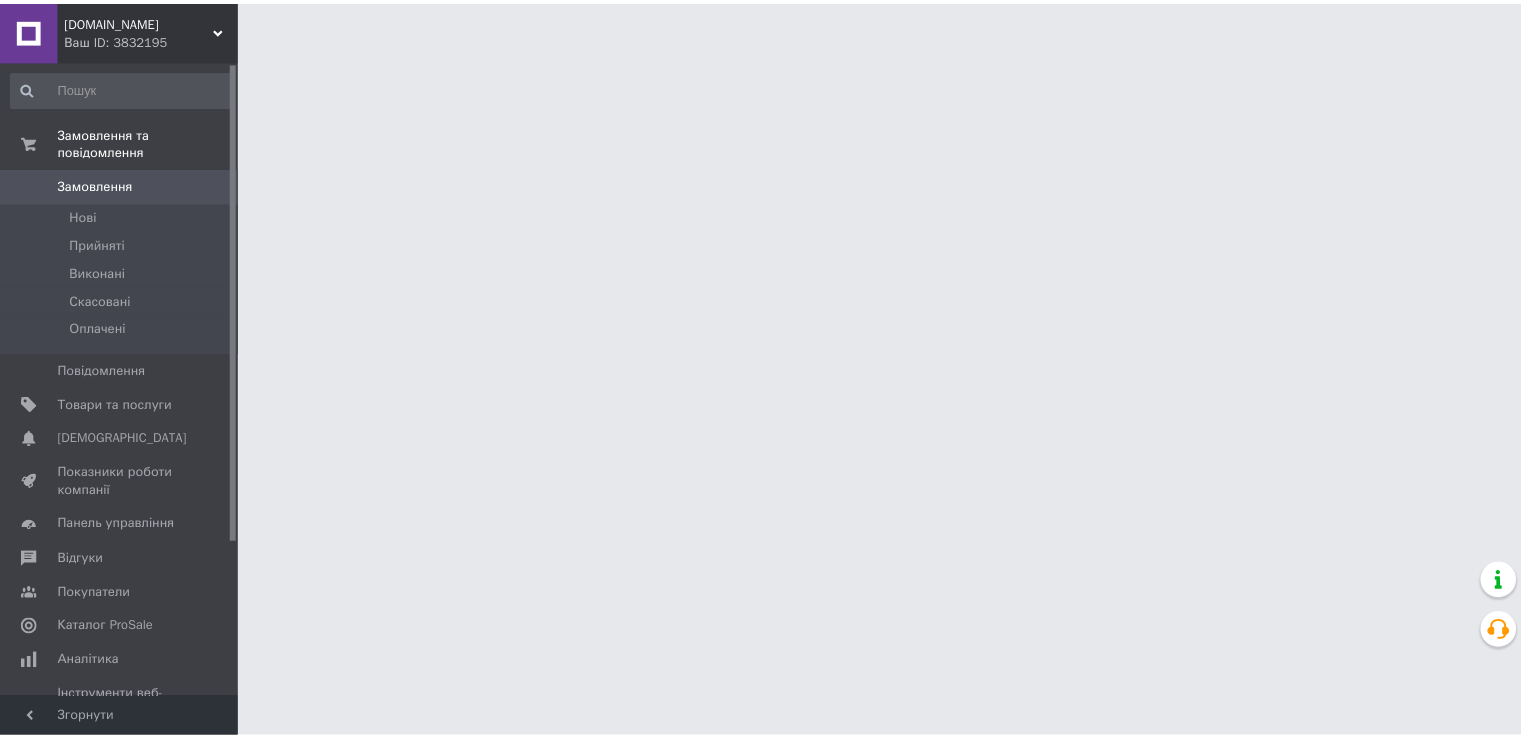 scroll, scrollTop: 0, scrollLeft: 0, axis: both 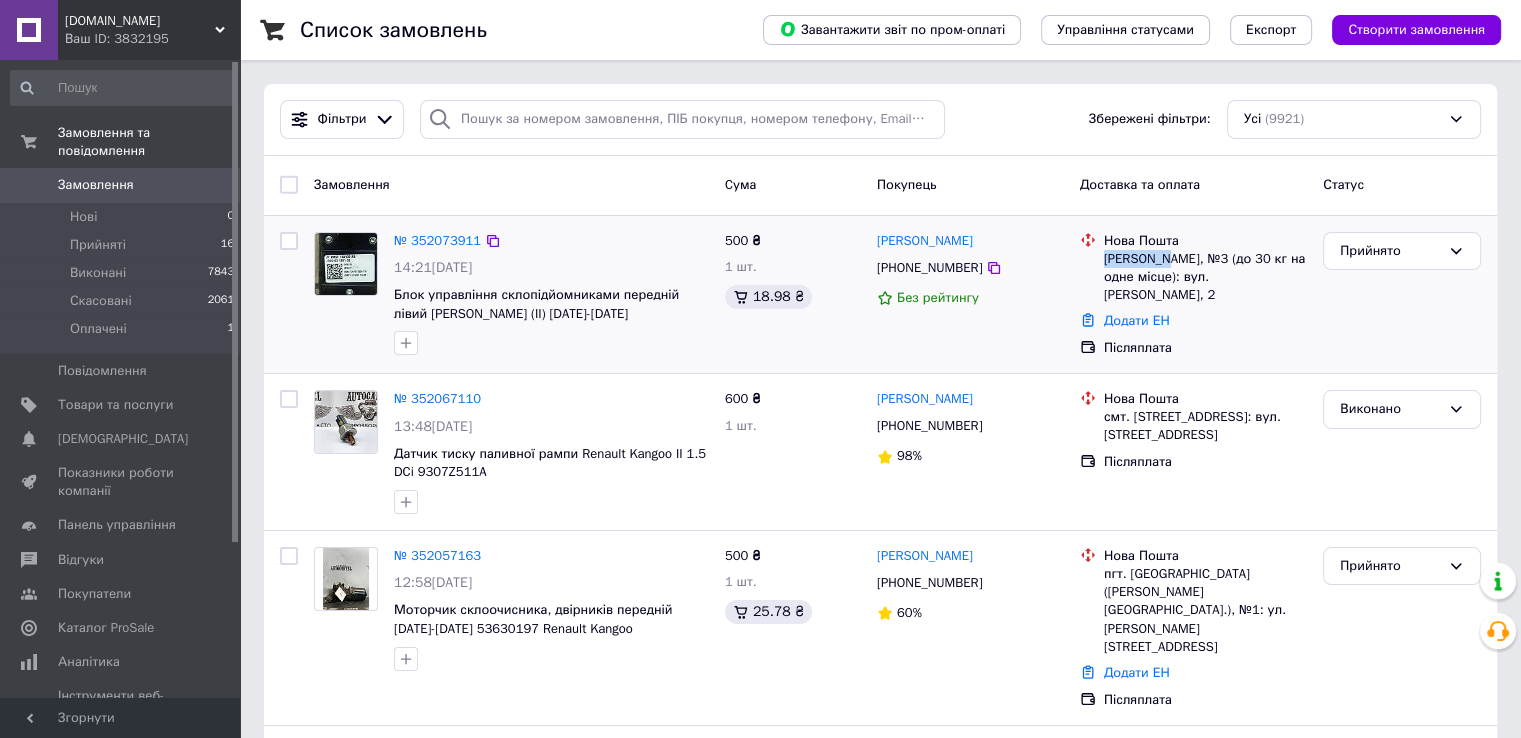 drag, startPoint x: 1107, startPoint y: 258, endPoint x: 1164, endPoint y: 254, distance: 57.14018 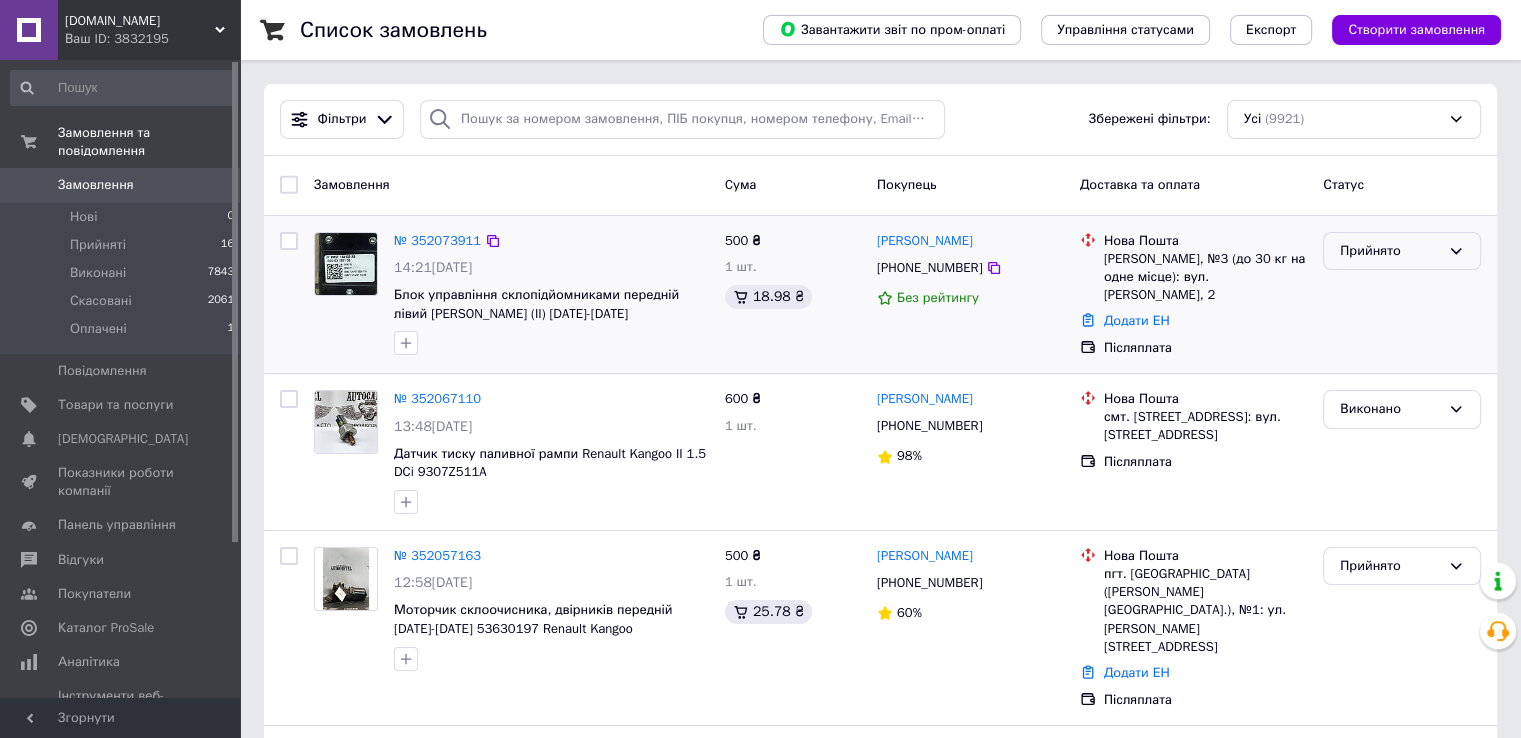 click on "Прийнято" at bounding box center (1402, 251) 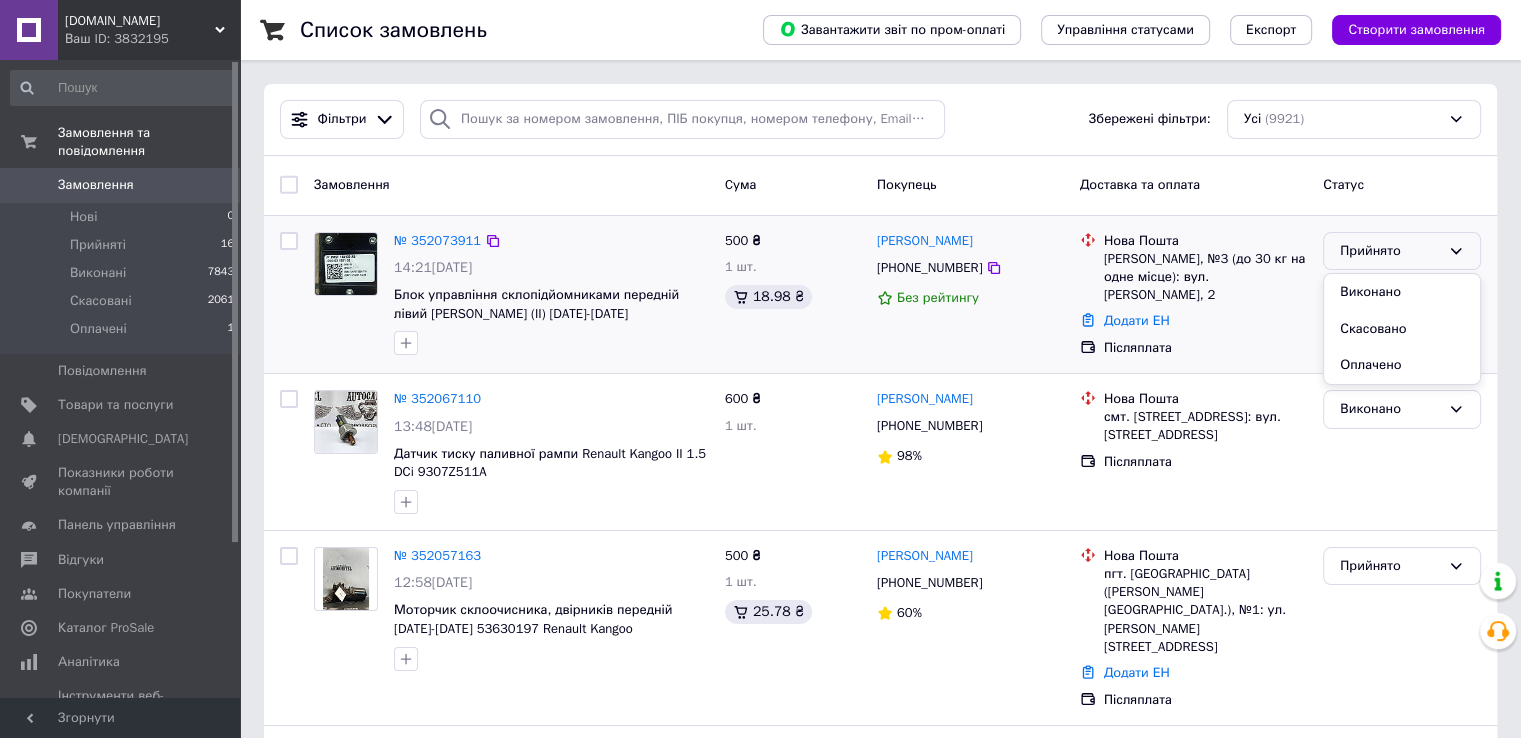 click on "Післяплата" at bounding box center (1205, 348) 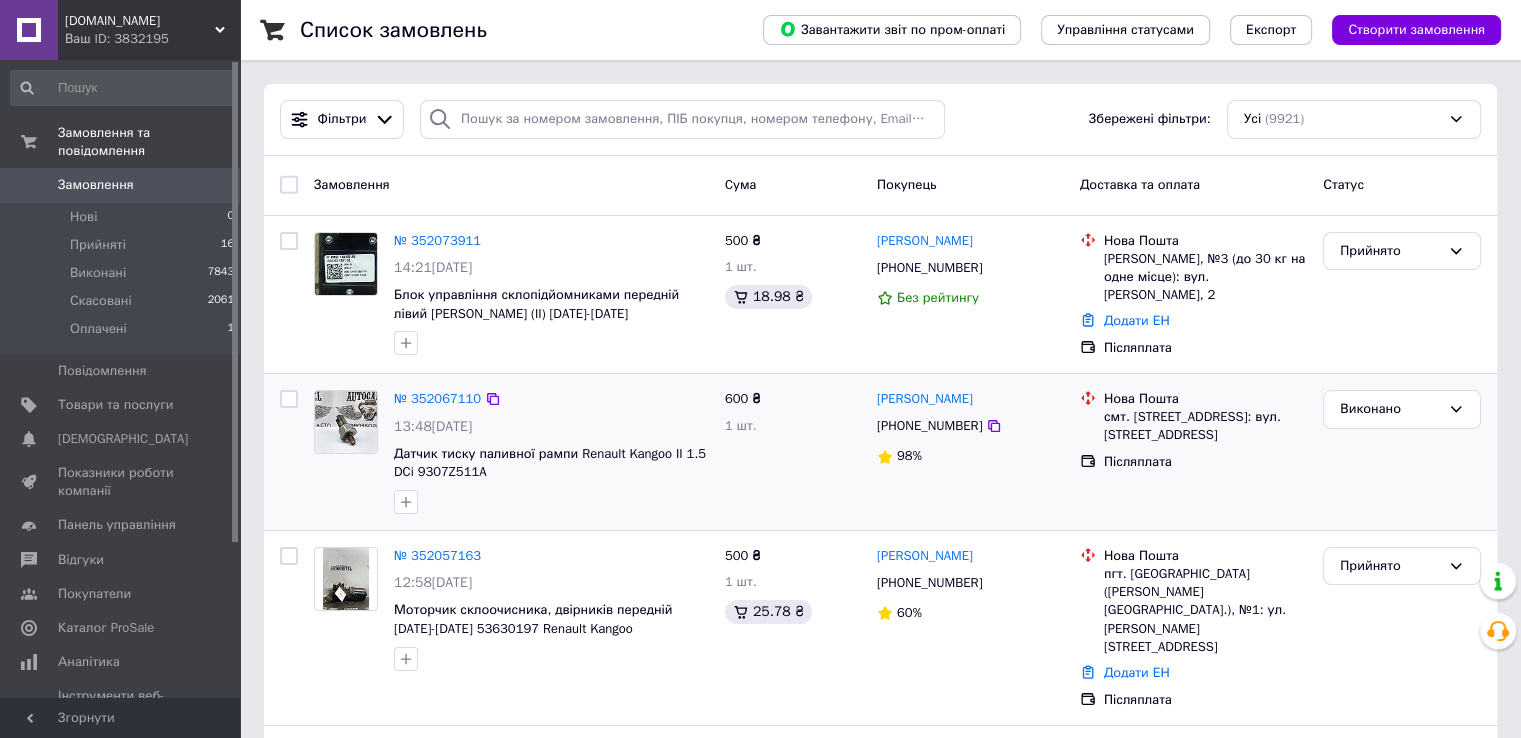 scroll, scrollTop: 100, scrollLeft: 0, axis: vertical 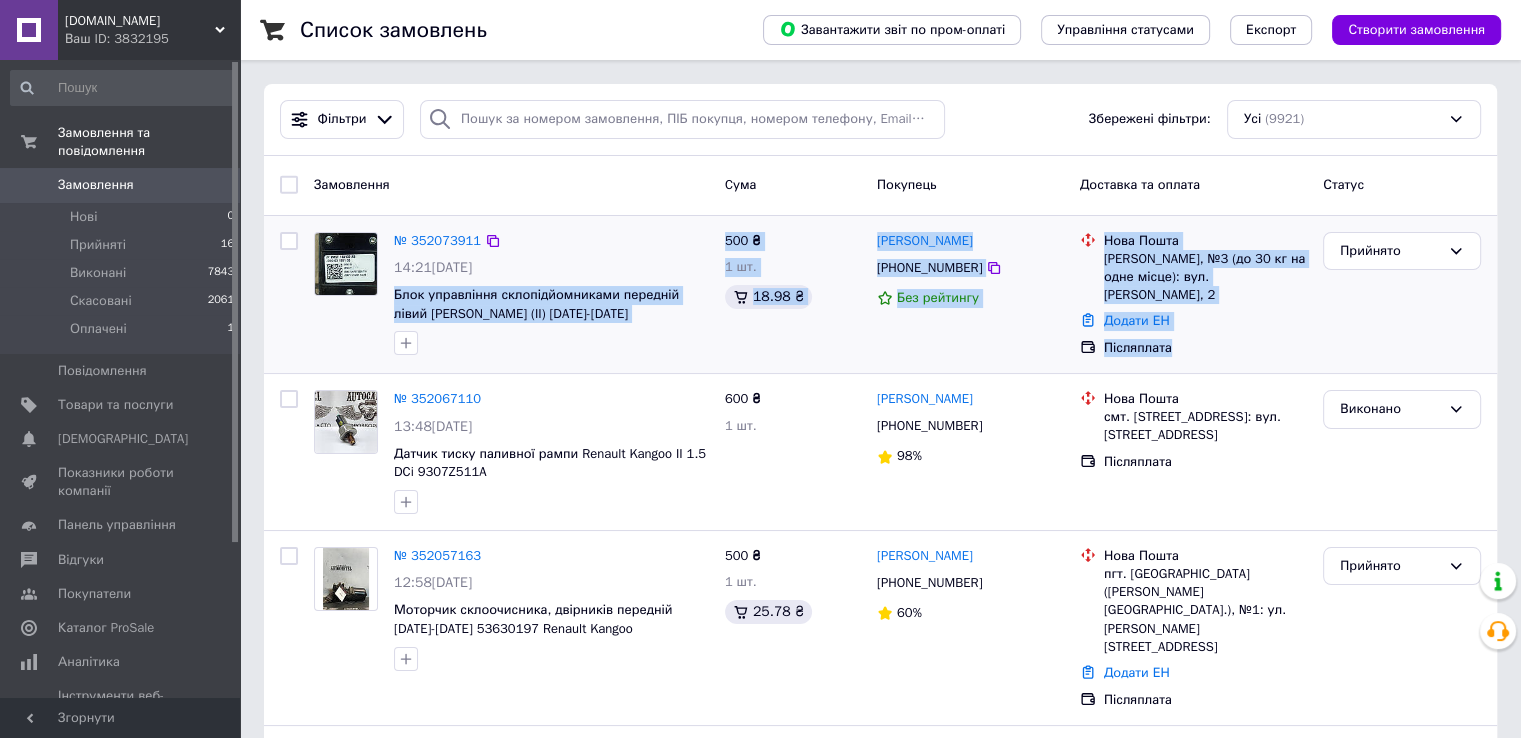 drag, startPoint x: 392, startPoint y: 300, endPoint x: 1288, endPoint y: 337, distance: 896.7636 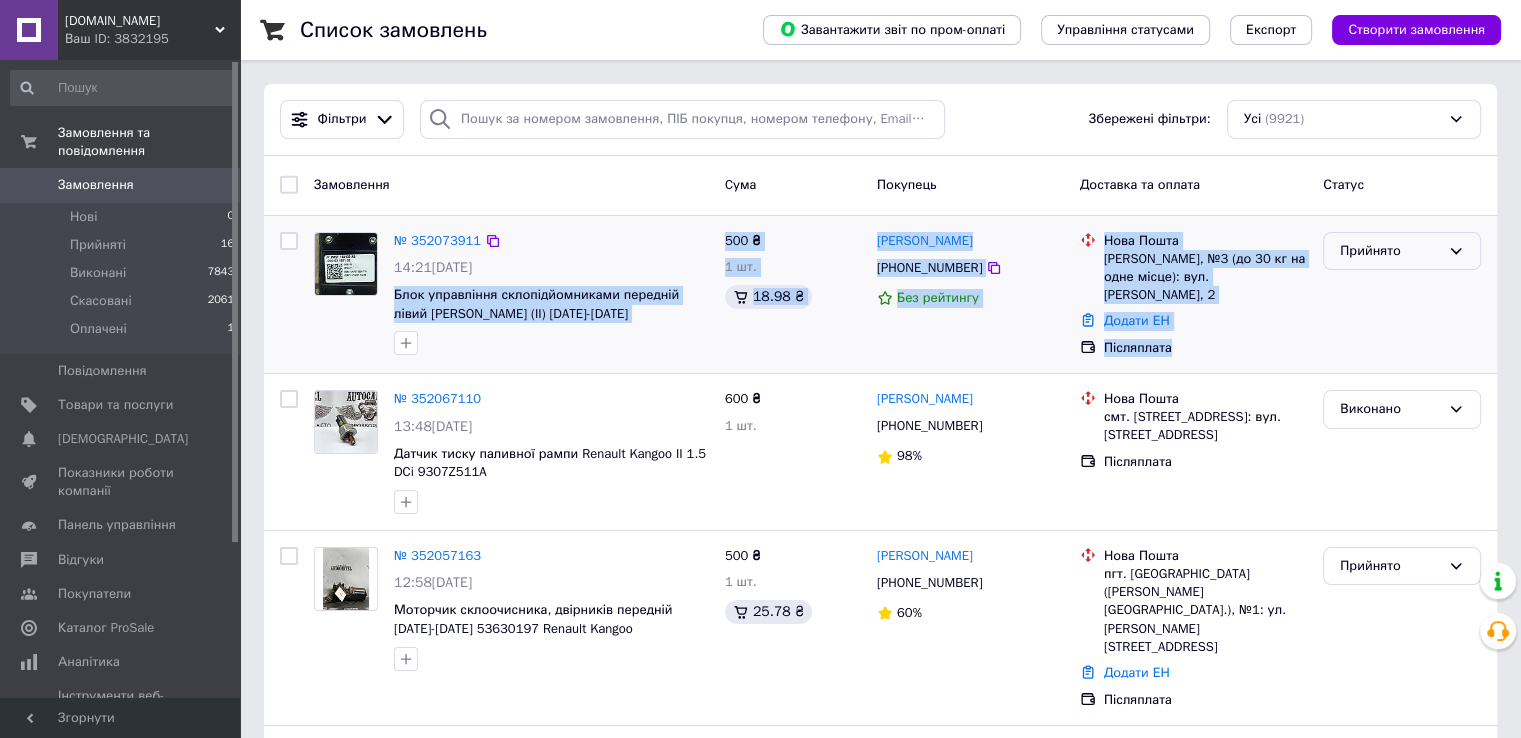 click on "Прийнято" at bounding box center [1390, 251] 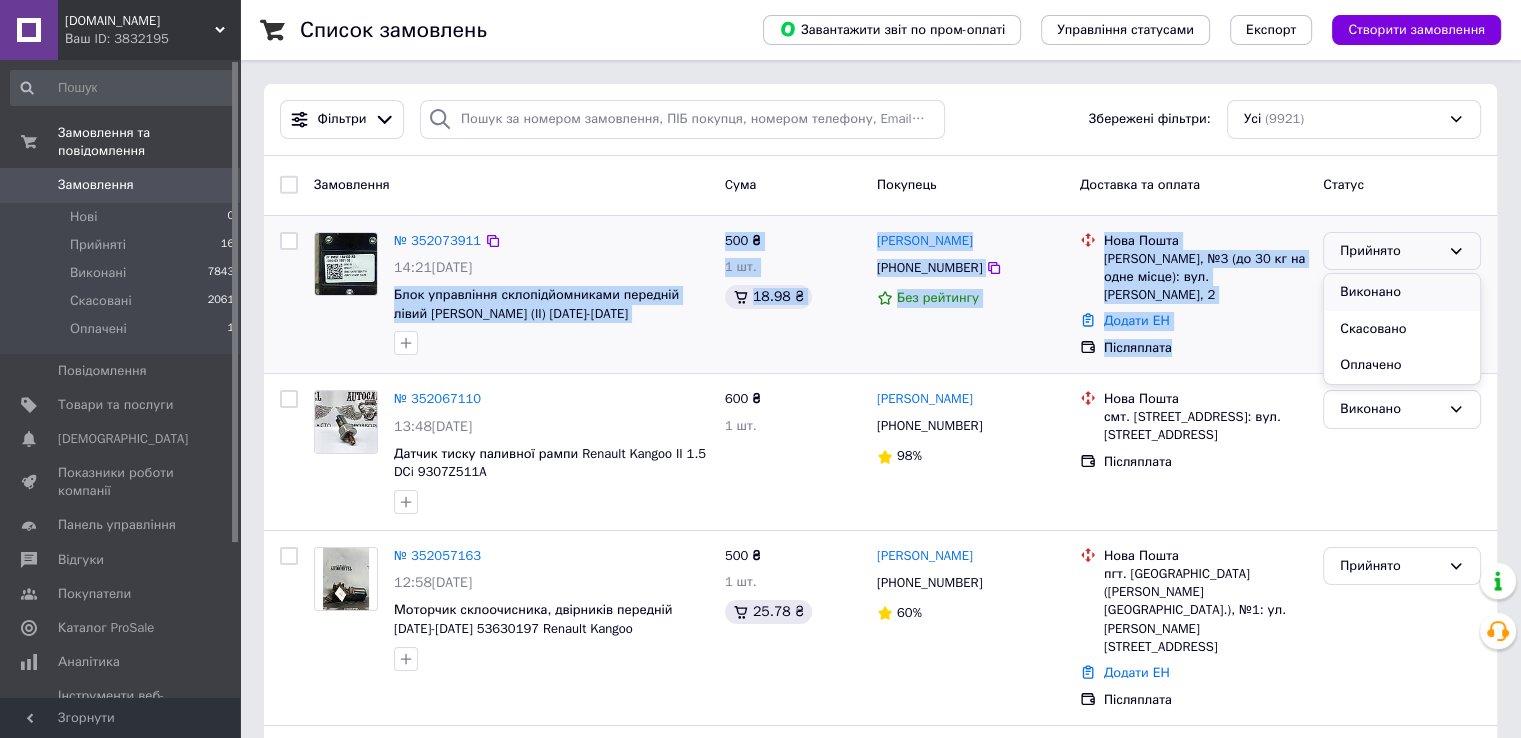 click on "Виконано" at bounding box center [1402, 292] 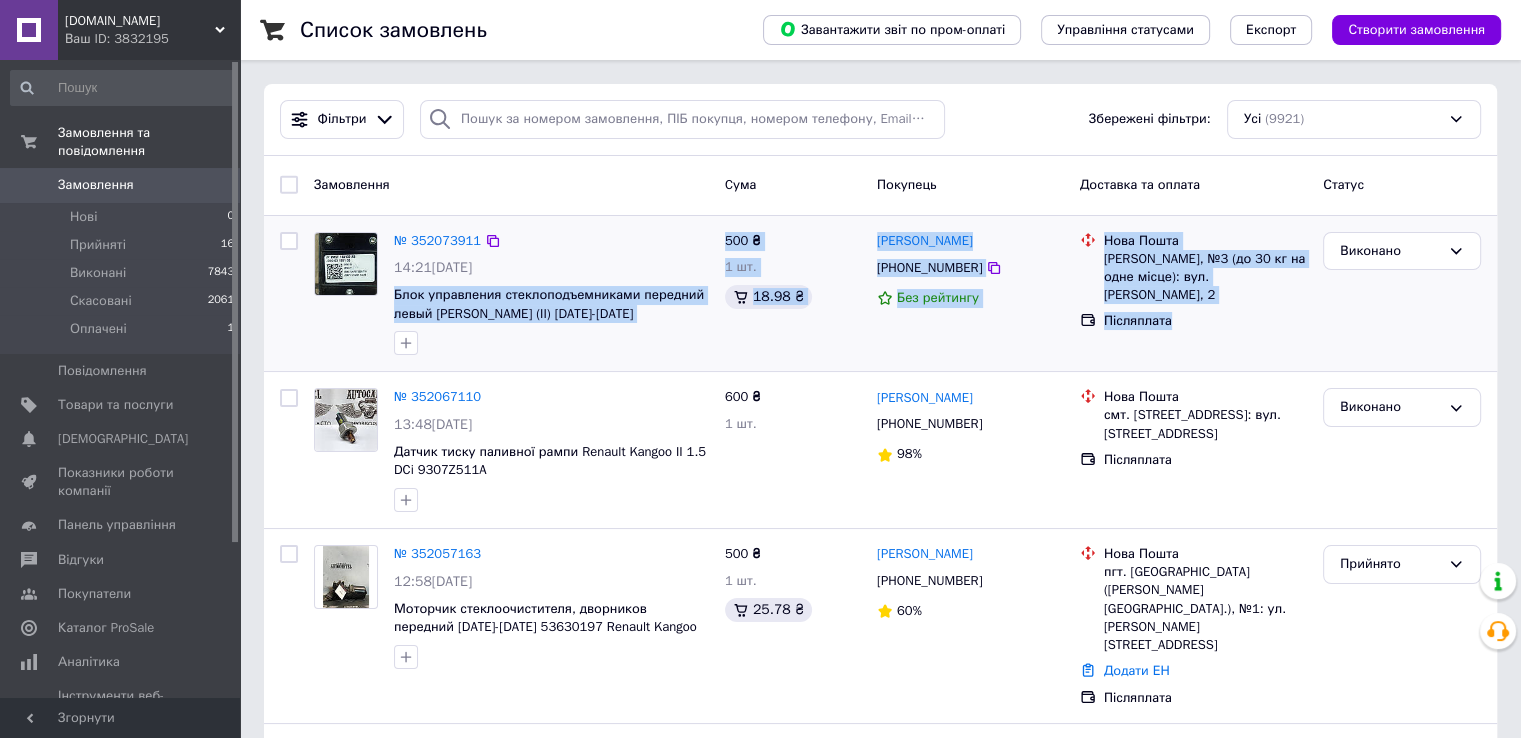 click on "Виконано" at bounding box center [1402, 294] 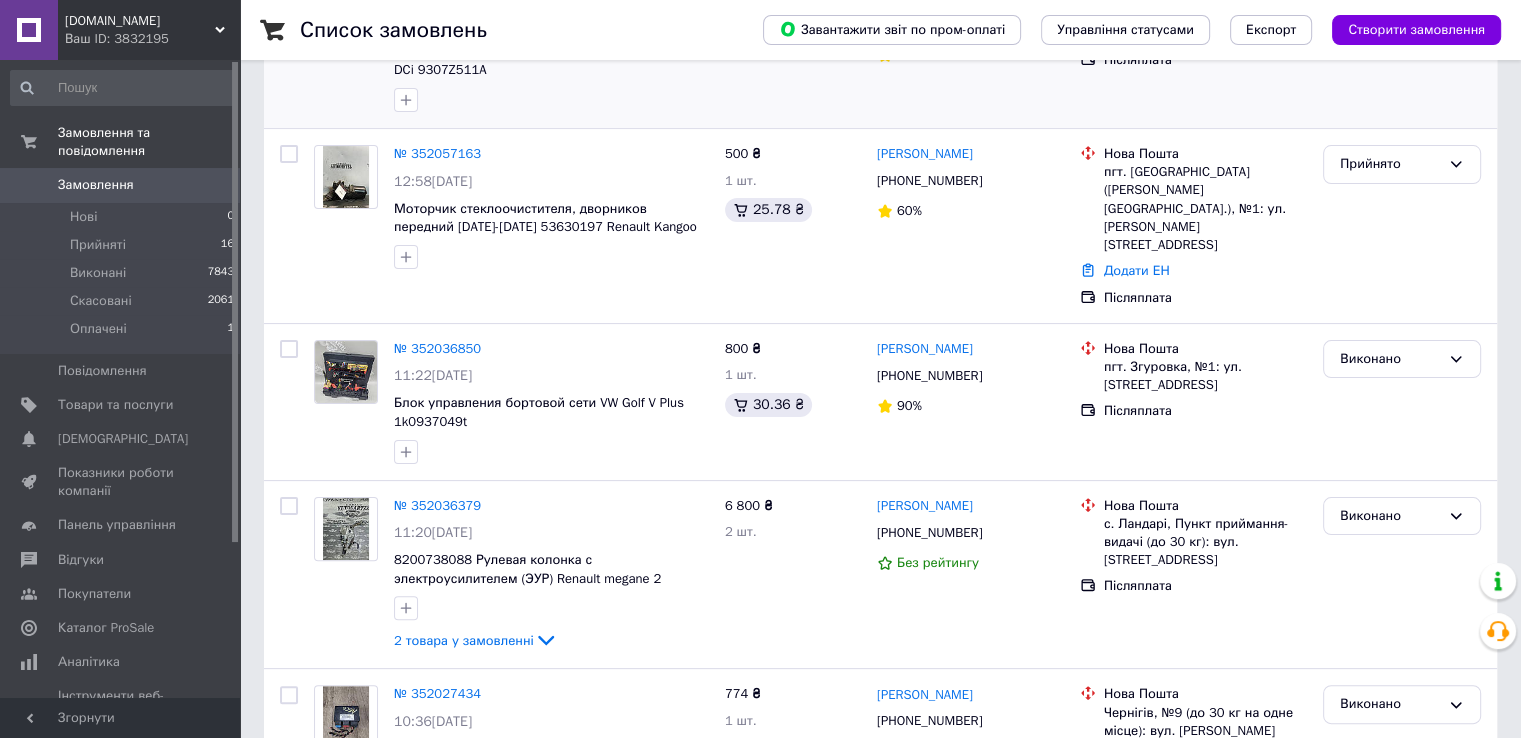 scroll, scrollTop: 514, scrollLeft: 0, axis: vertical 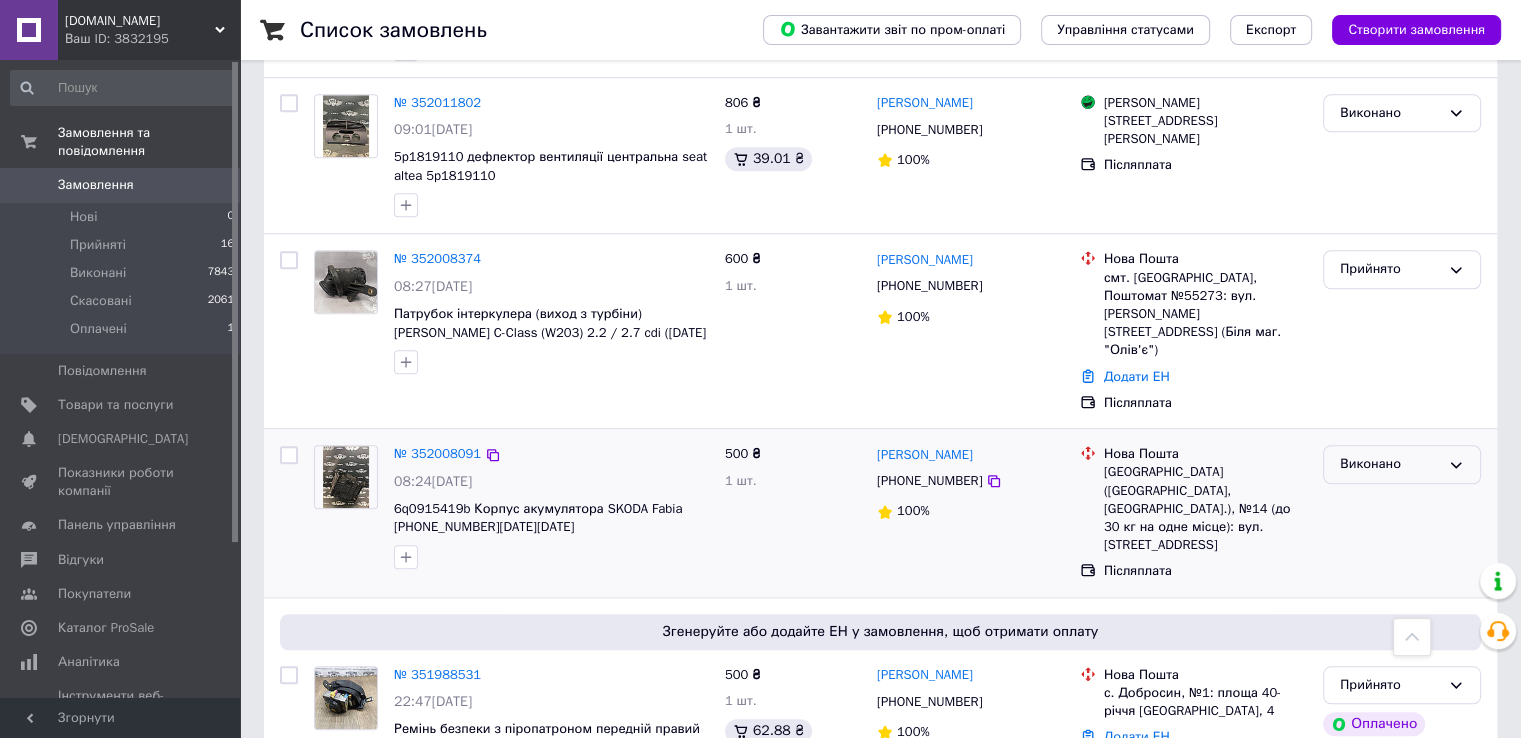click on "Виконано" at bounding box center [1402, 464] 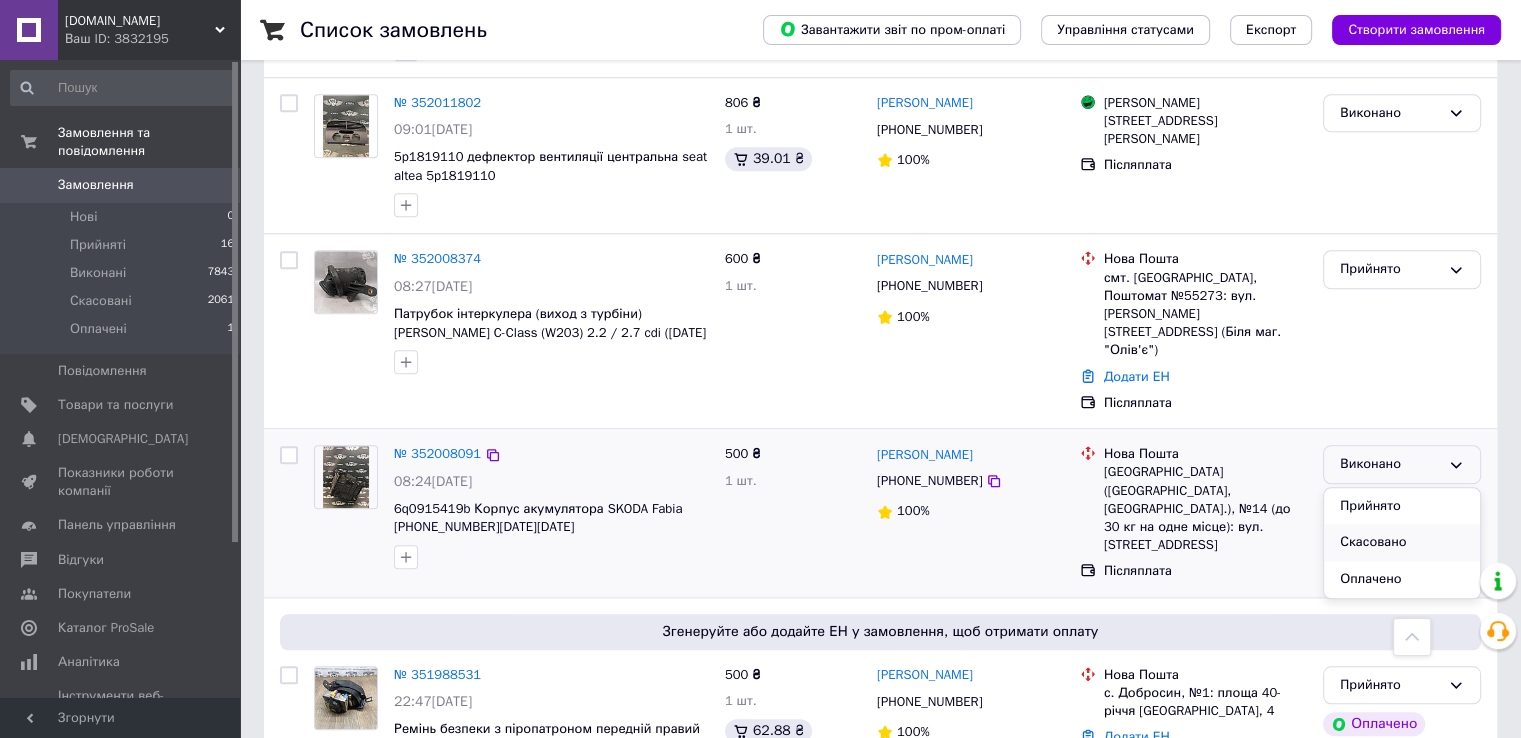 click on "Скасовано" at bounding box center (1402, 542) 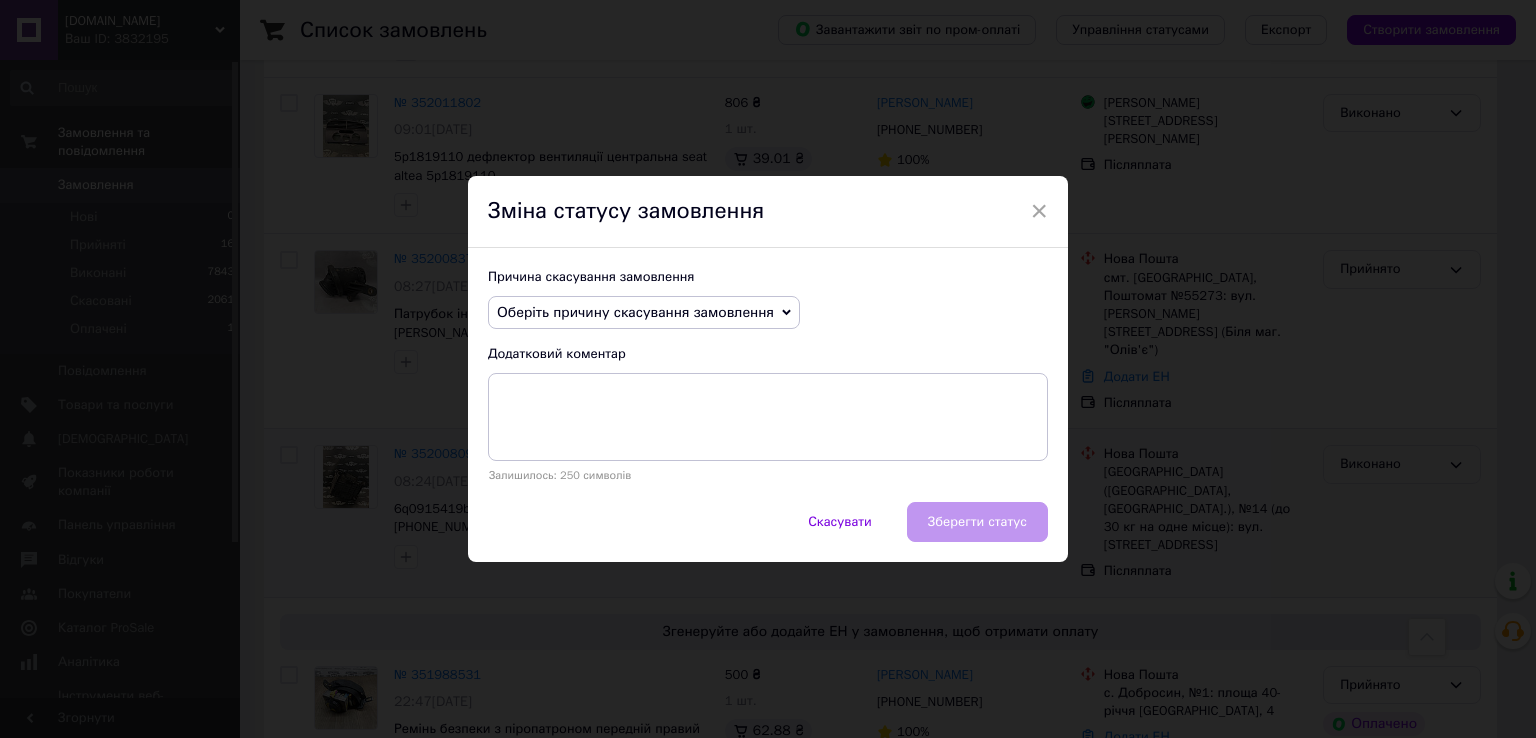 click on "Оберіть причину скасування замовлення" at bounding box center [644, 313] 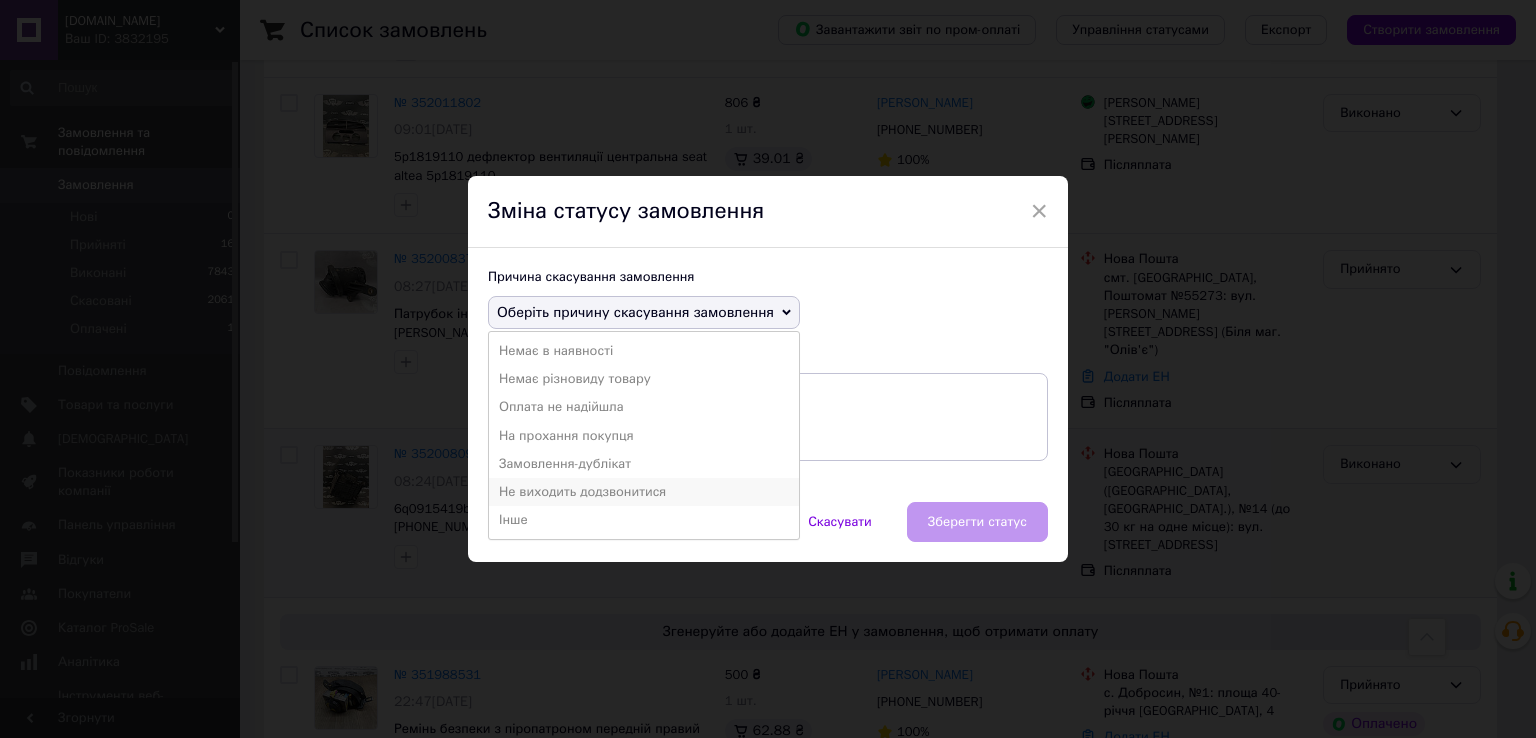 click on "Не виходить додзвонитися" at bounding box center (644, 492) 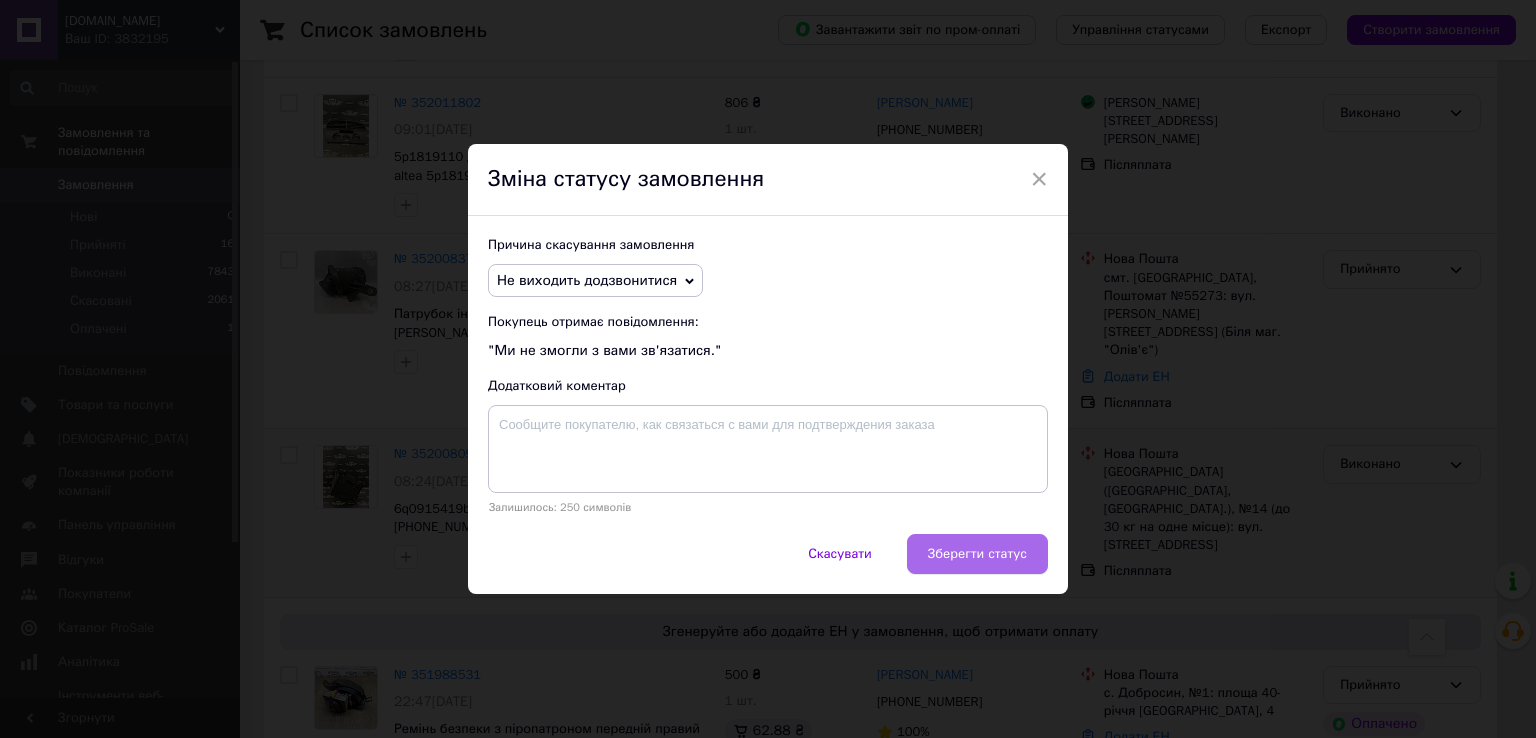 click on "Зберегти статус" at bounding box center [977, 554] 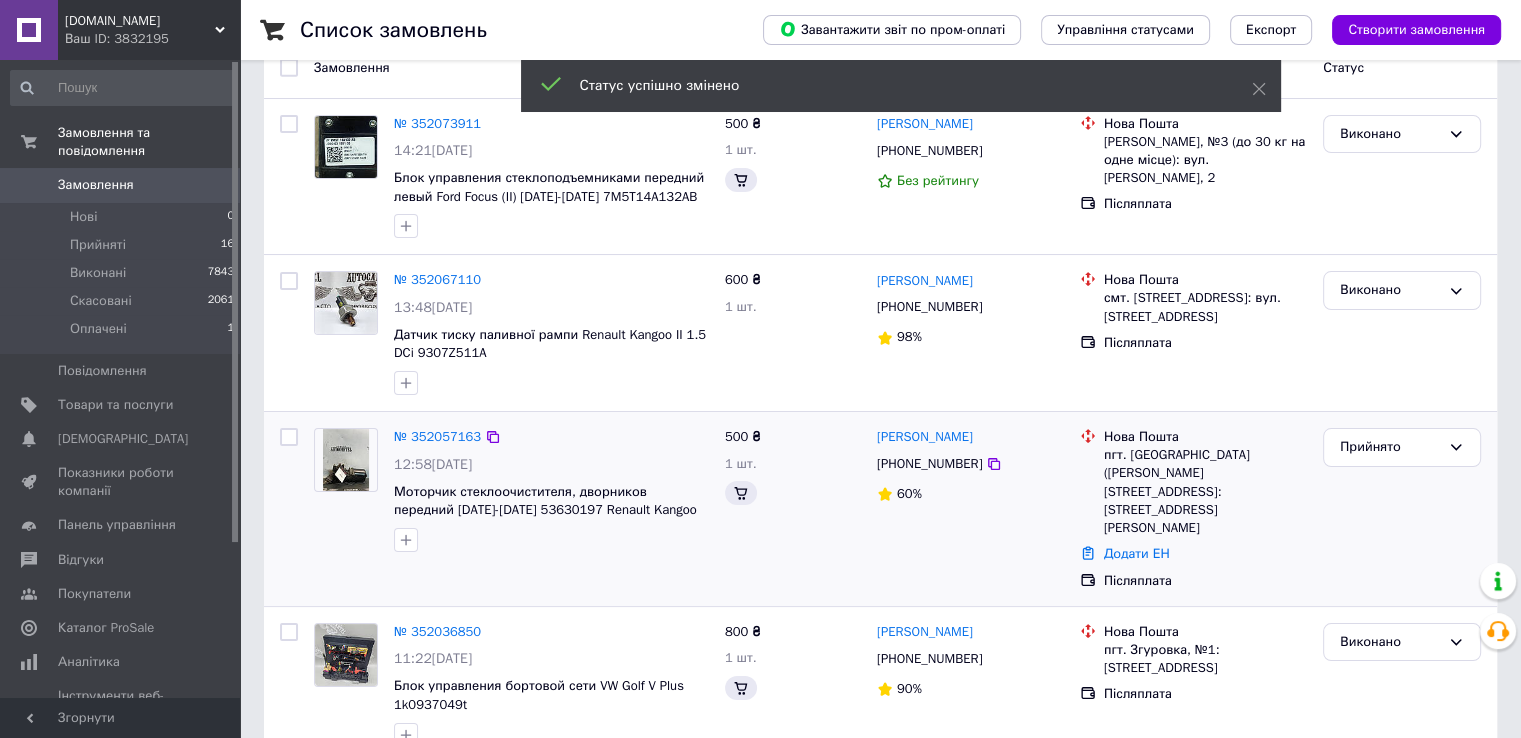 scroll, scrollTop: 0, scrollLeft: 0, axis: both 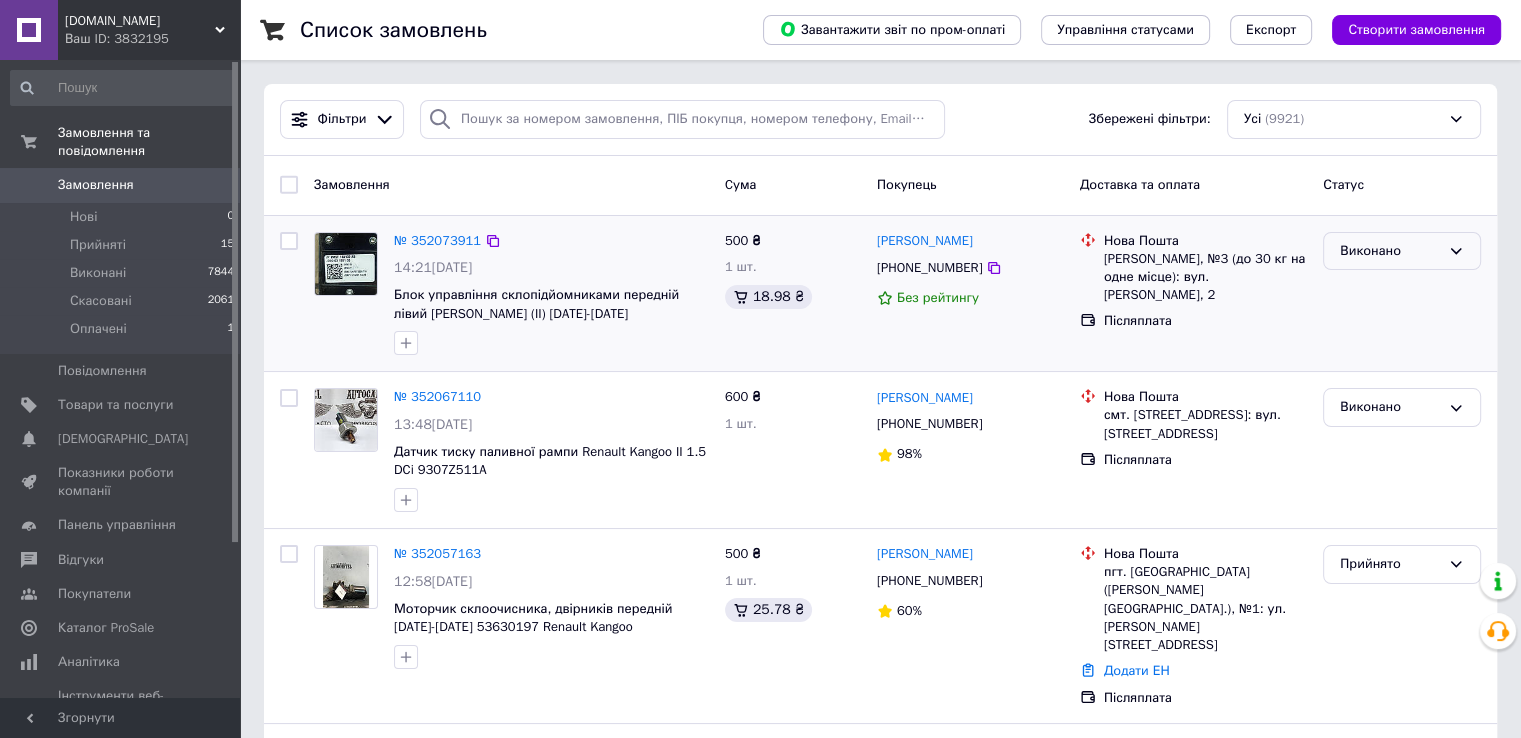 click on "Виконано" at bounding box center (1402, 251) 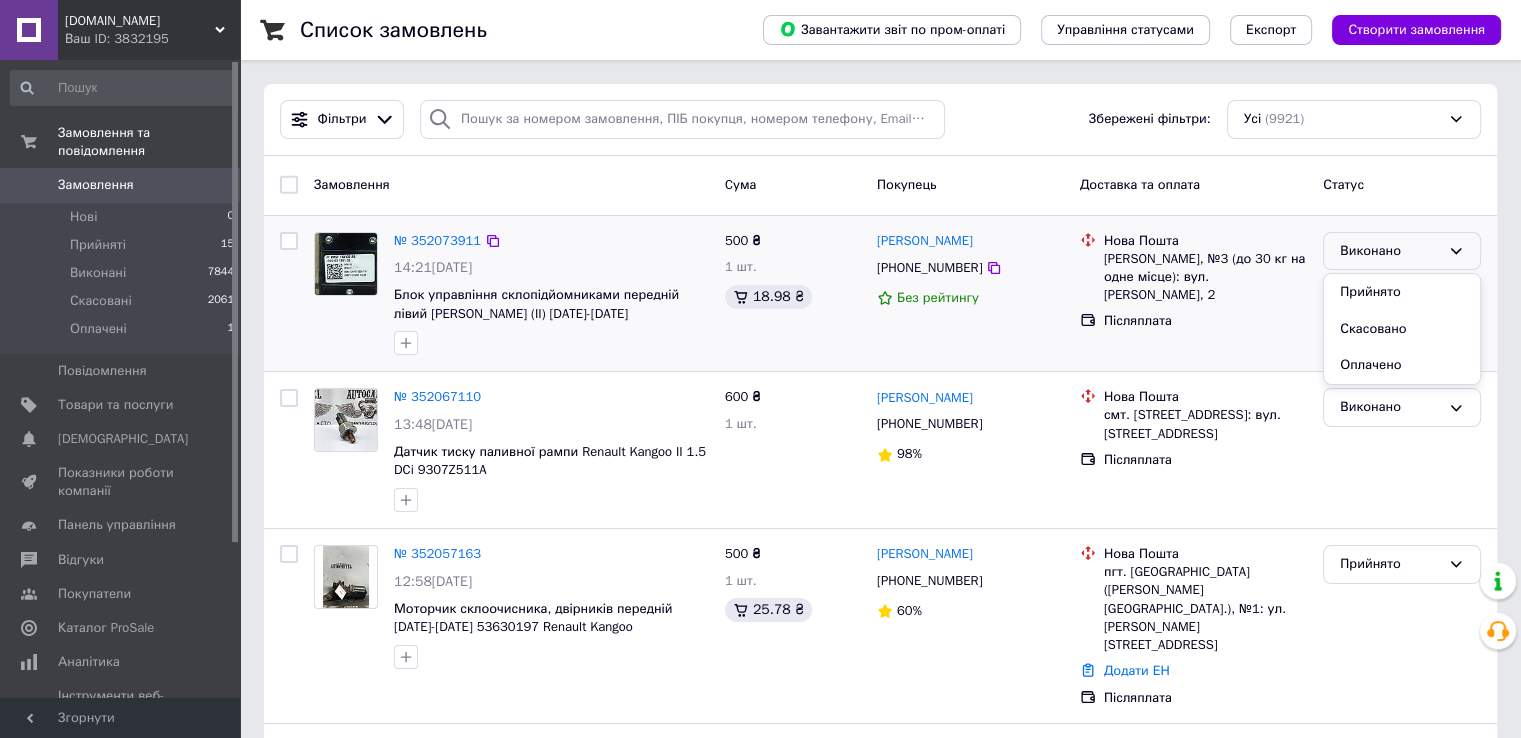 click on "Виконано" at bounding box center (1390, 251) 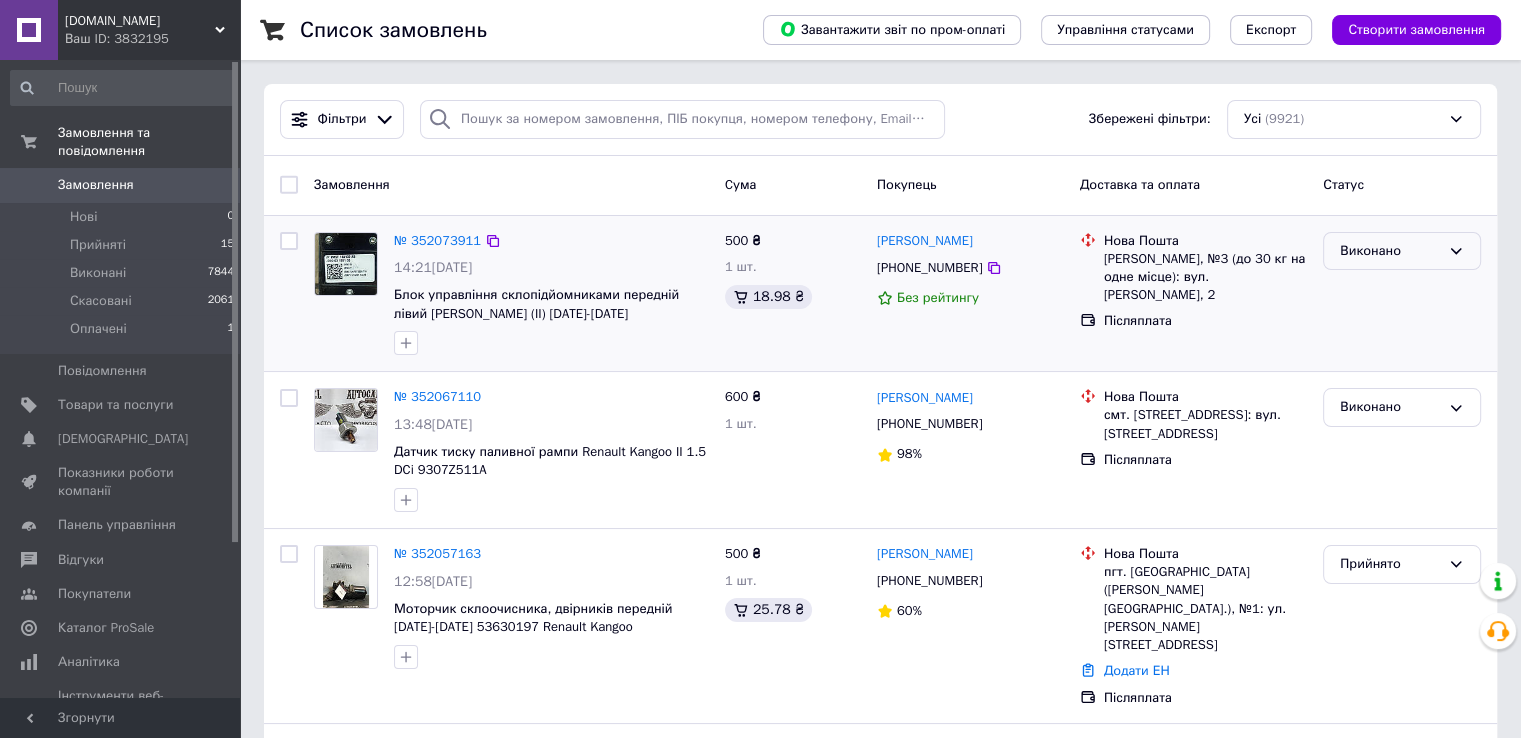 click on "Виконано" at bounding box center [1390, 251] 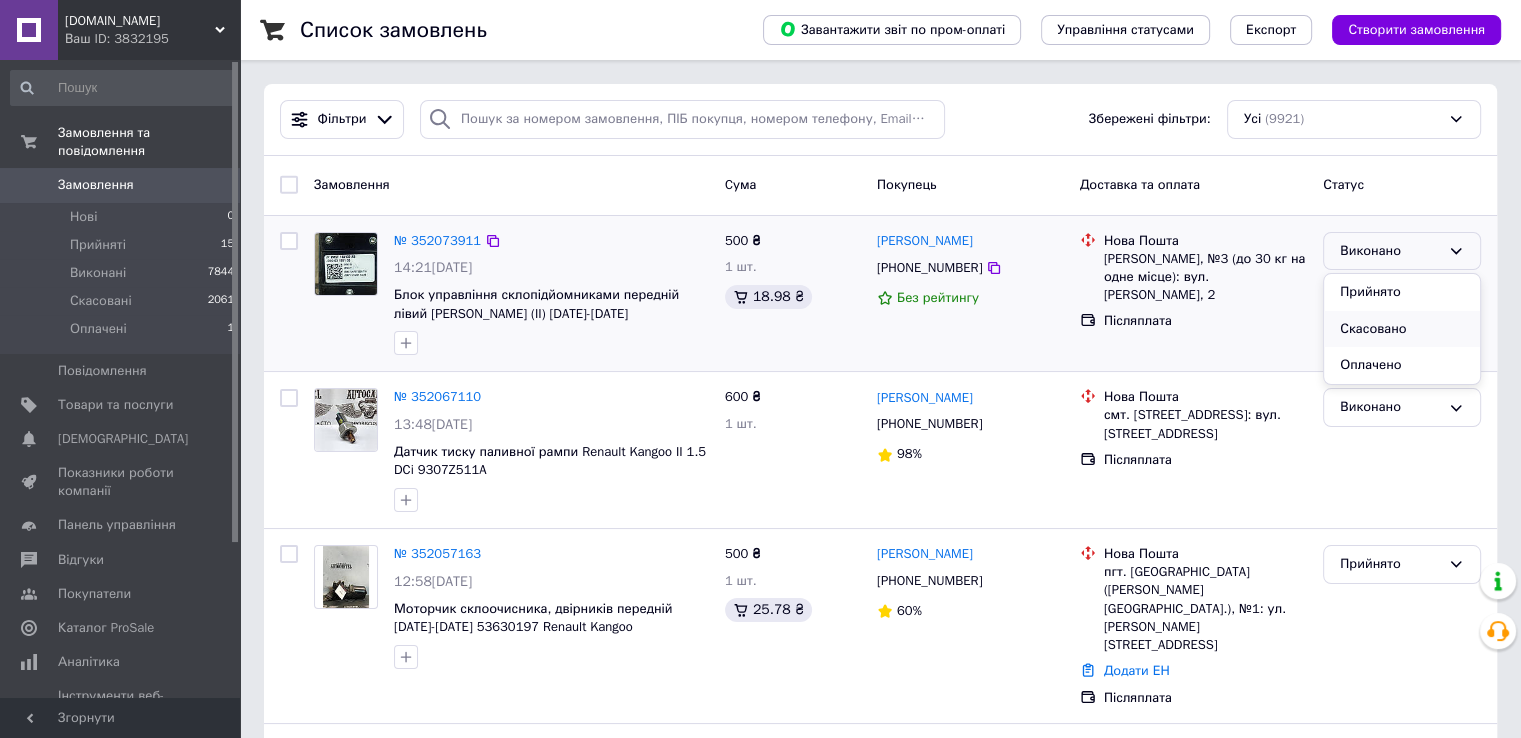 click on "Скасовано" at bounding box center (1402, 329) 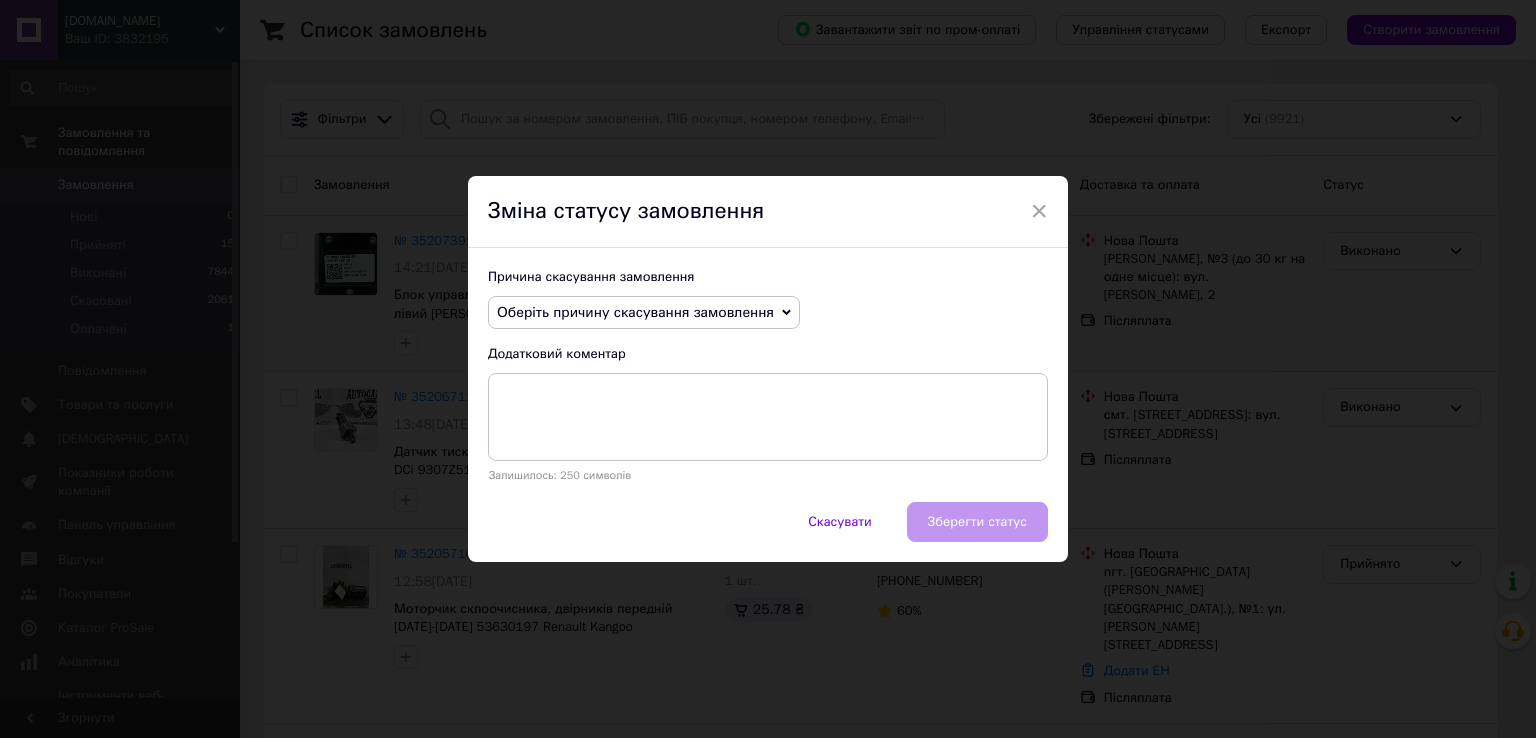 drag, startPoint x: 555, startPoint y: 337, endPoint x: 560, endPoint y: 322, distance: 15.811388 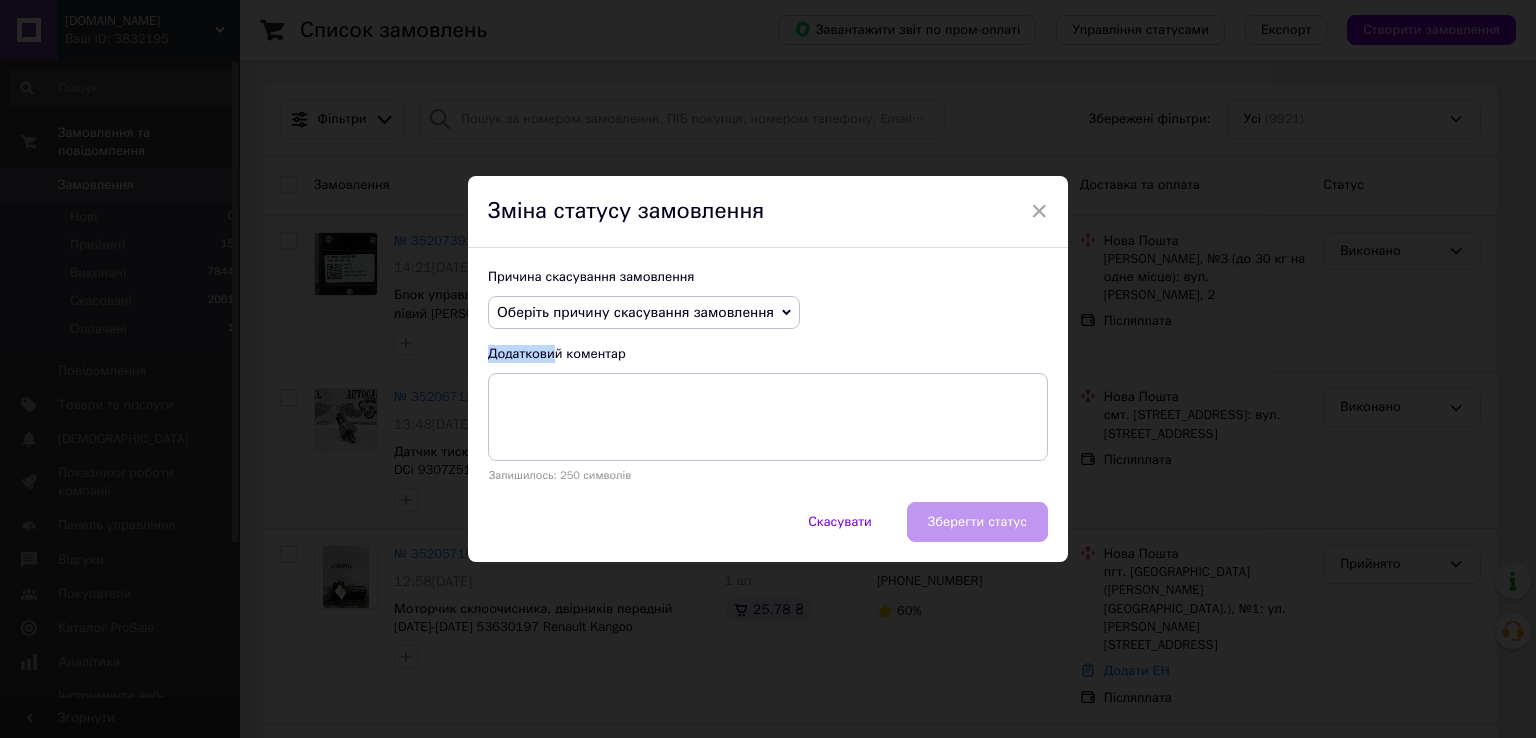 click on "Оберіть причину скасування замовлення" at bounding box center [635, 312] 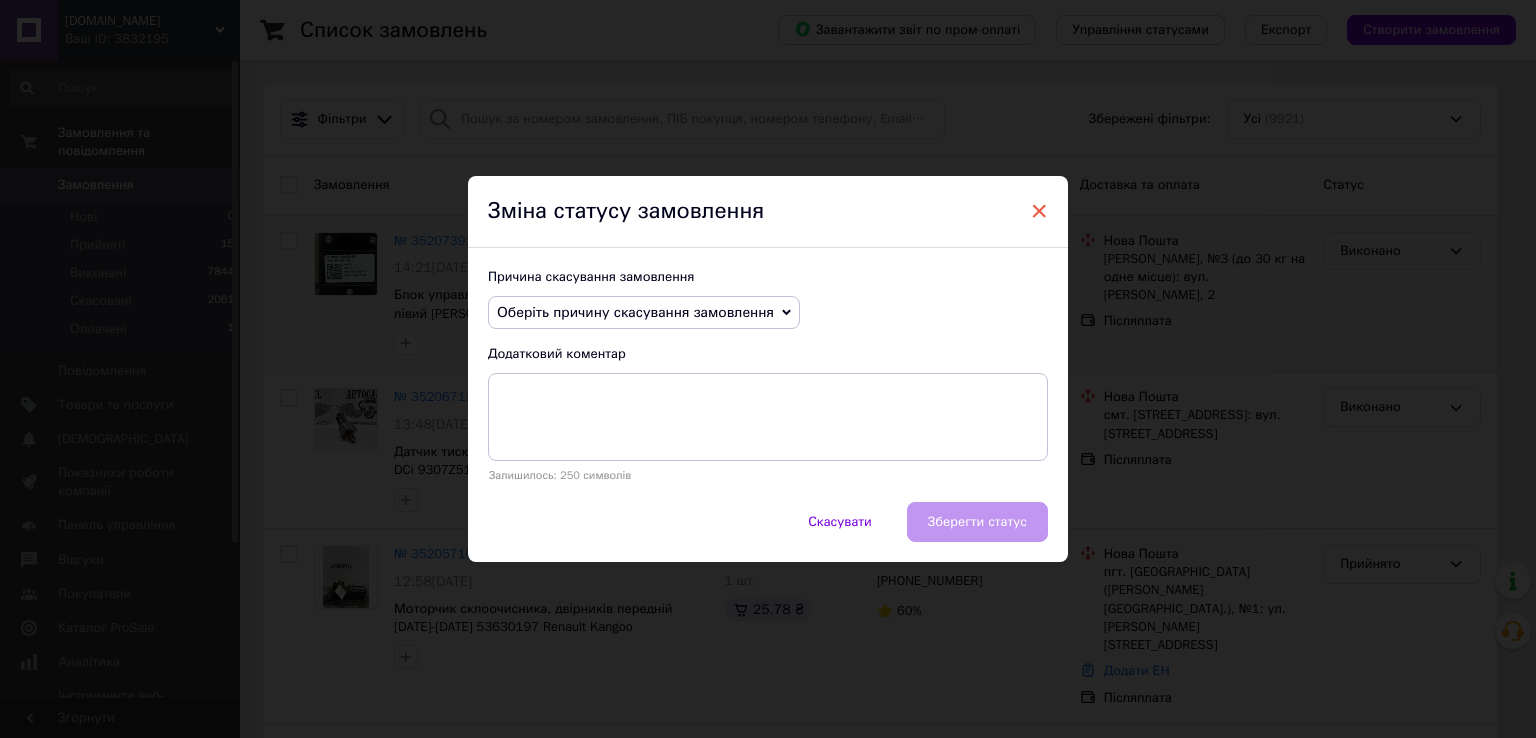click on "×" at bounding box center (1039, 211) 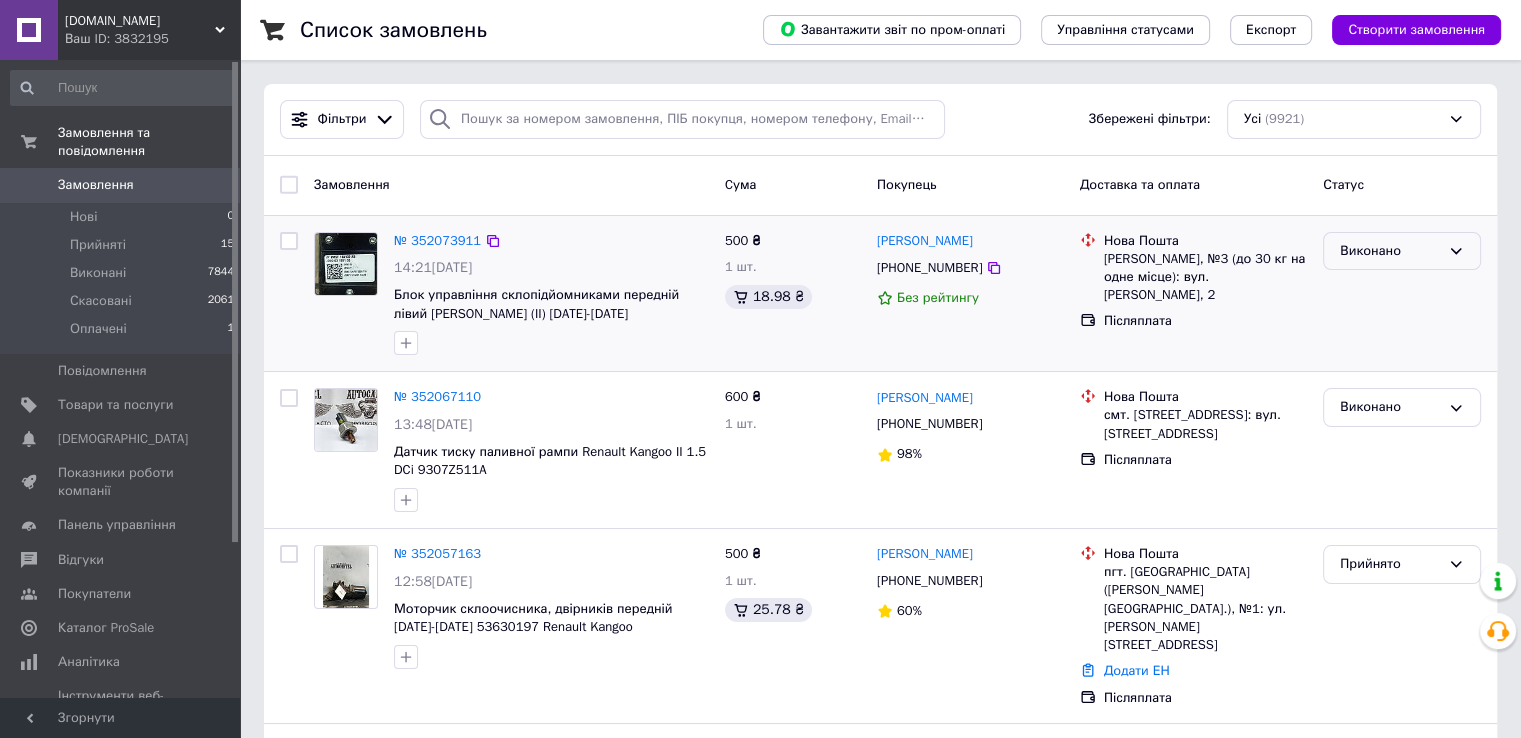 click on "Виконано" at bounding box center (1390, 251) 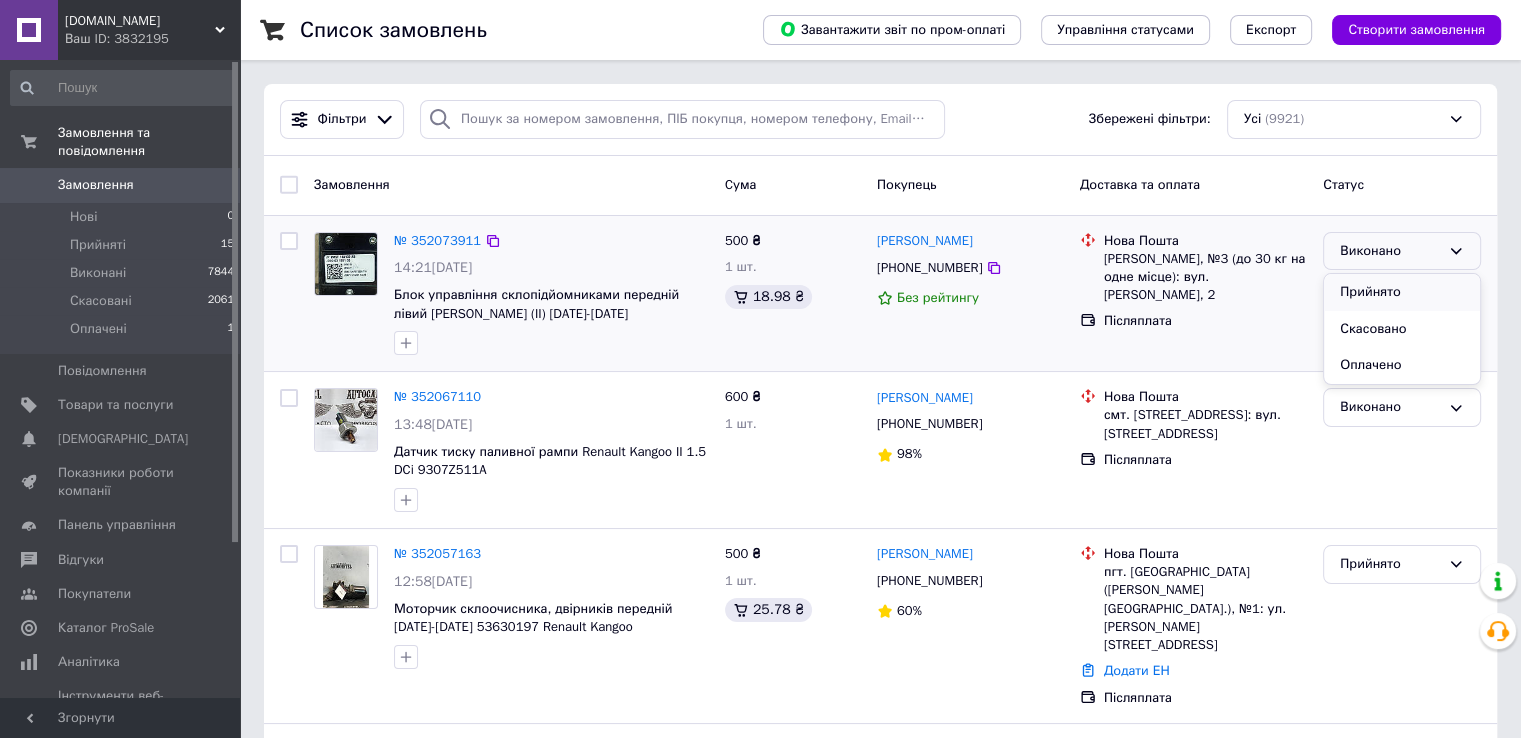 click on "Прийнято" at bounding box center (1402, 292) 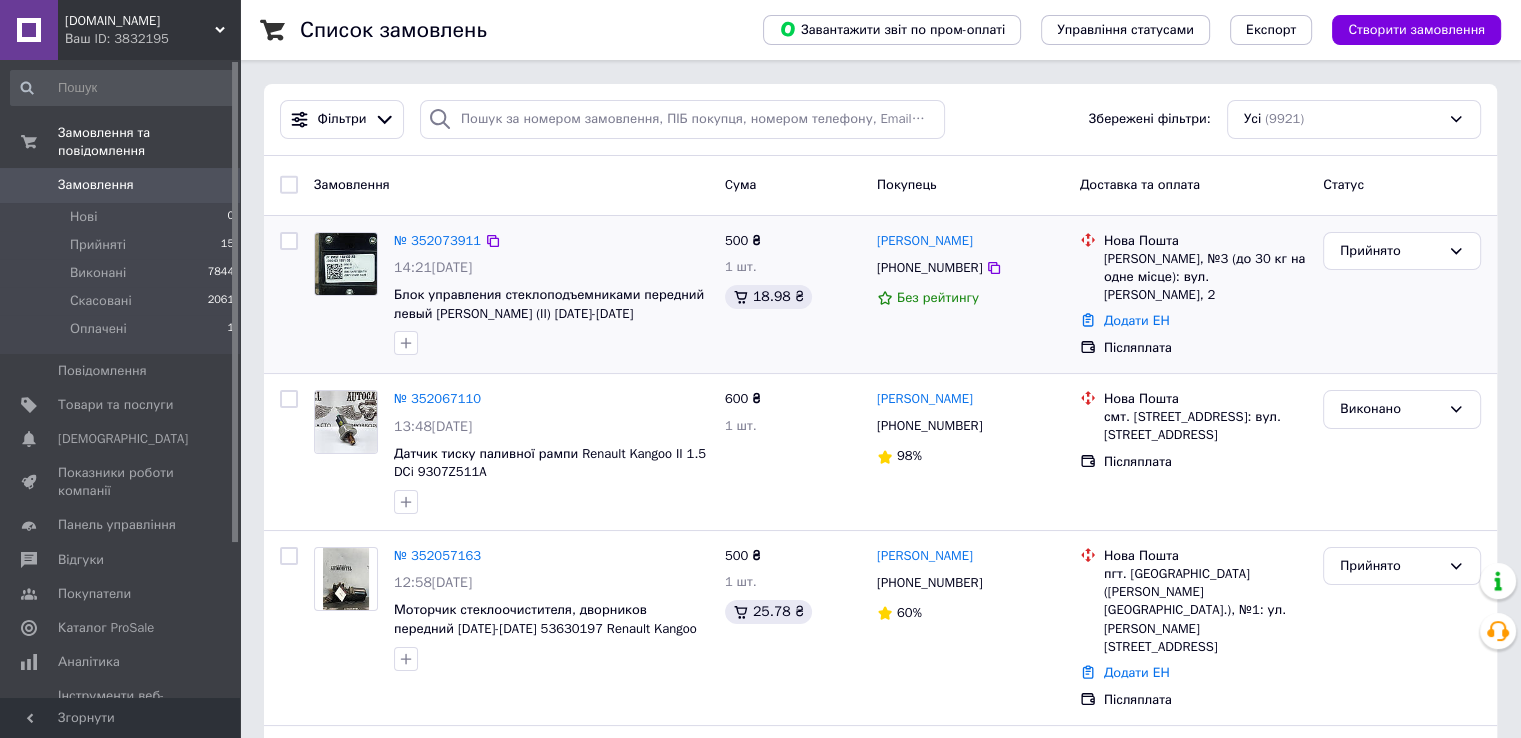 click on "Прийнято" at bounding box center (1402, 295) 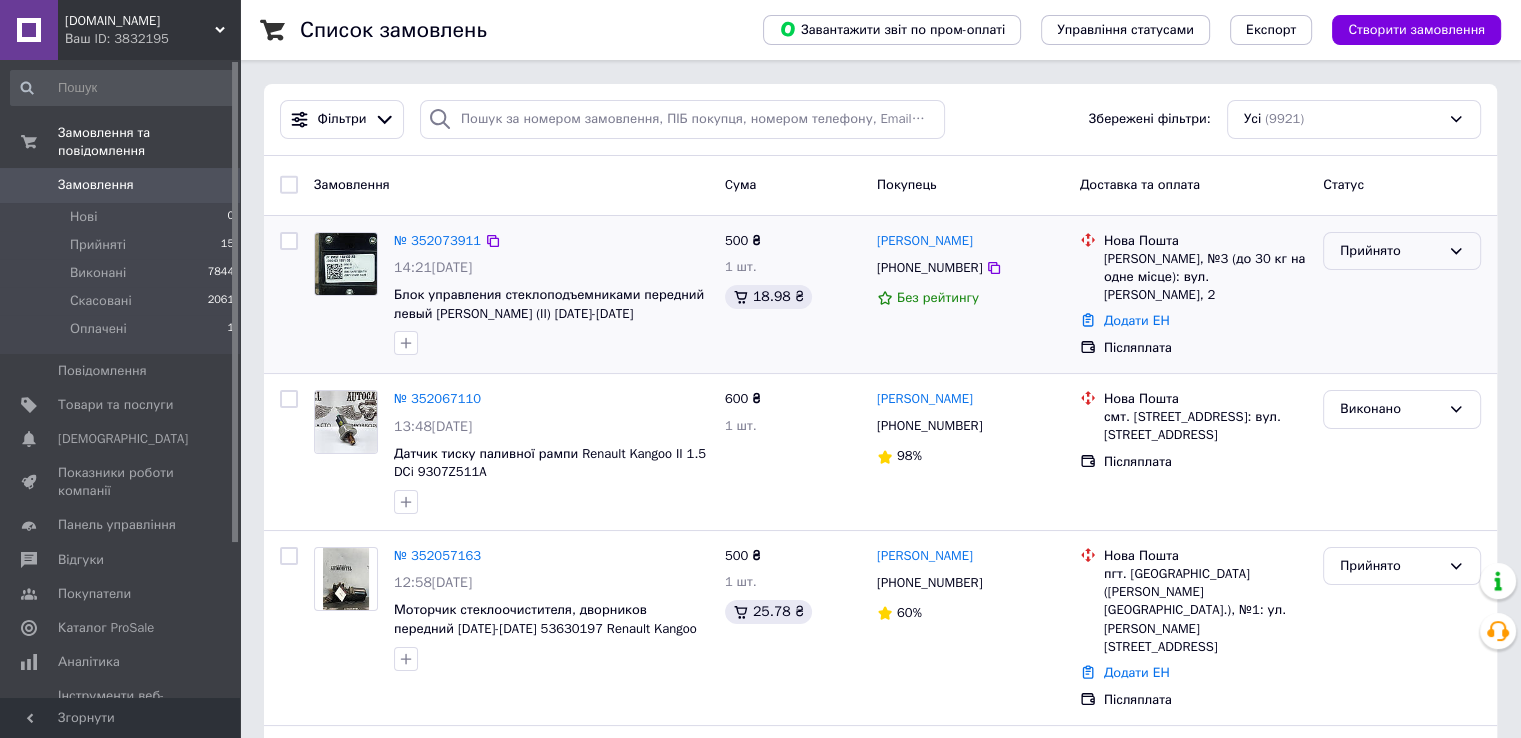 click on "Прийнято" at bounding box center (1390, 251) 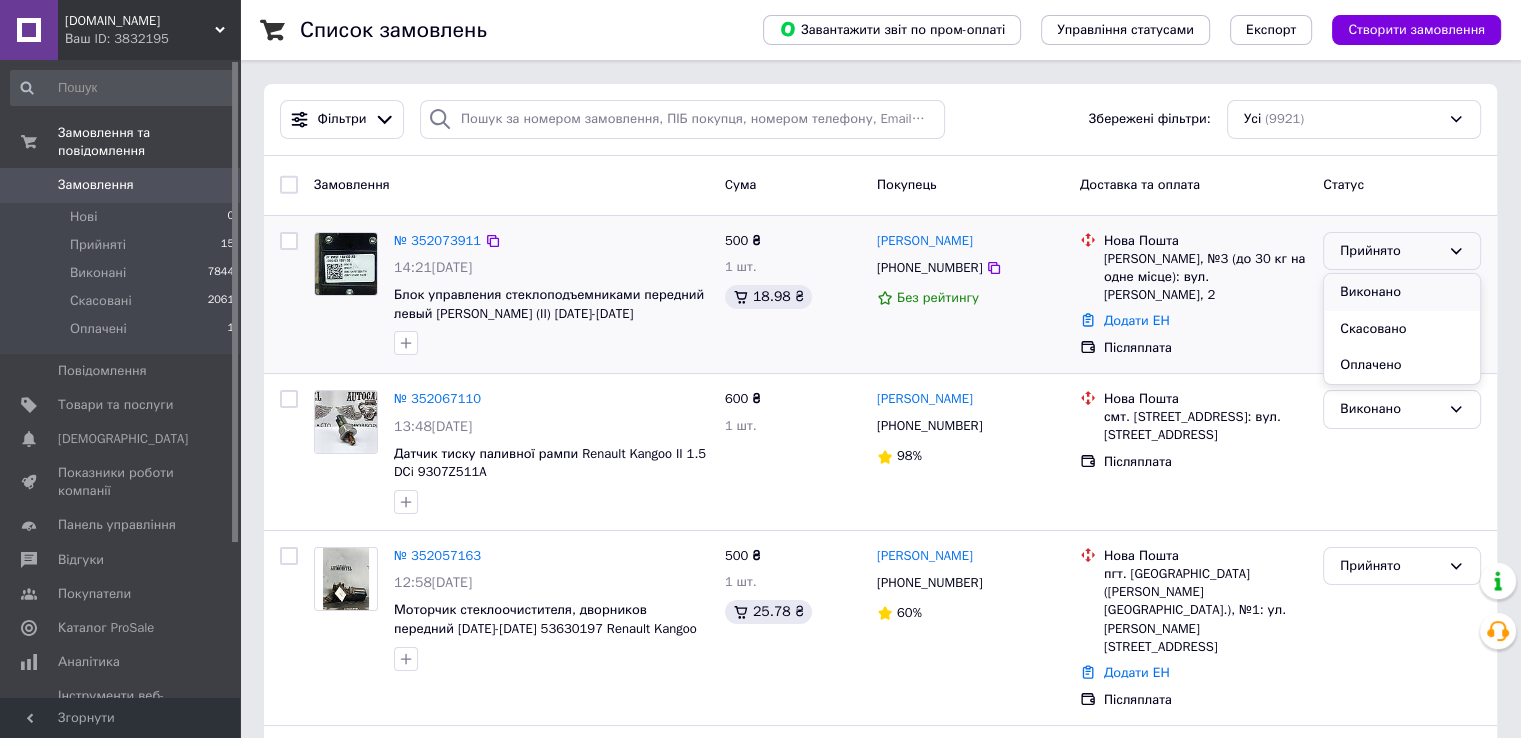 click on "Виконано" at bounding box center (1402, 292) 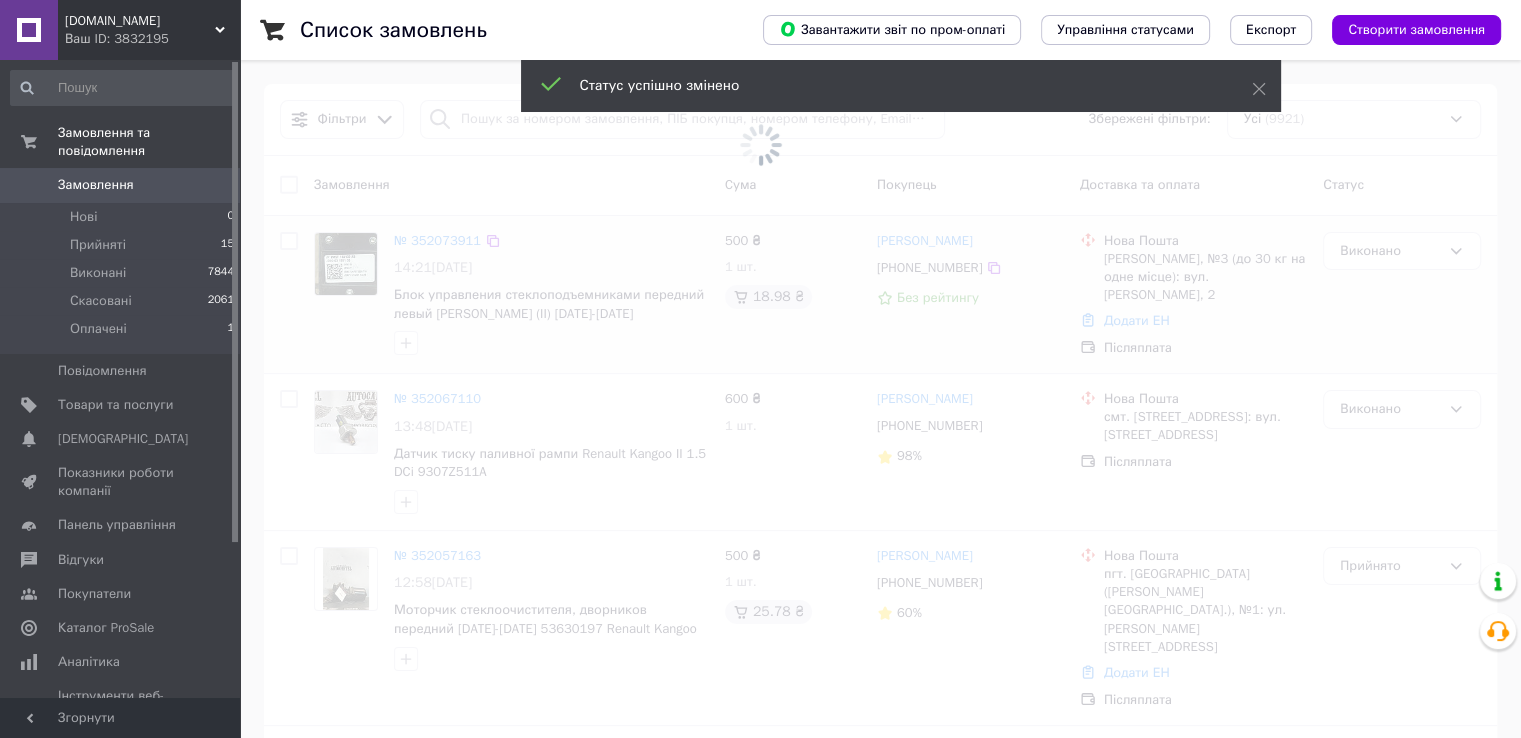 click at bounding box center [760, 369] 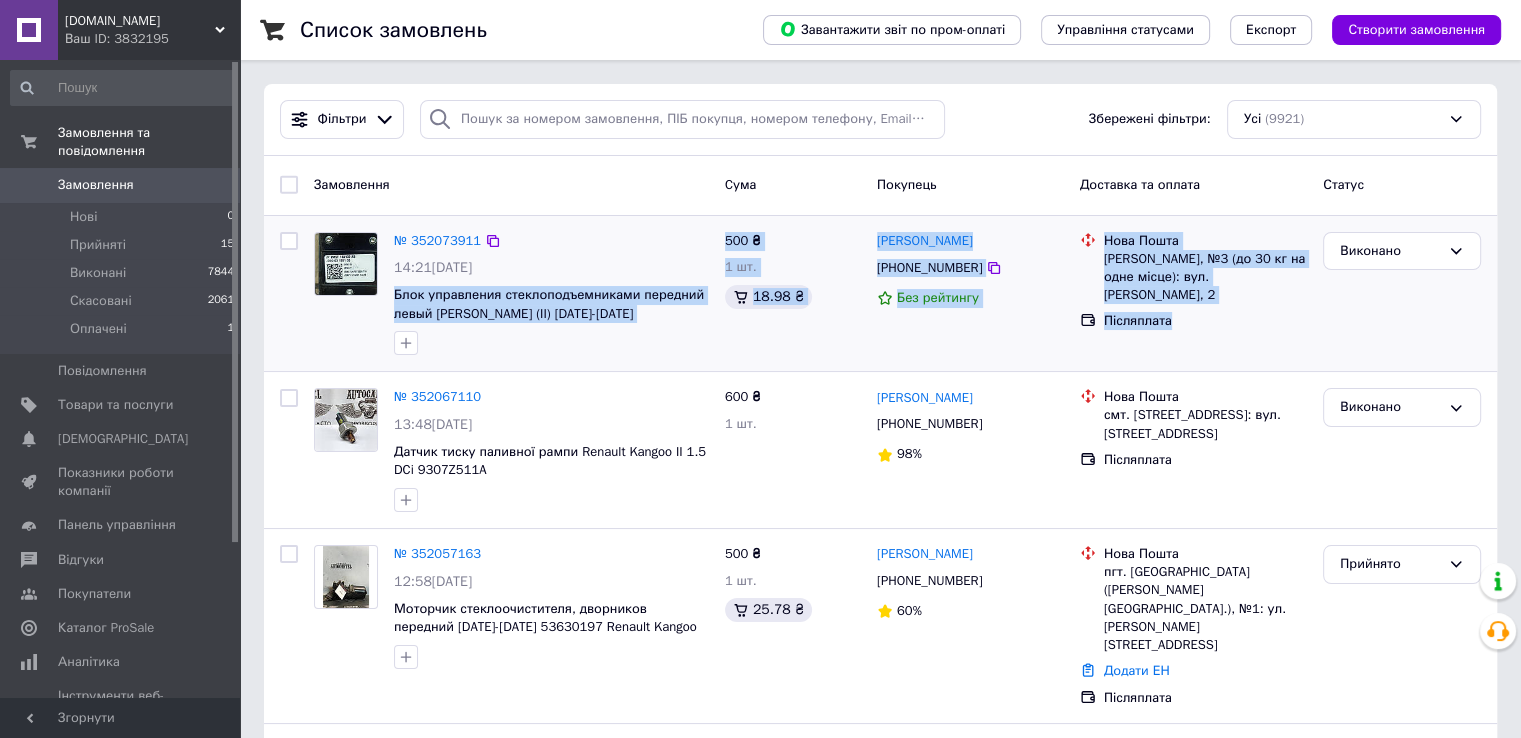 drag, startPoint x: 390, startPoint y: 298, endPoint x: 1237, endPoint y: 337, distance: 847.8974 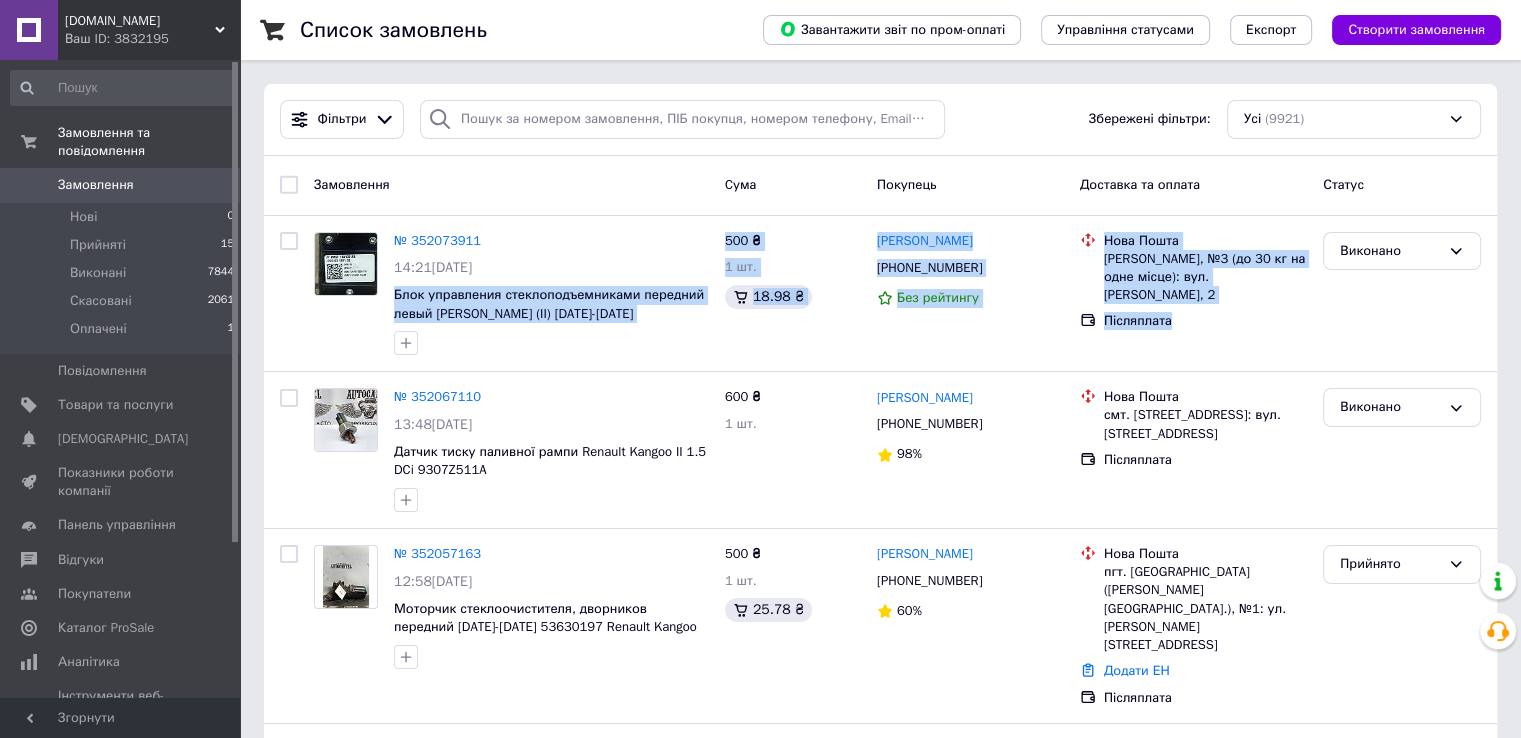 click on "Виконано" at bounding box center (1402, 294) 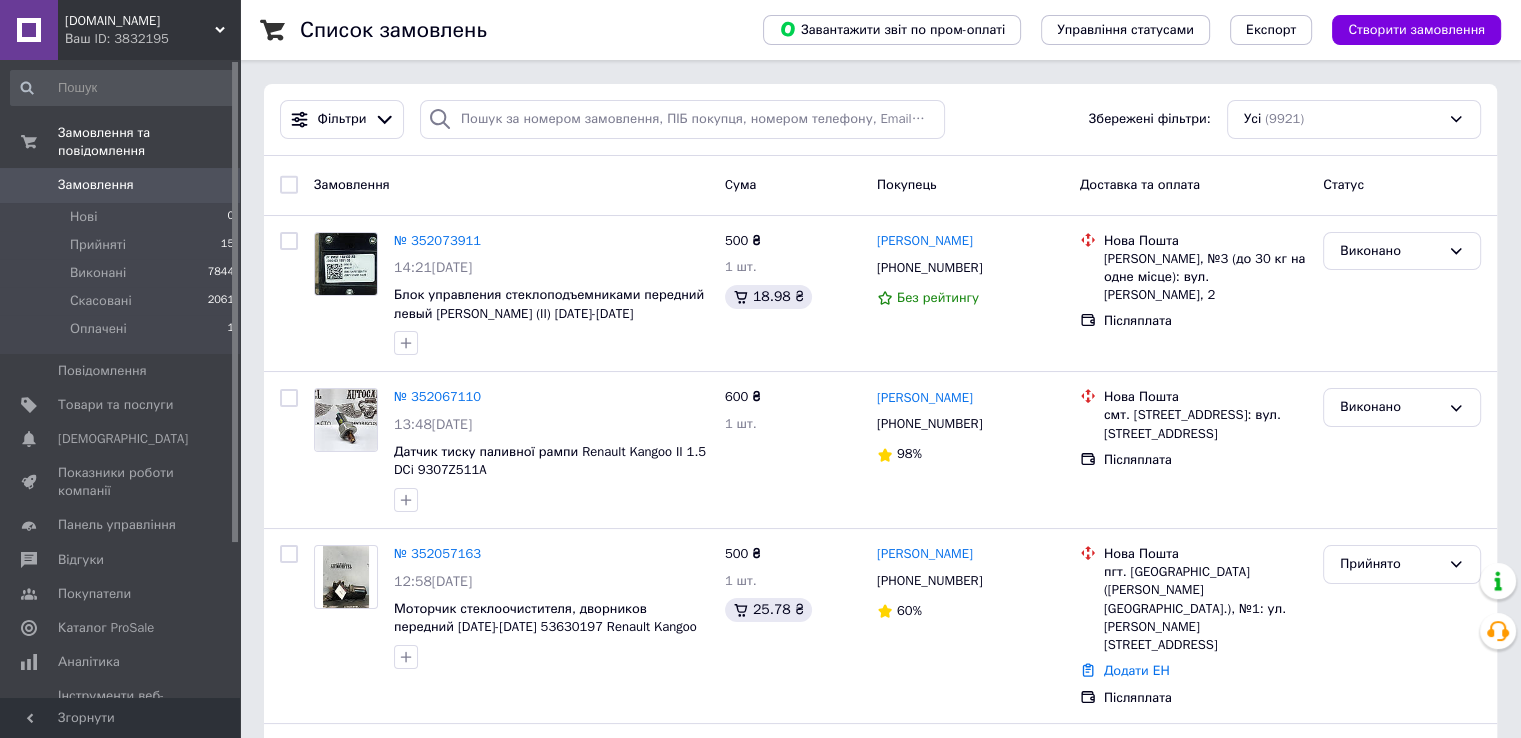 click on "Виконано" at bounding box center (1402, 294) 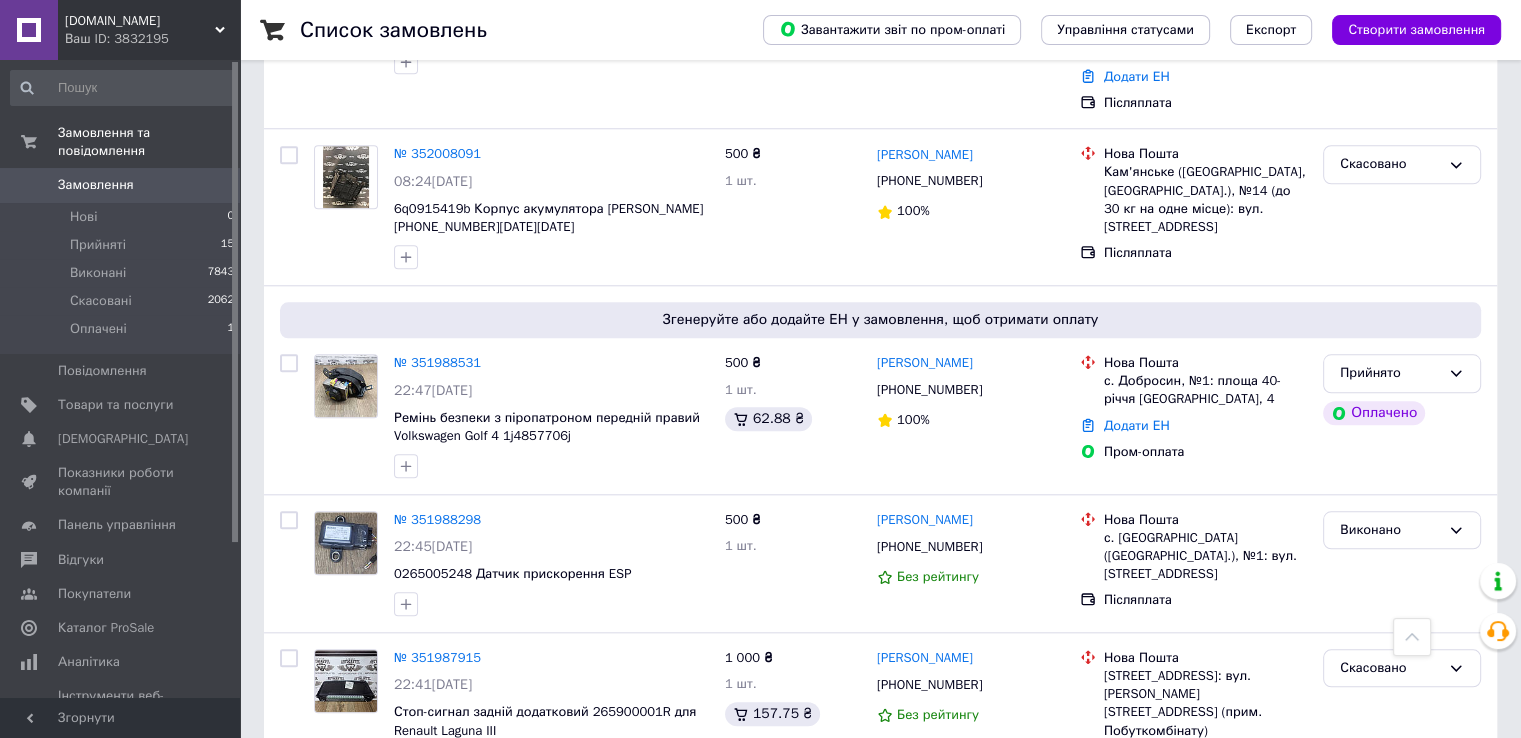scroll, scrollTop: 1700, scrollLeft: 0, axis: vertical 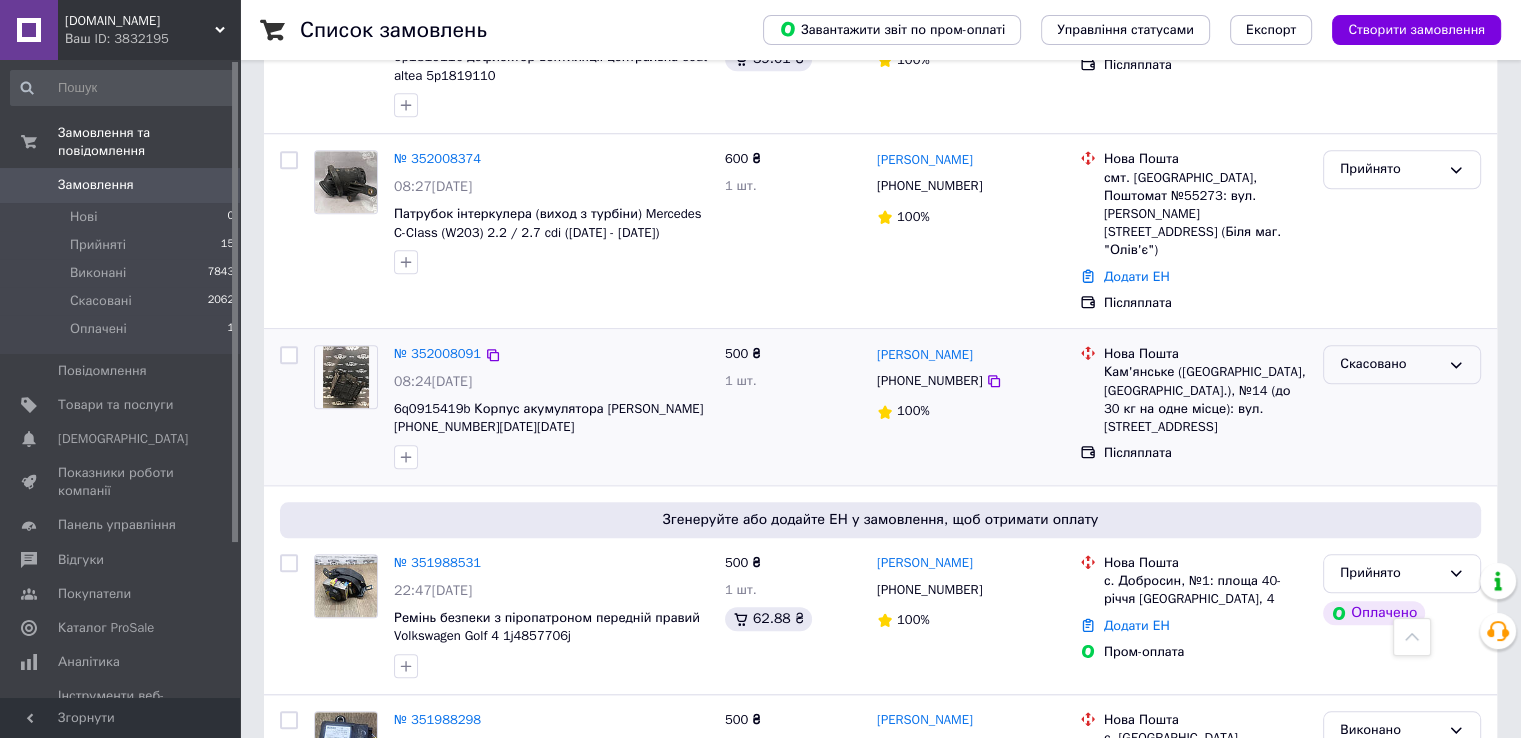 click on "Скасовано" at bounding box center (1390, 364) 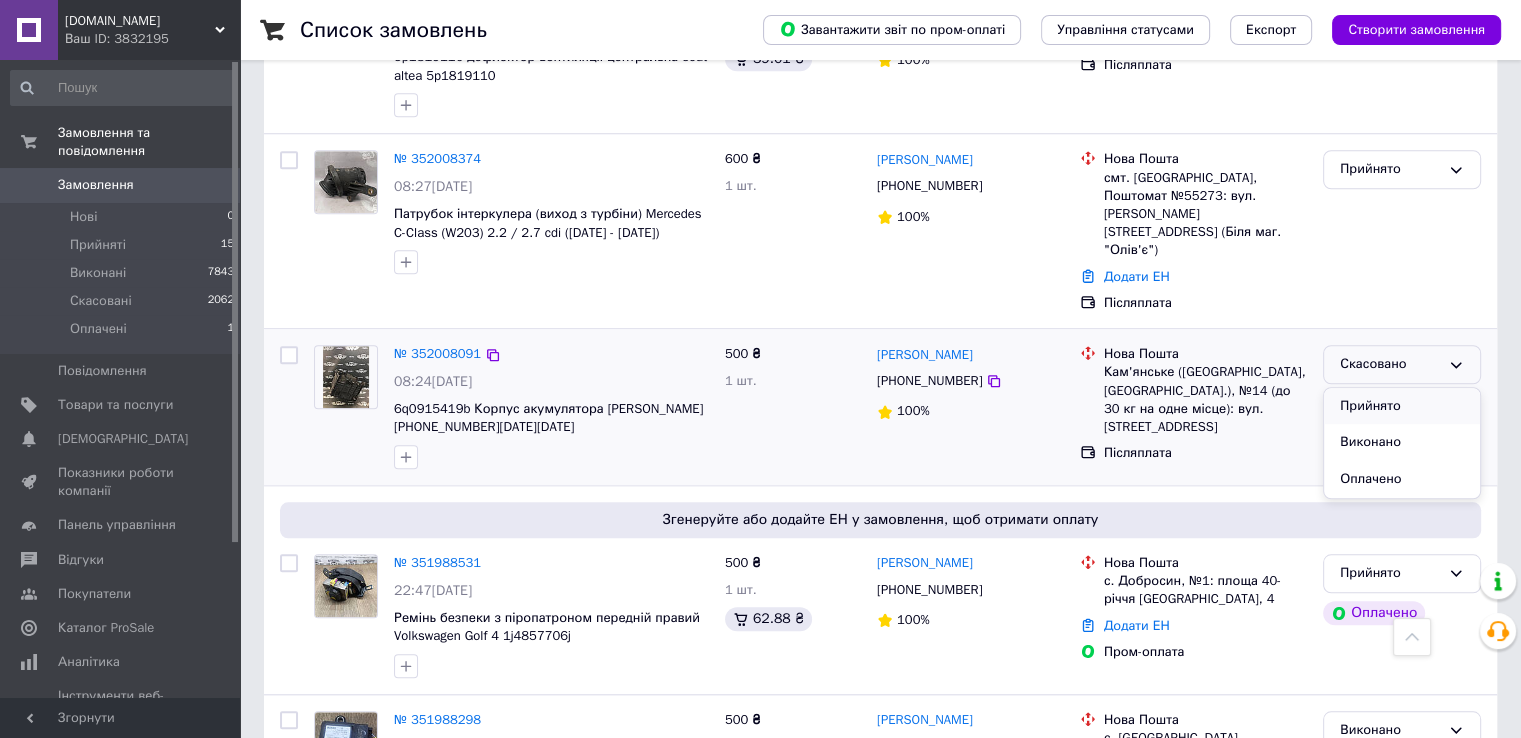 click on "Прийнято" at bounding box center (1402, 406) 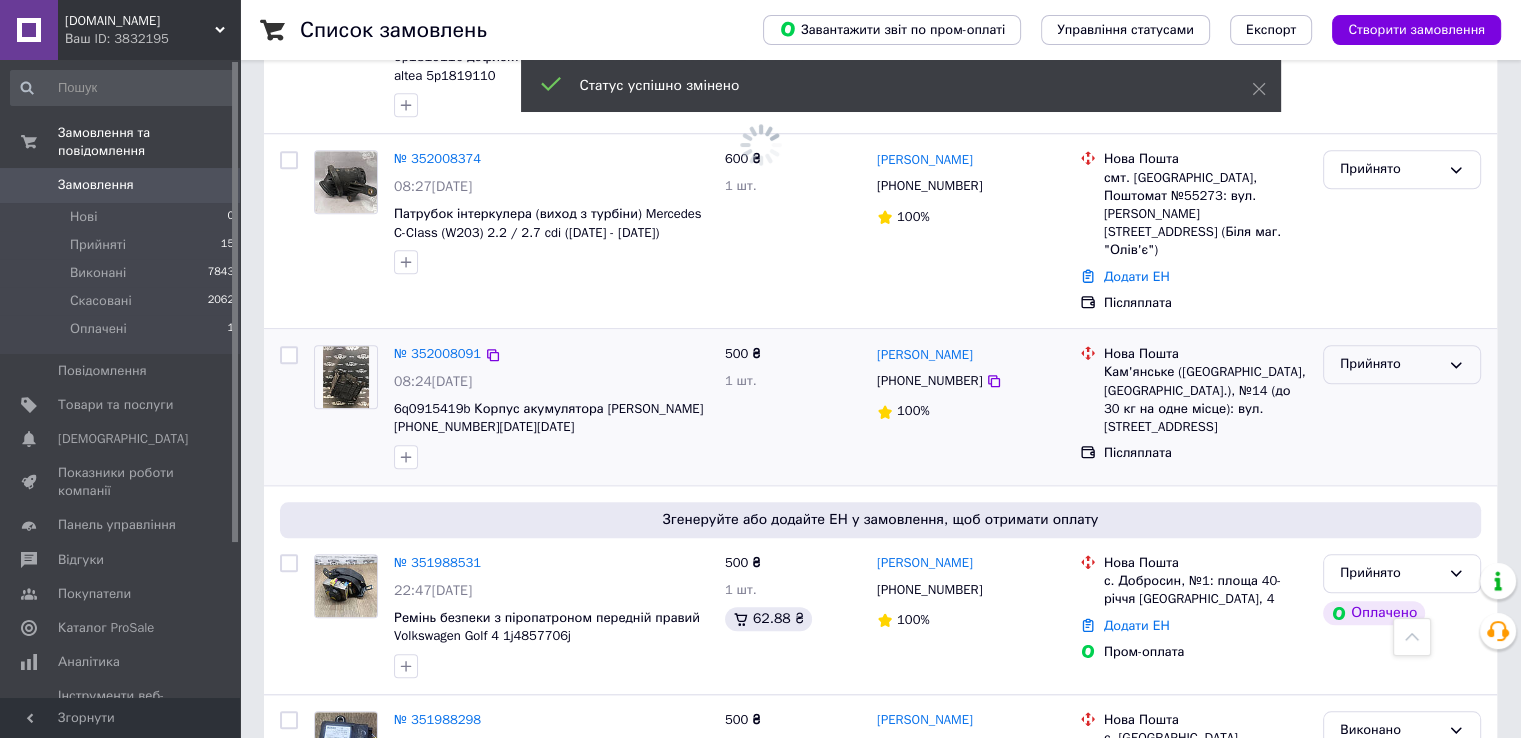 click on "Прийнято" at bounding box center (1402, 364) 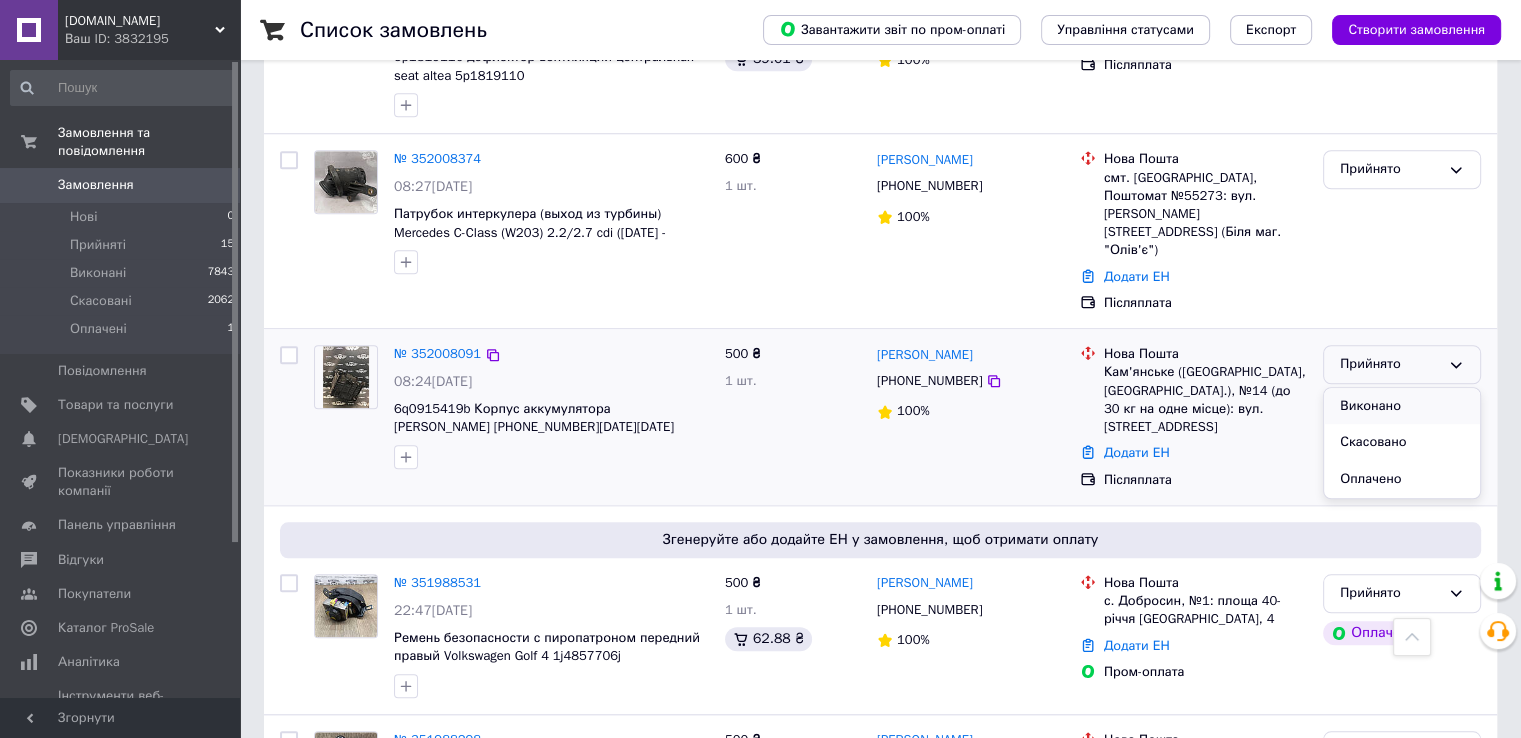 click on "Виконано" at bounding box center [1402, 406] 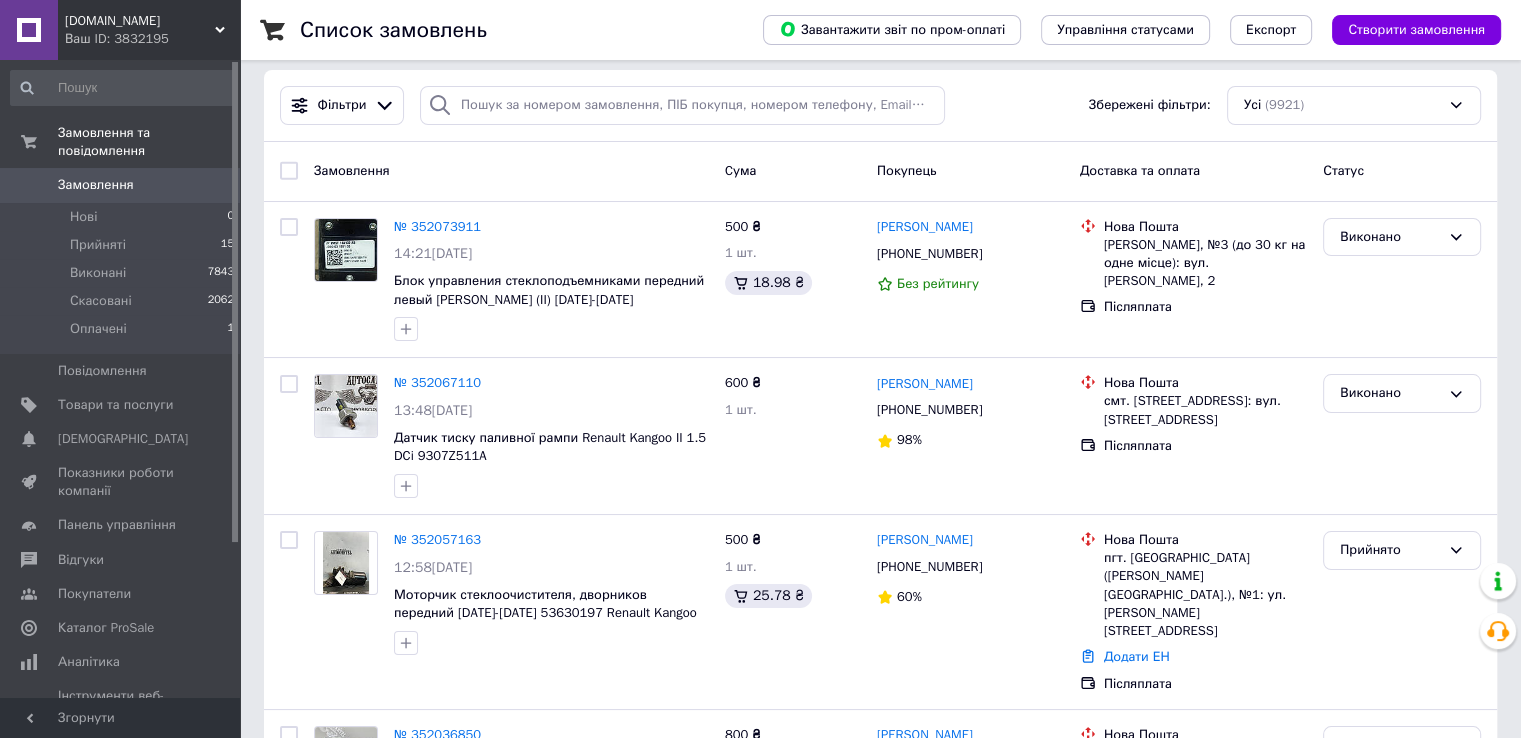 scroll, scrollTop: 0, scrollLeft: 0, axis: both 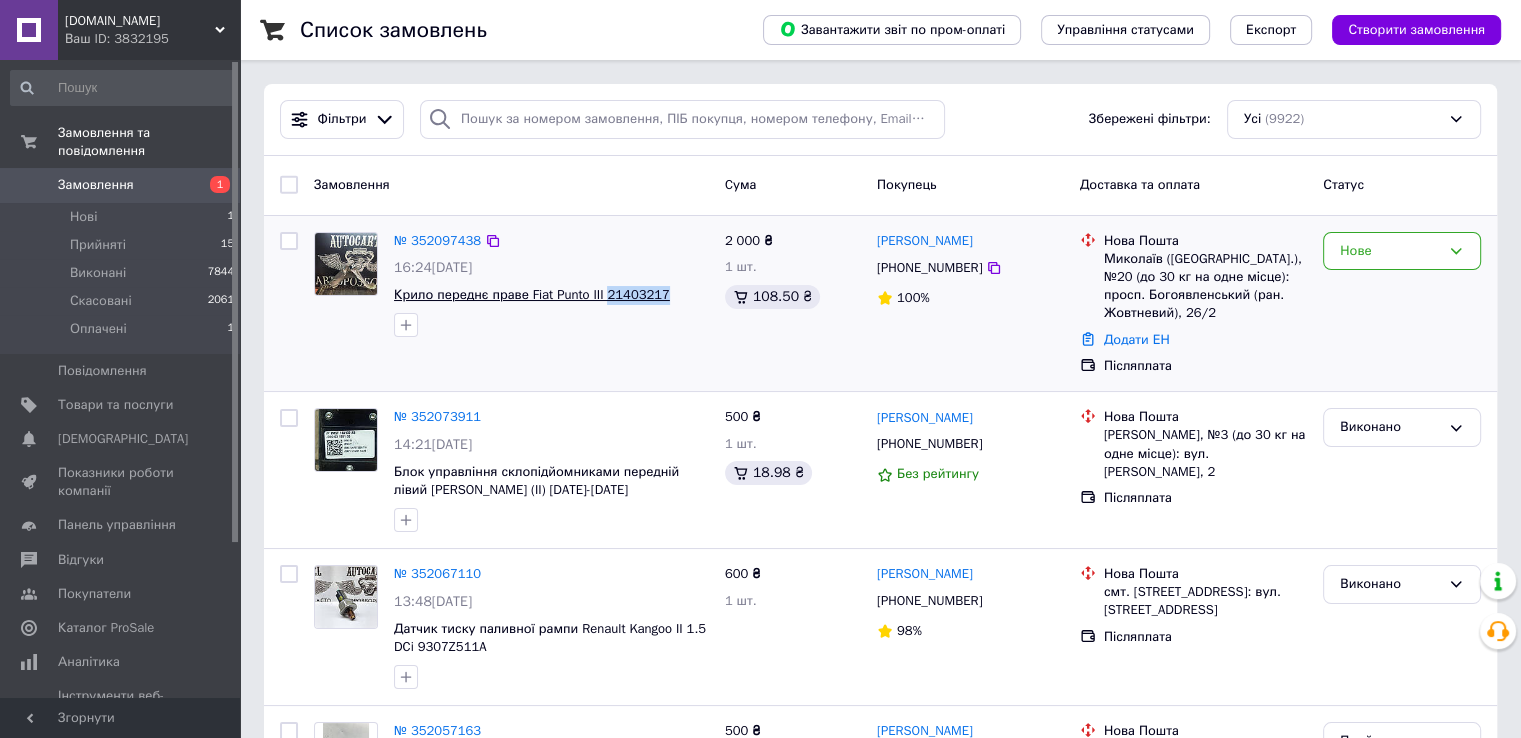 drag, startPoint x: 662, startPoint y: 293, endPoint x: 605, endPoint y: 299, distance: 57.31492 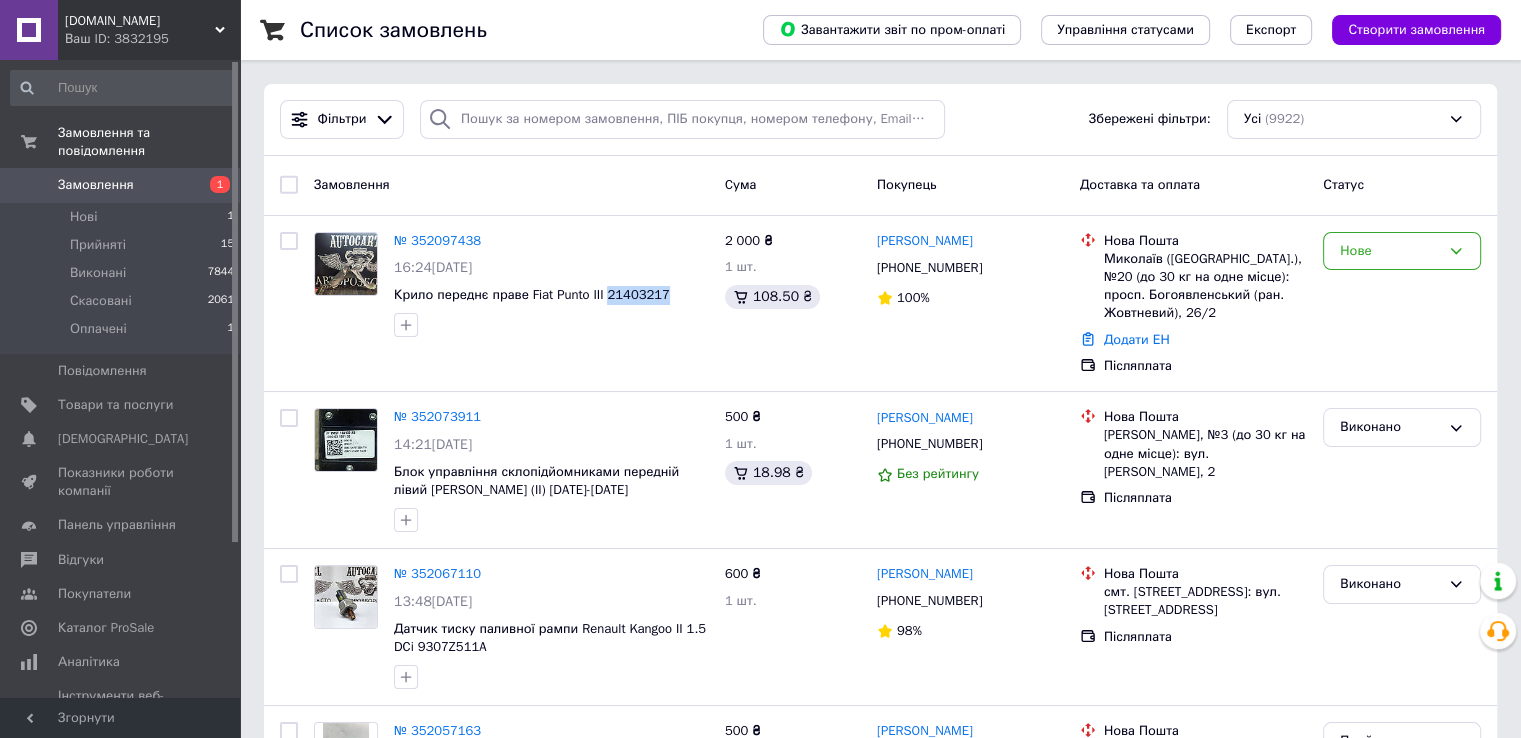 copy on "21403217" 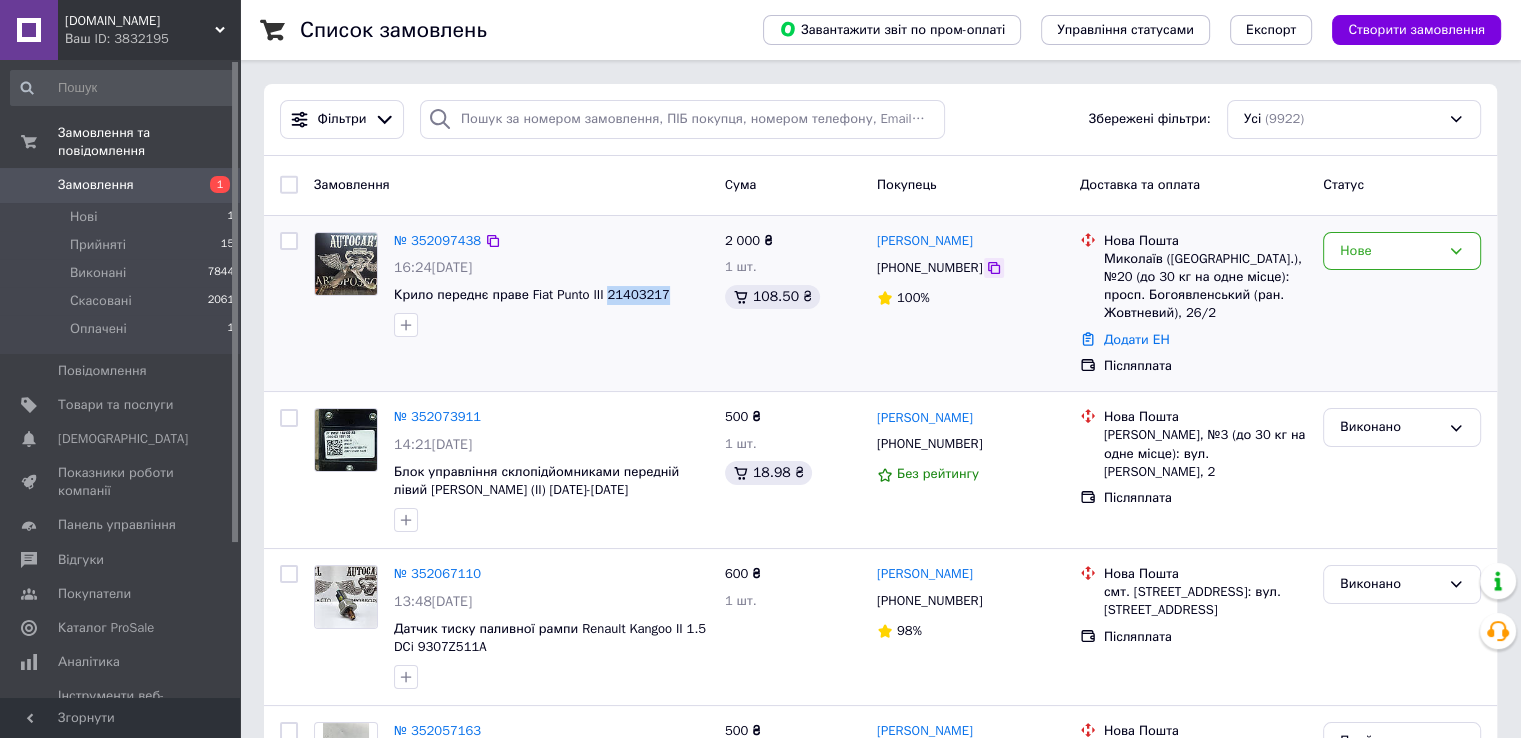click 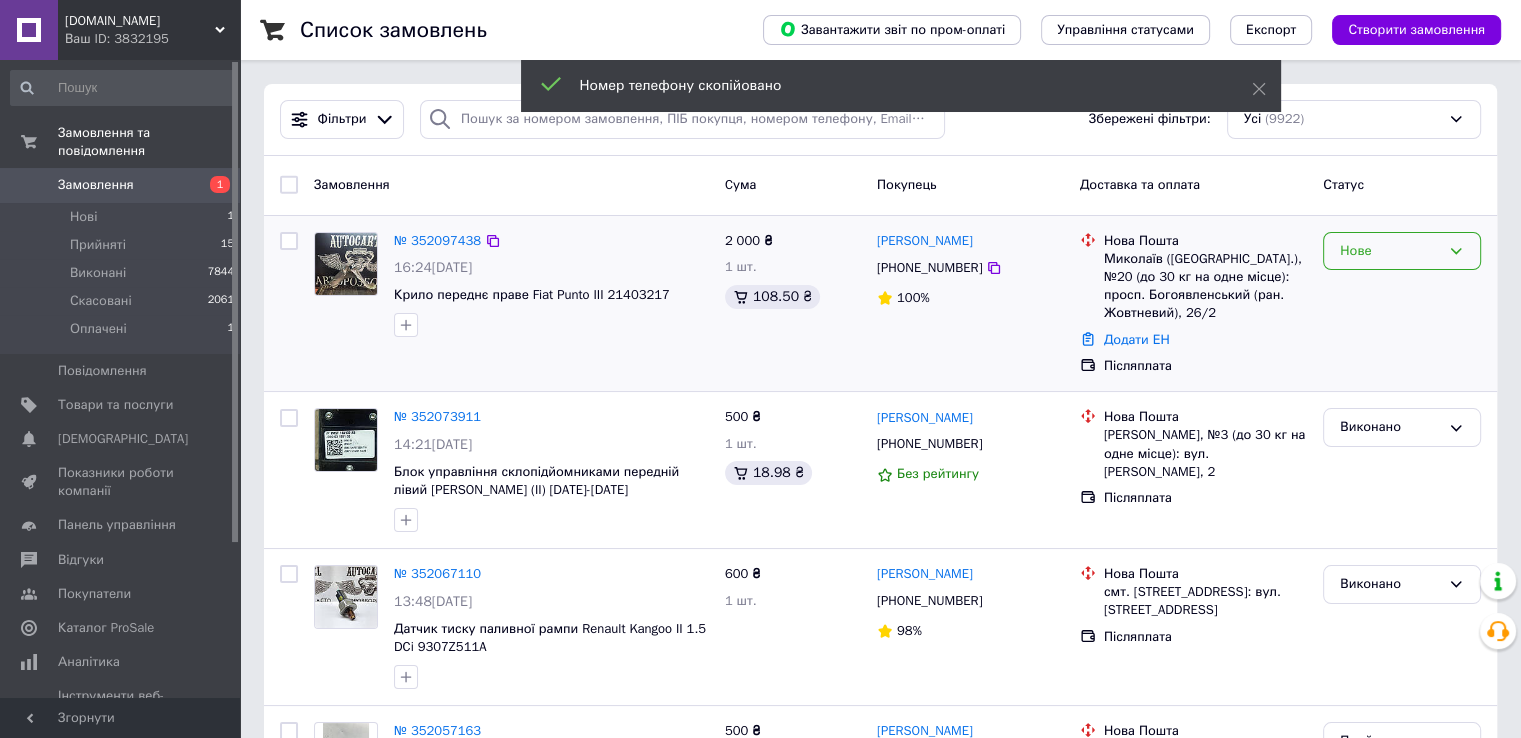 click on "Нове" at bounding box center (1390, 251) 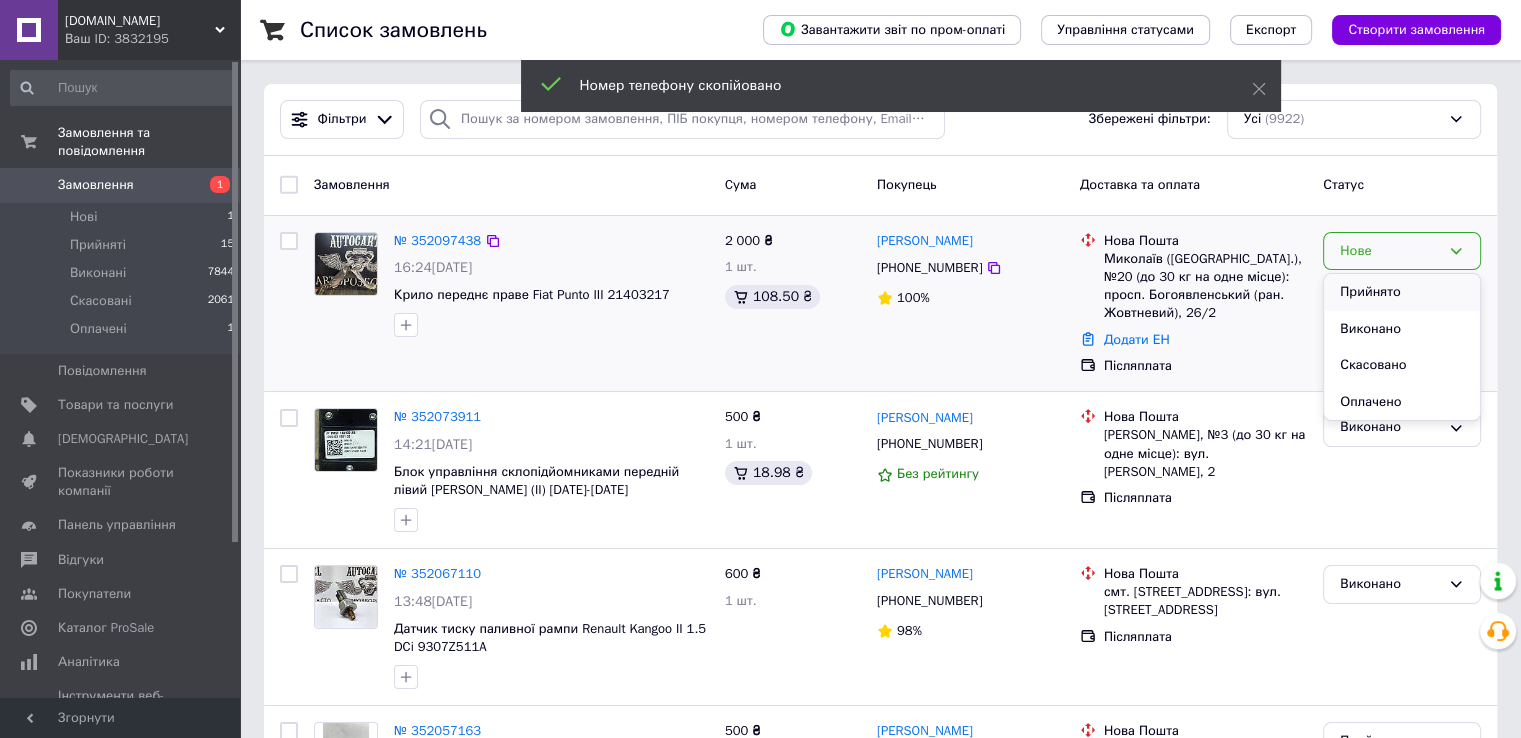 click on "Прийнято" at bounding box center [1402, 292] 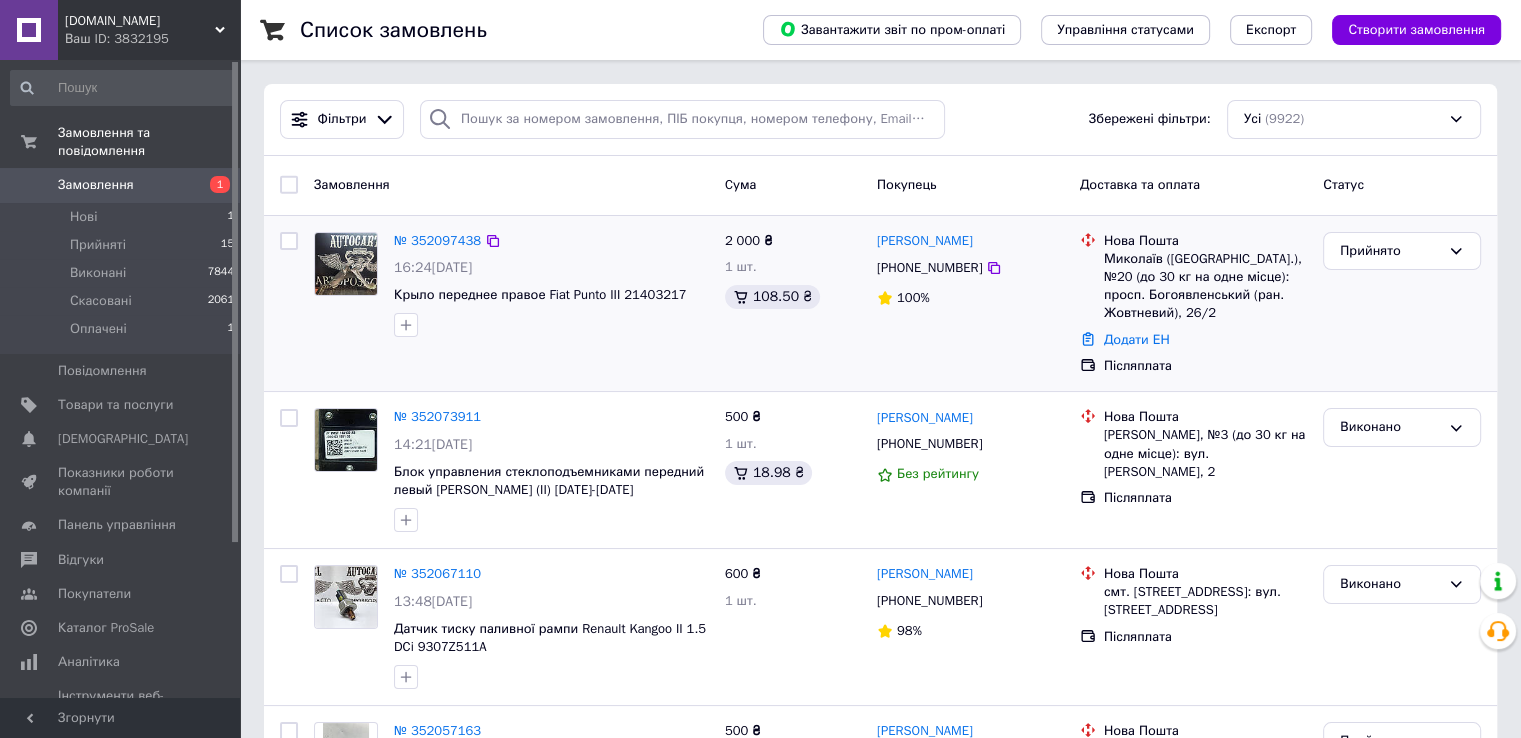 click on "№ 352097438 16:24, 10.07.2025 Крыло переднее правое Fiat Punto III 21403217 2 000 ₴ 1 шт. 108.50 ₴ Володимир Фірич +380733336923 100% Нова Пошта Миколаїв (Миколаївська обл.), №20 (до 30 кг на одне місце): просп. Богоявленський (ран. Жовтневий), 26/2 Додати ЕН Післяплата Прийнято" at bounding box center (880, 304) 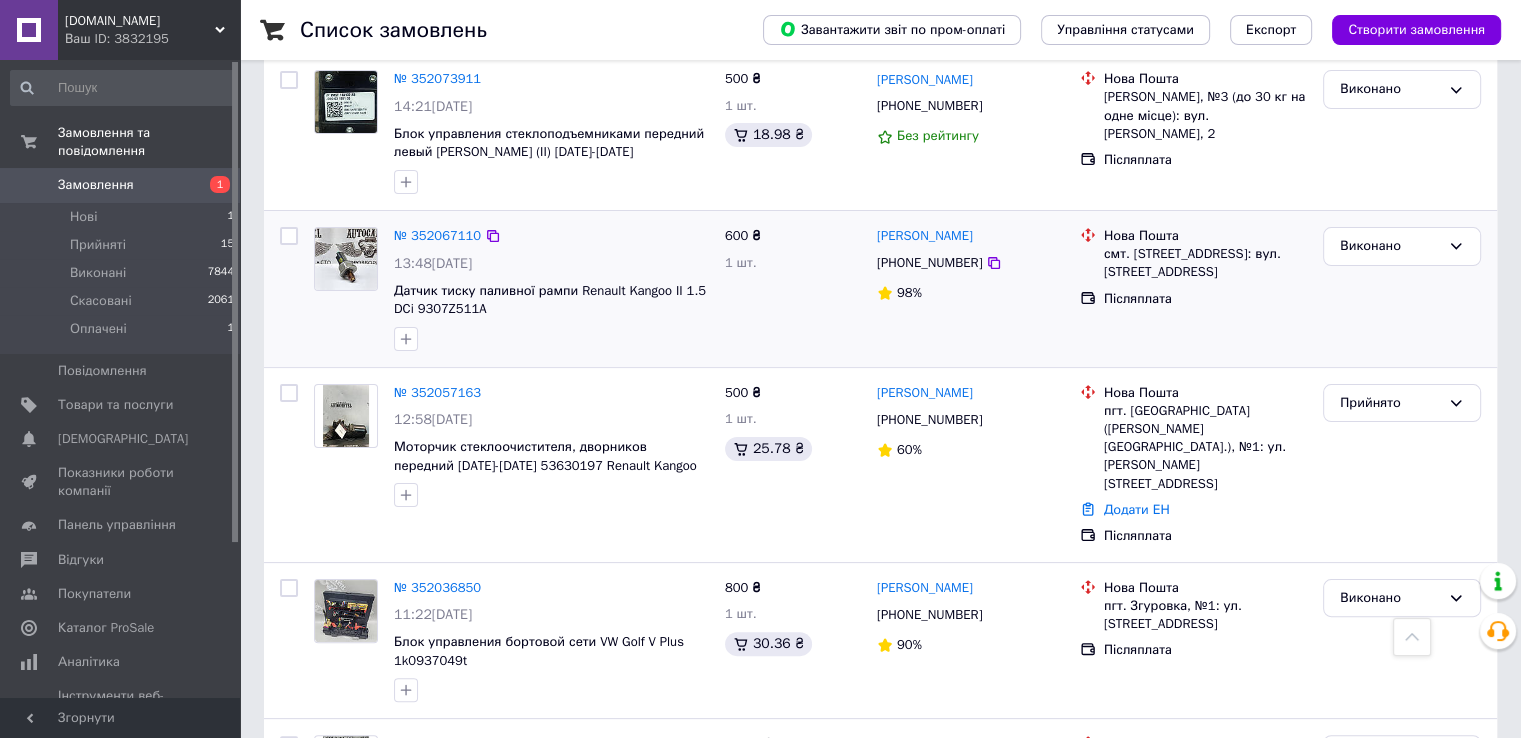 scroll, scrollTop: 400, scrollLeft: 0, axis: vertical 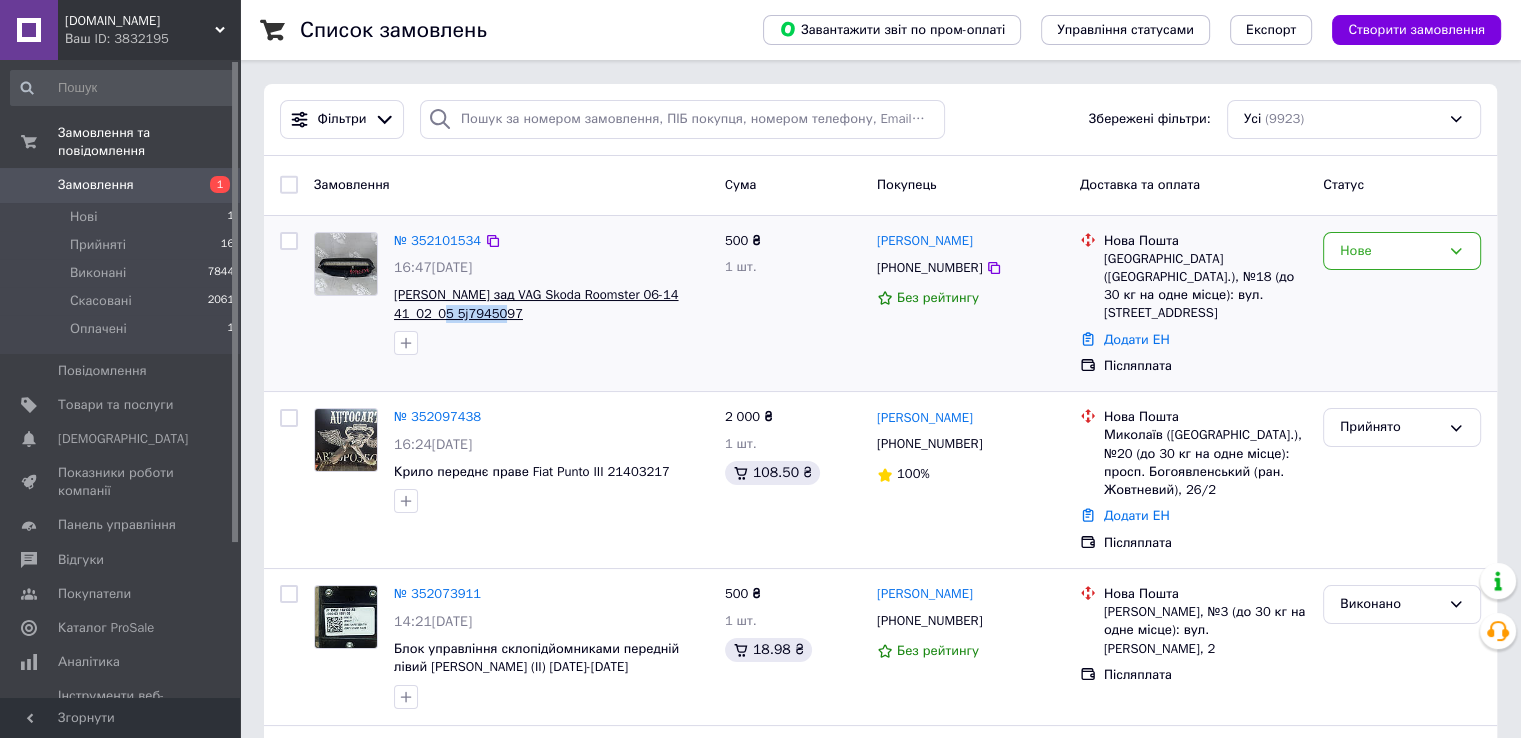 drag, startPoint x: 453, startPoint y: 313, endPoint x: 396, endPoint y: 309, distance: 57.14018 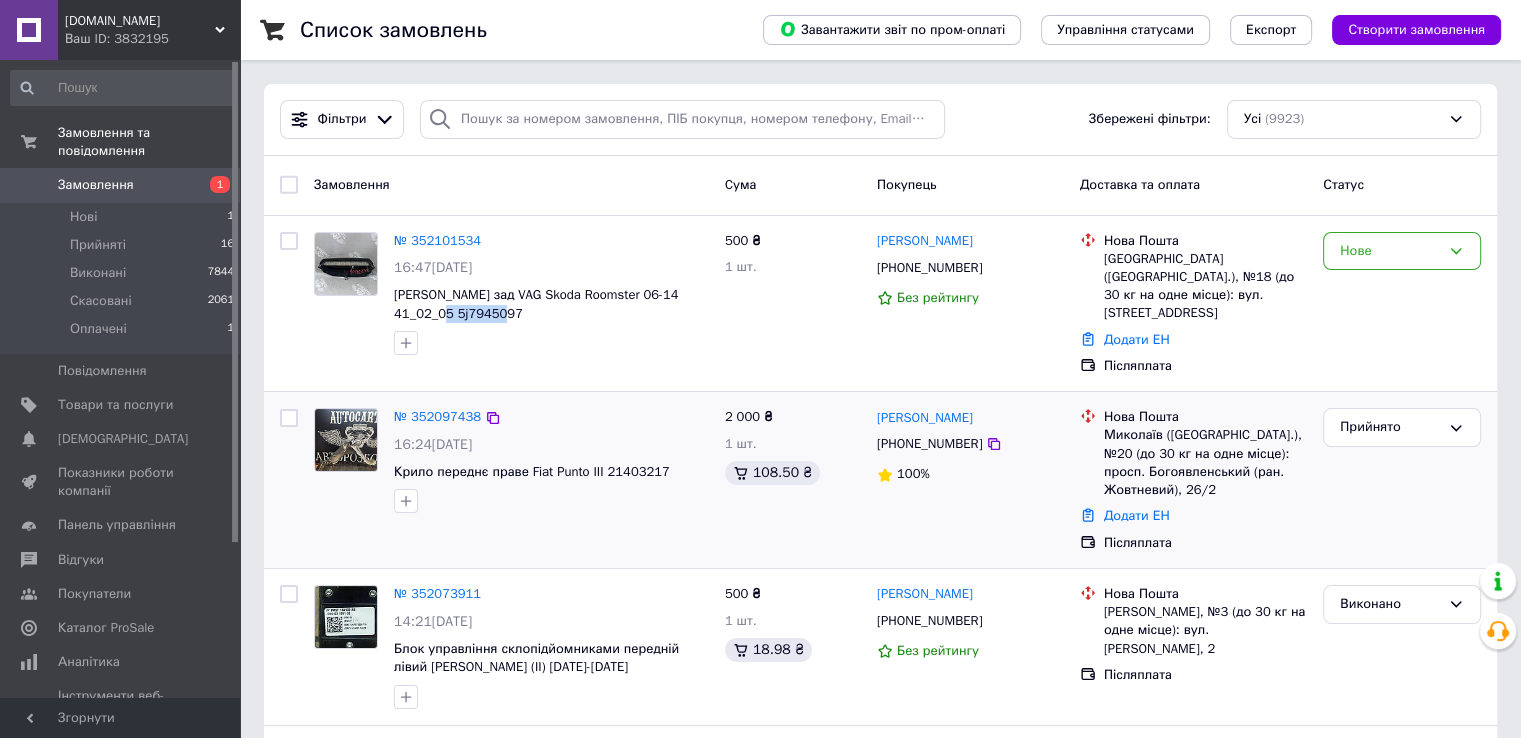 copy on "5j7945097" 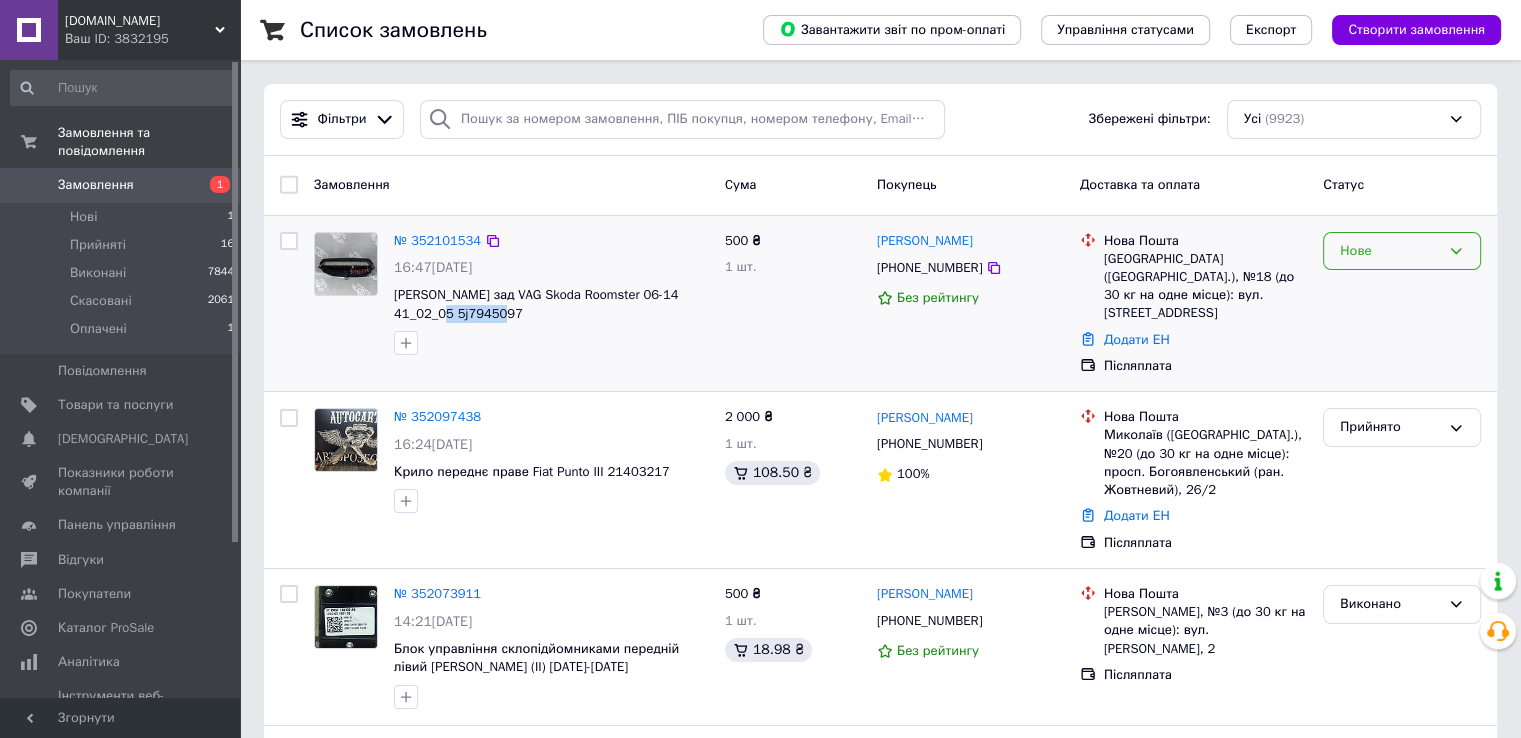 click on "Нове" at bounding box center [1402, 251] 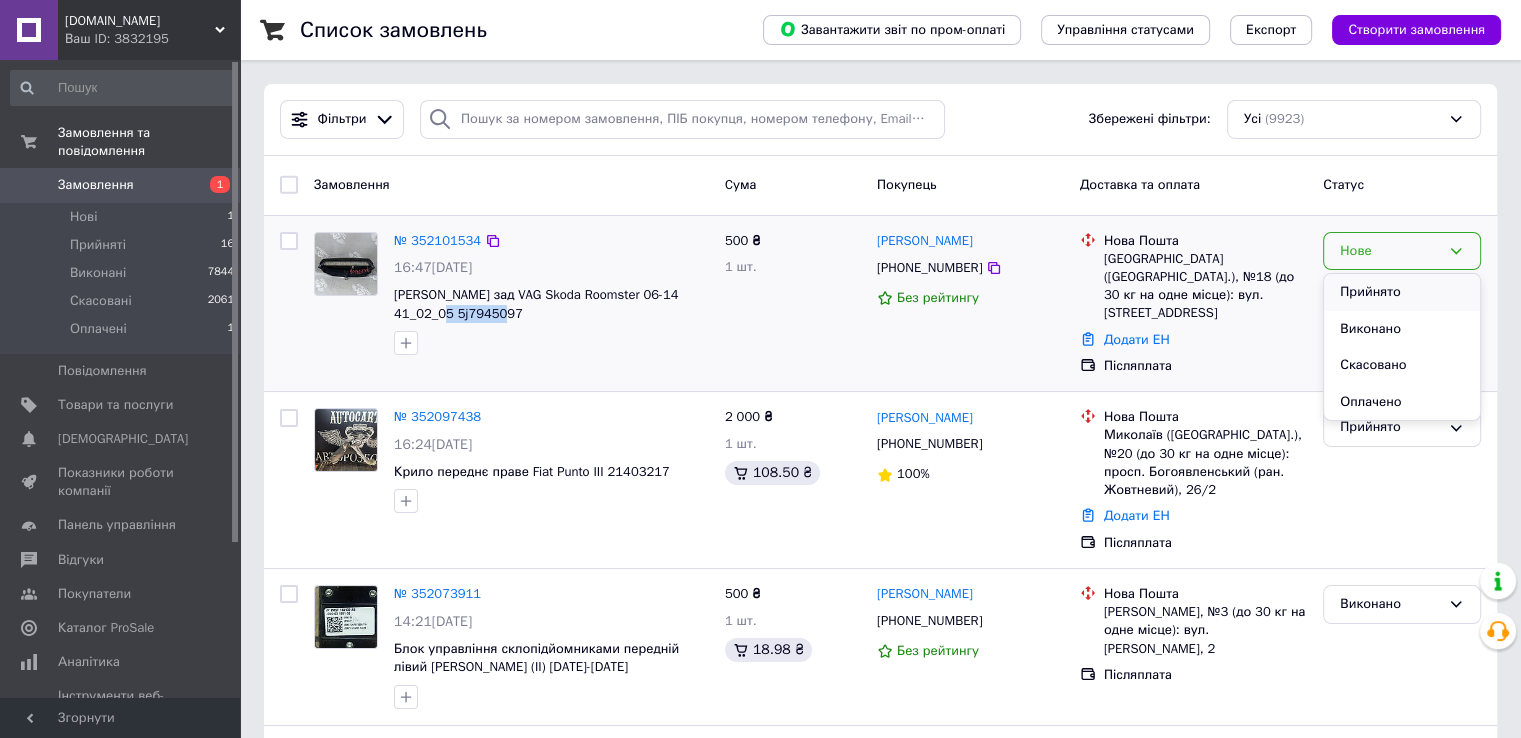 click on "Прийнято" at bounding box center [1402, 292] 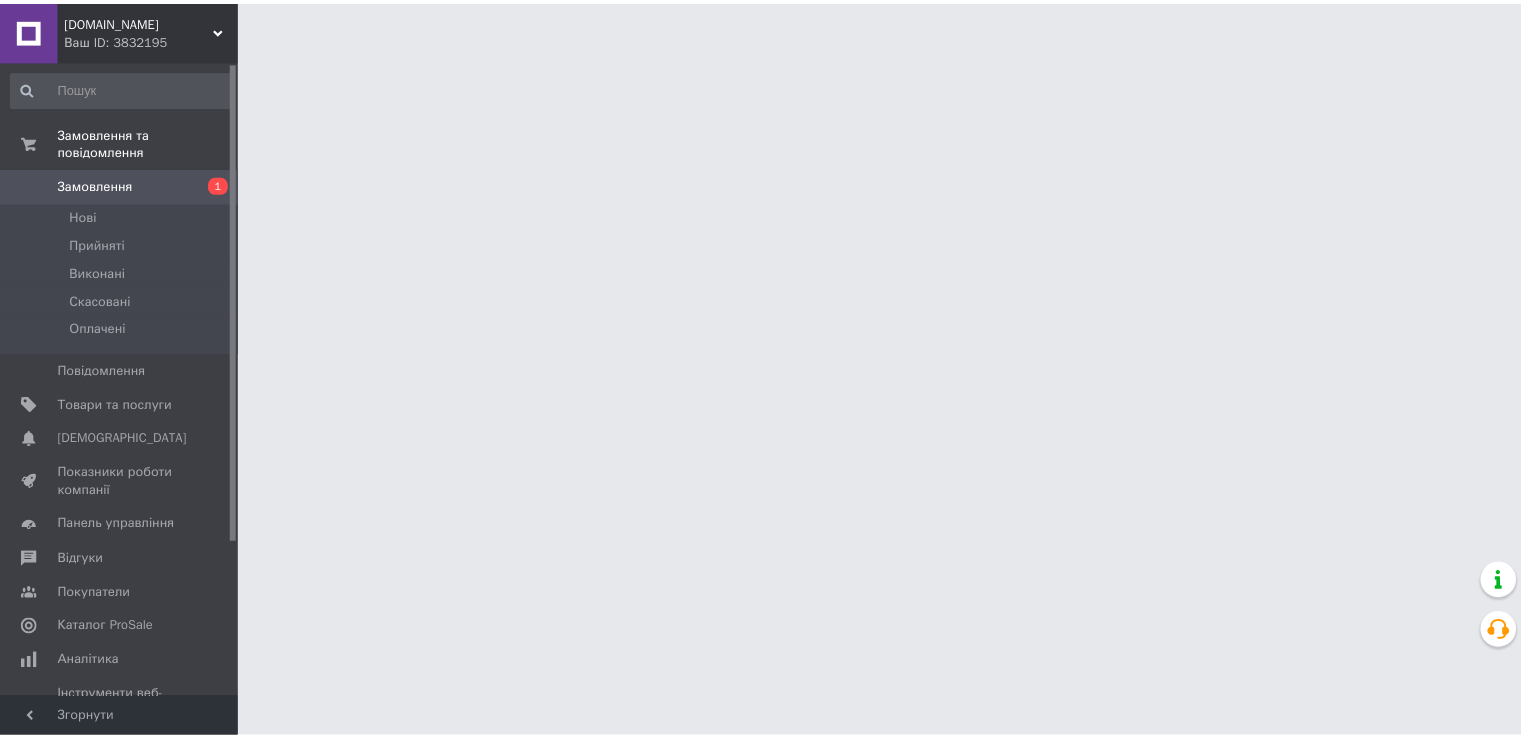scroll, scrollTop: 0, scrollLeft: 0, axis: both 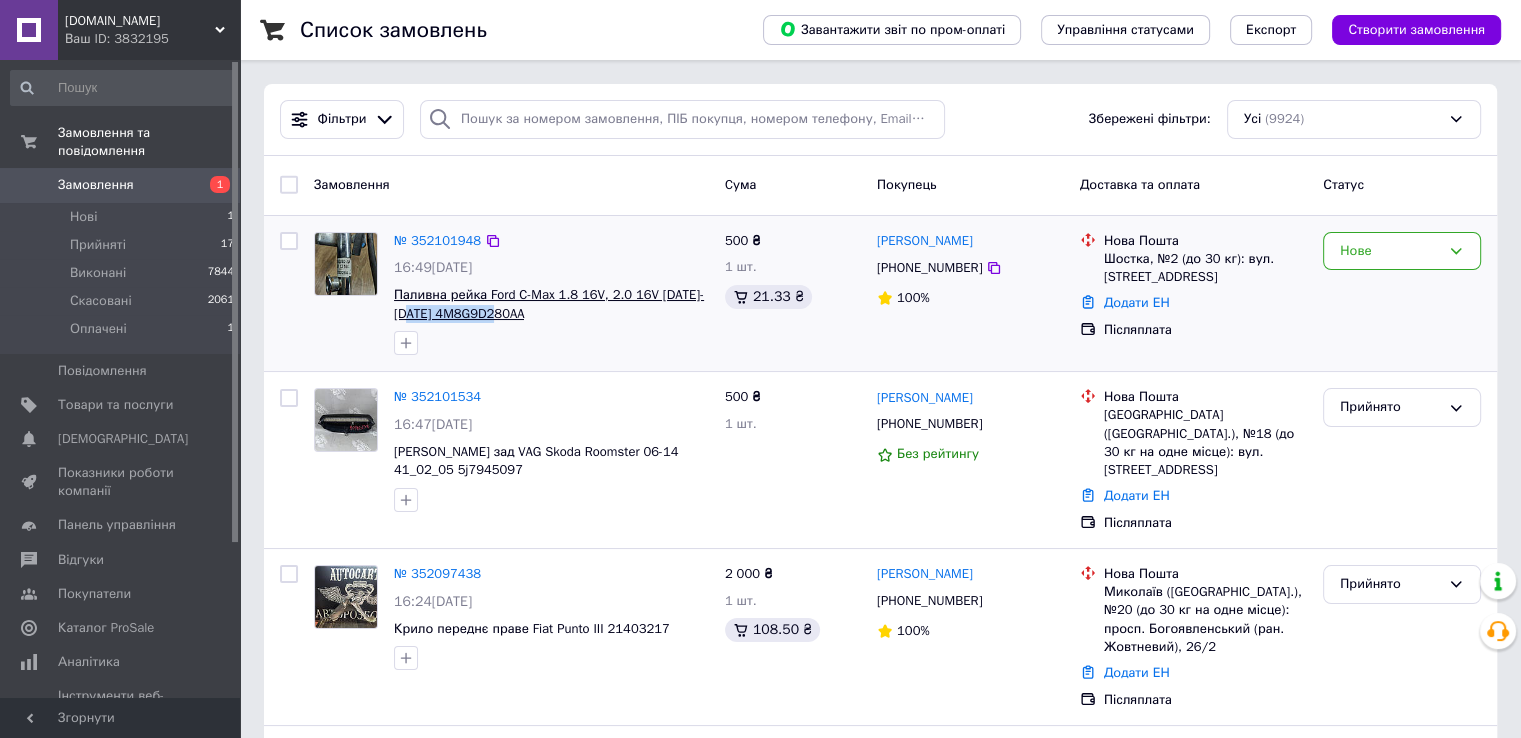 drag, startPoint x: 536, startPoint y: 322, endPoint x: 422, endPoint y: 314, distance: 114.28036 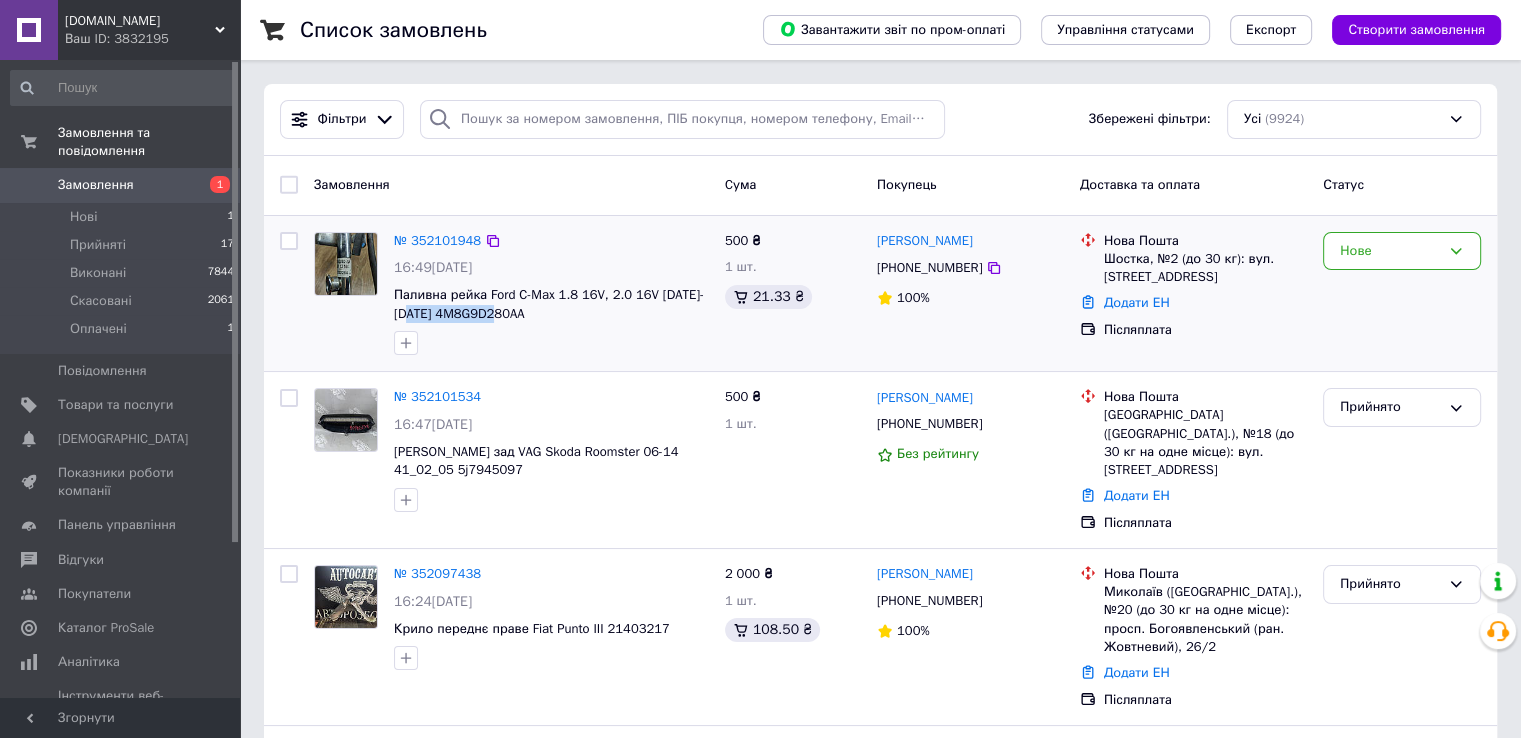 copy on "4M8G9D280AA" 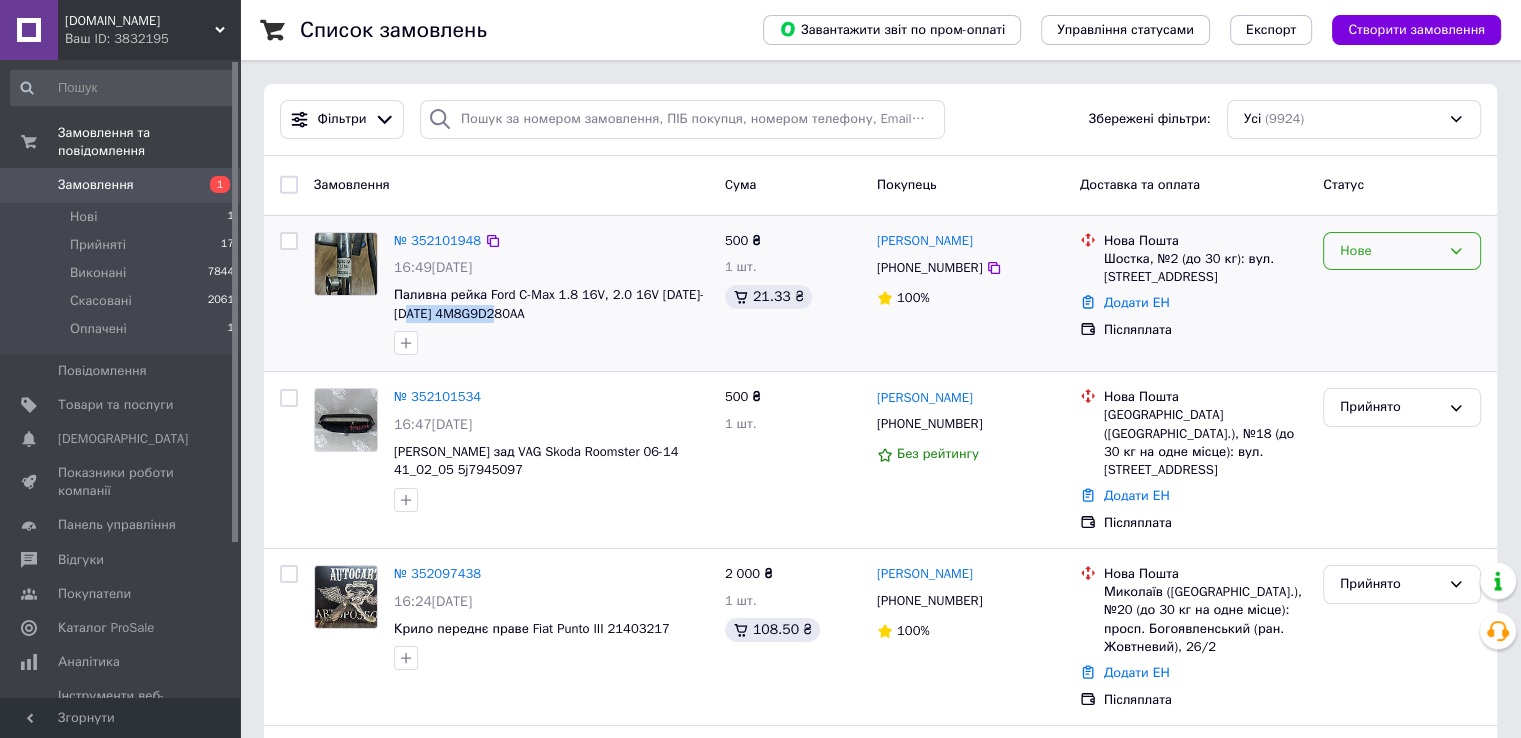 click on "Нове" at bounding box center [1390, 251] 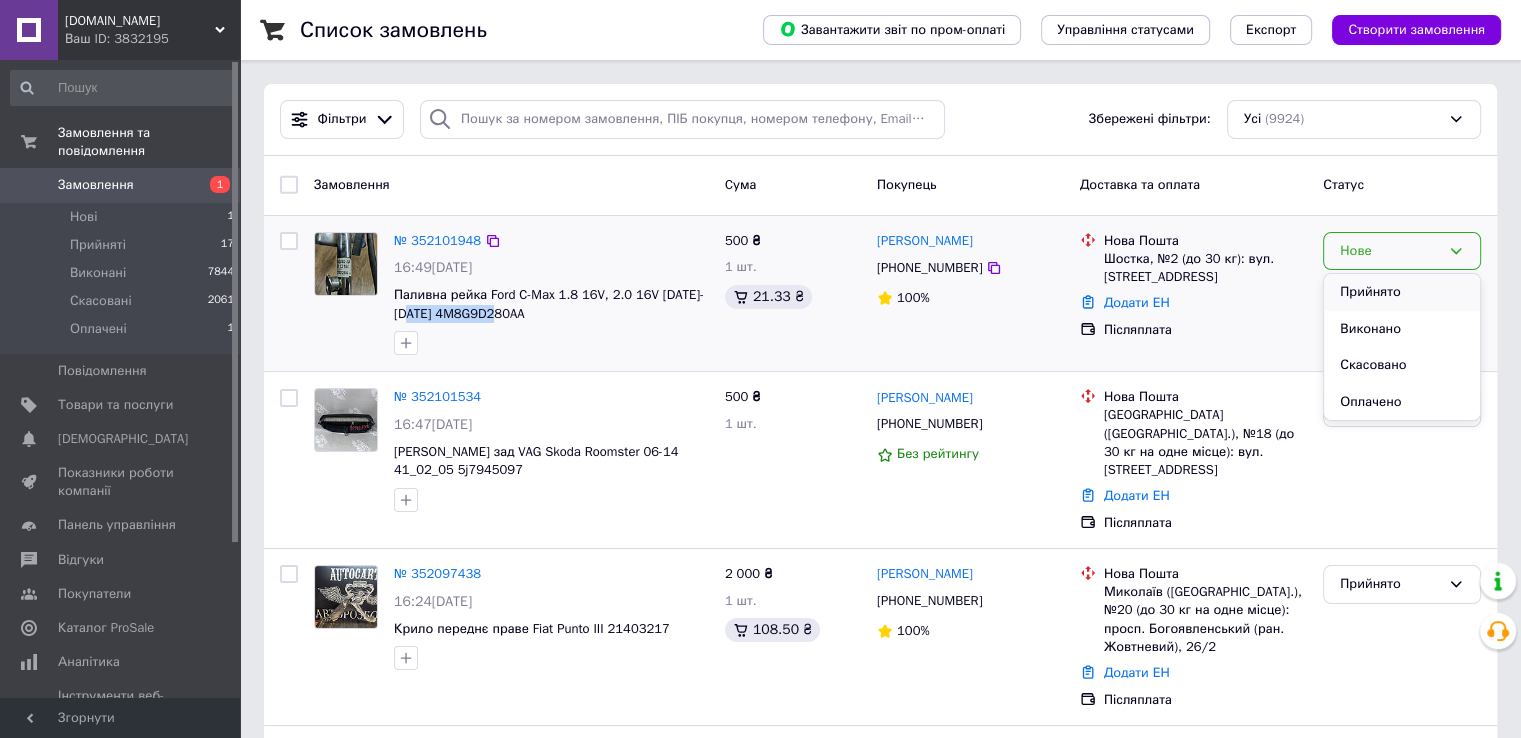 click on "Прийнято" at bounding box center [1402, 292] 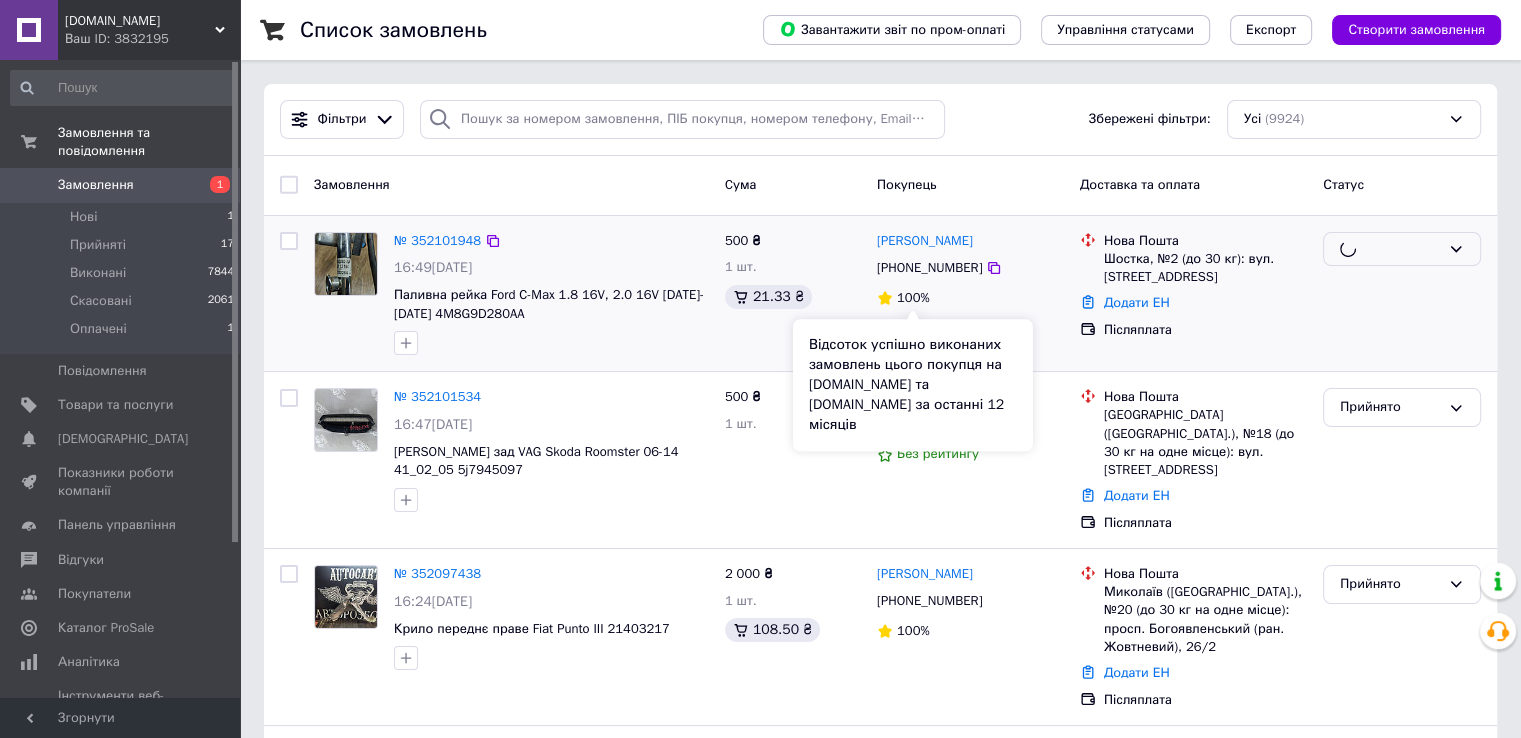 click on "Відсоток успішно виконаних замовлень цього покупця на Prom.ua та Bigl.ua за останні 12 місяців" at bounding box center (913, 385) 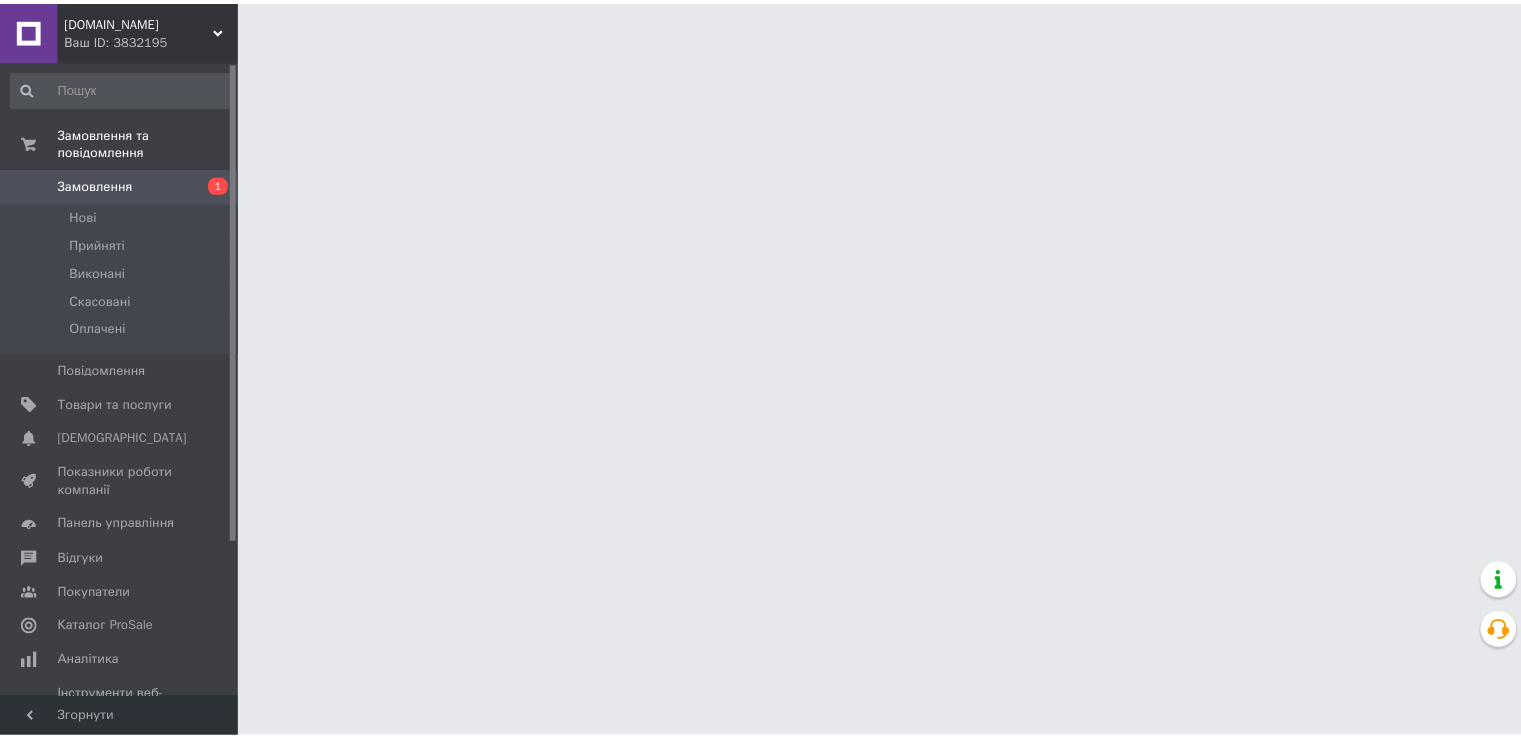 scroll, scrollTop: 0, scrollLeft: 0, axis: both 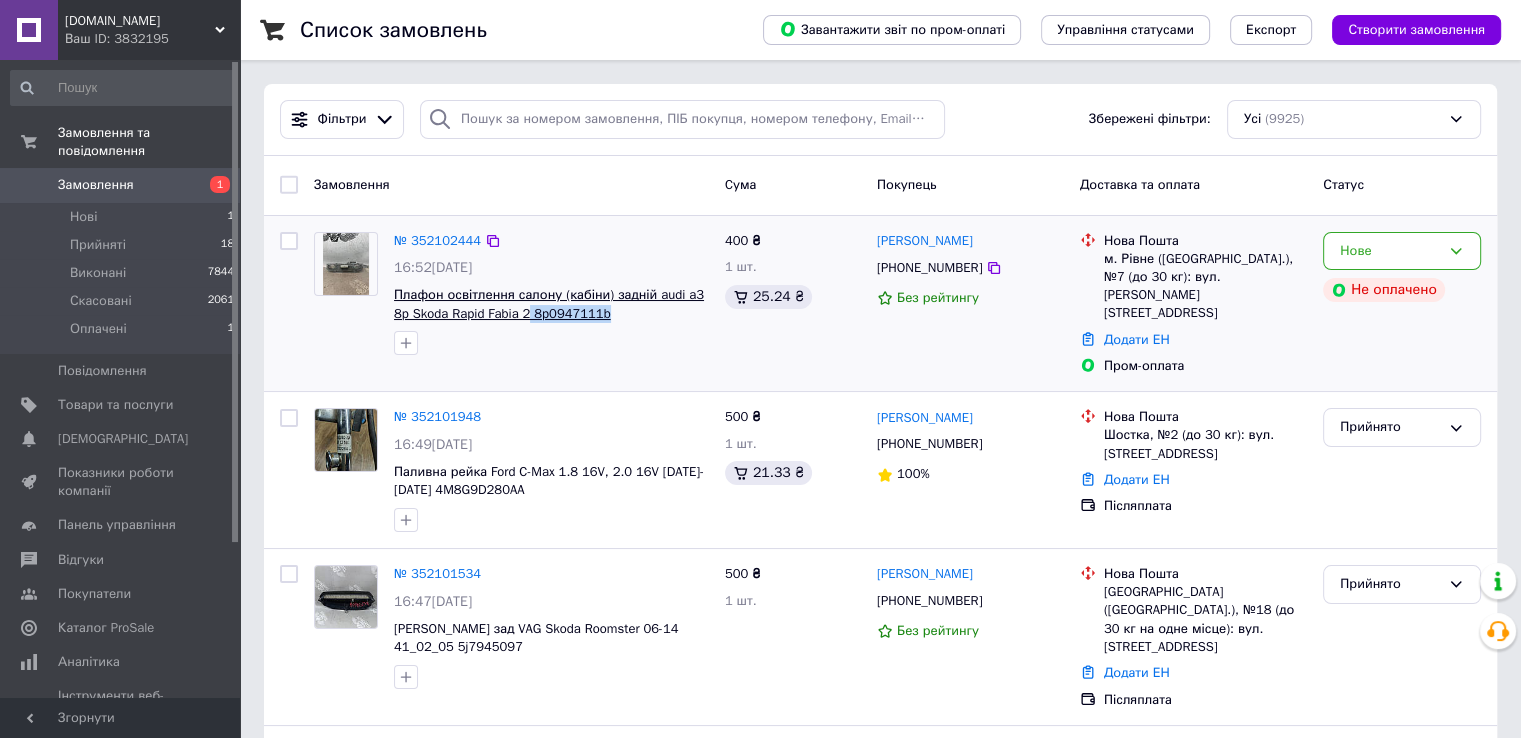 drag, startPoint x: 585, startPoint y: 321, endPoint x: 510, endPoint y: 319, distance: 75.026665 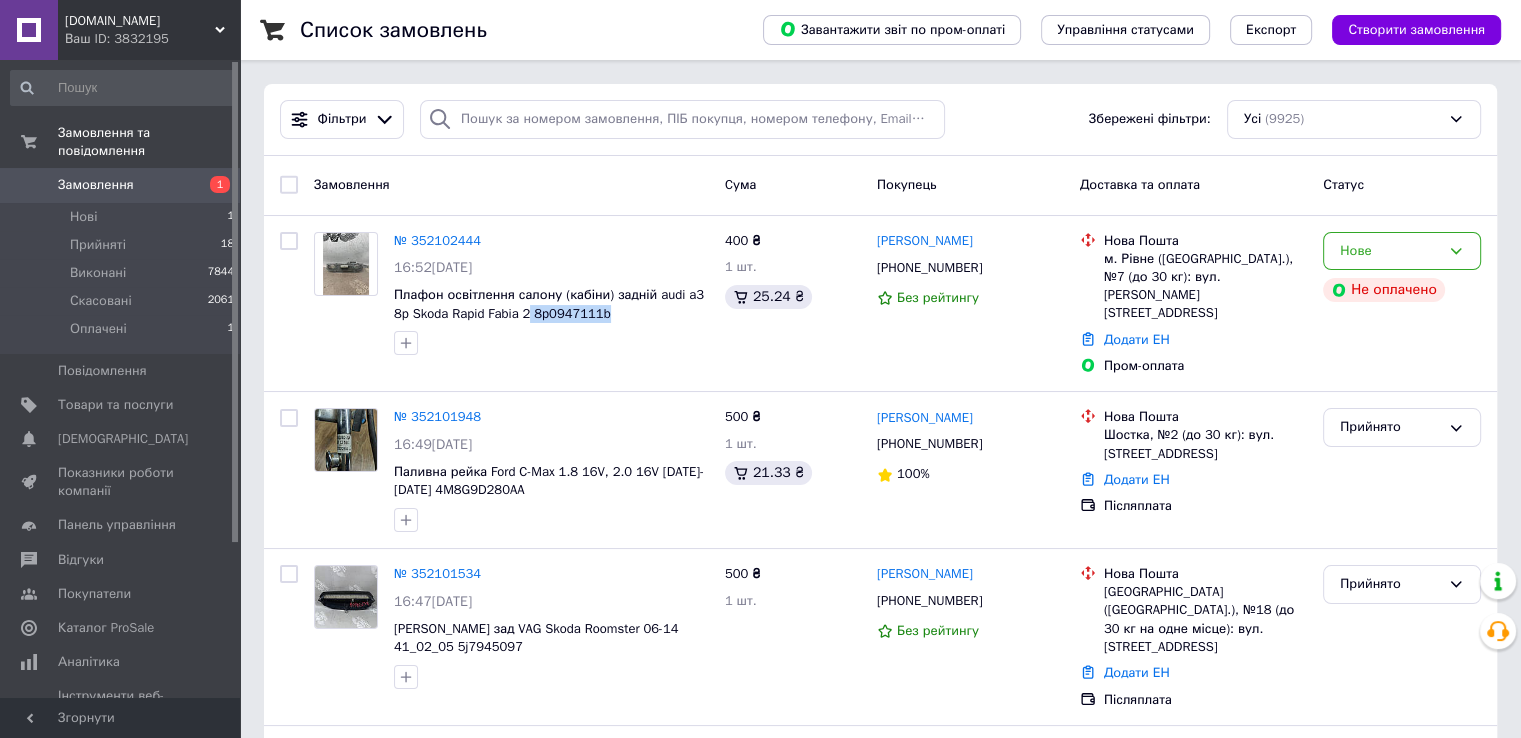 copy on "8p0947111b" 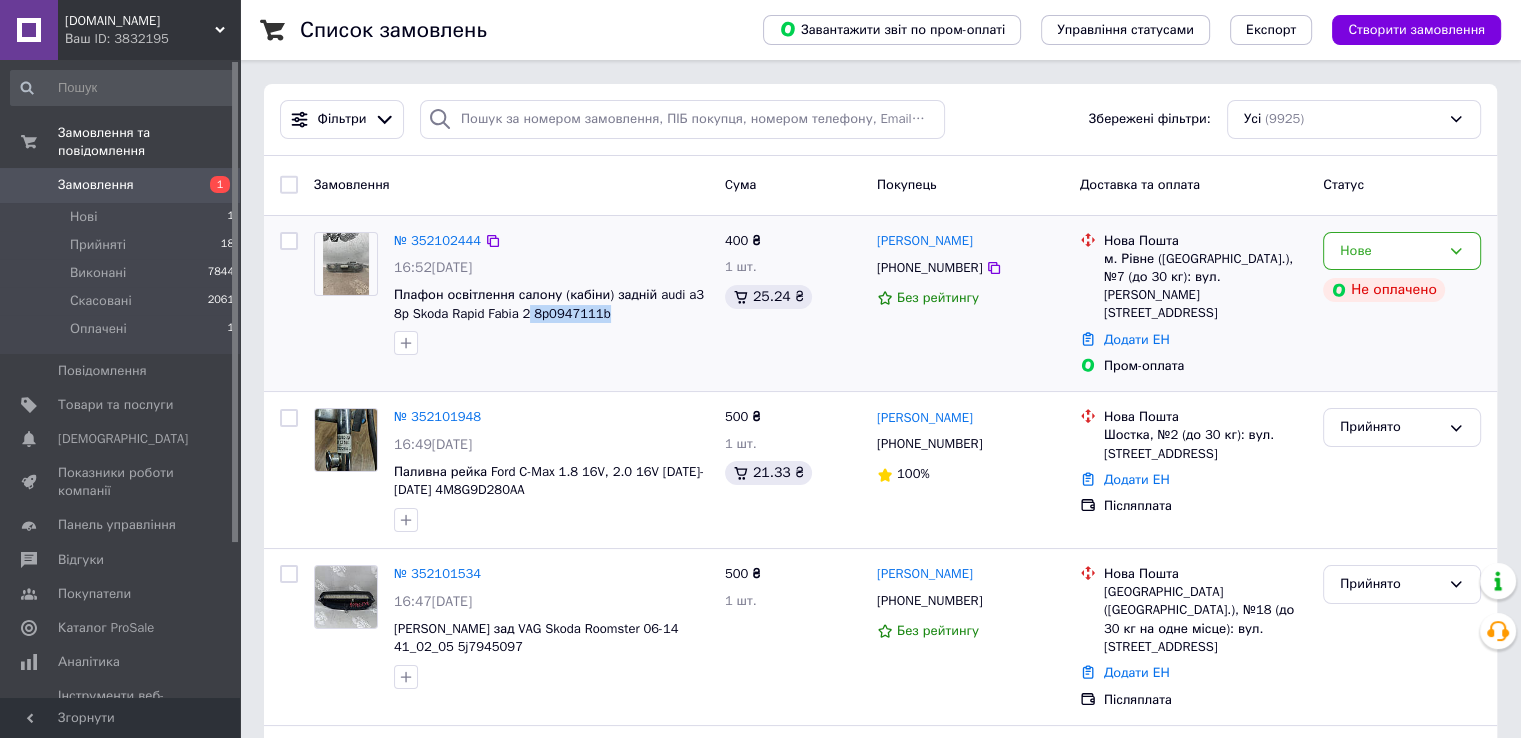 click on "Нове Не оплачено" at bounding box center [1402, 304] 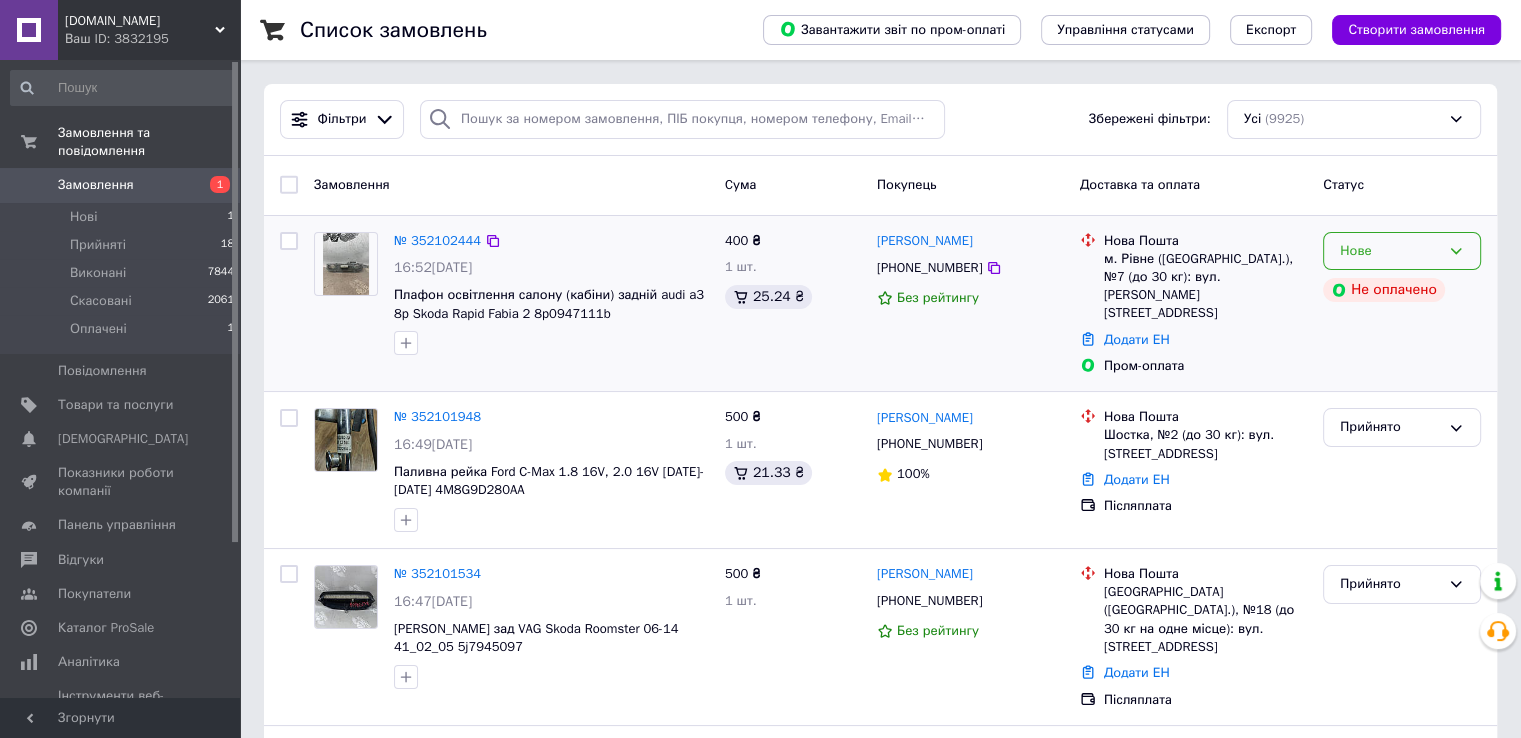 click 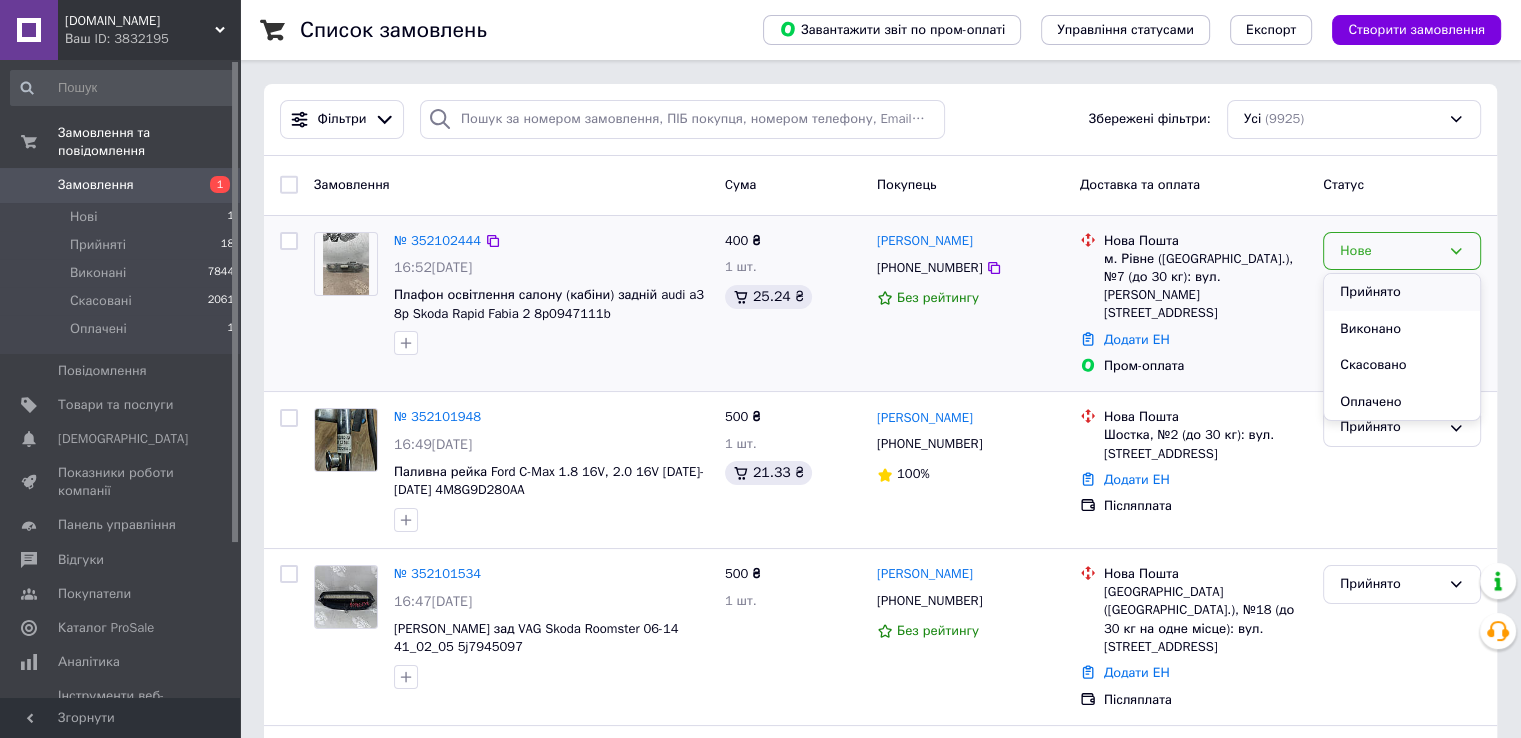 click on "Прийнято" at bounding box center (1402, 292) 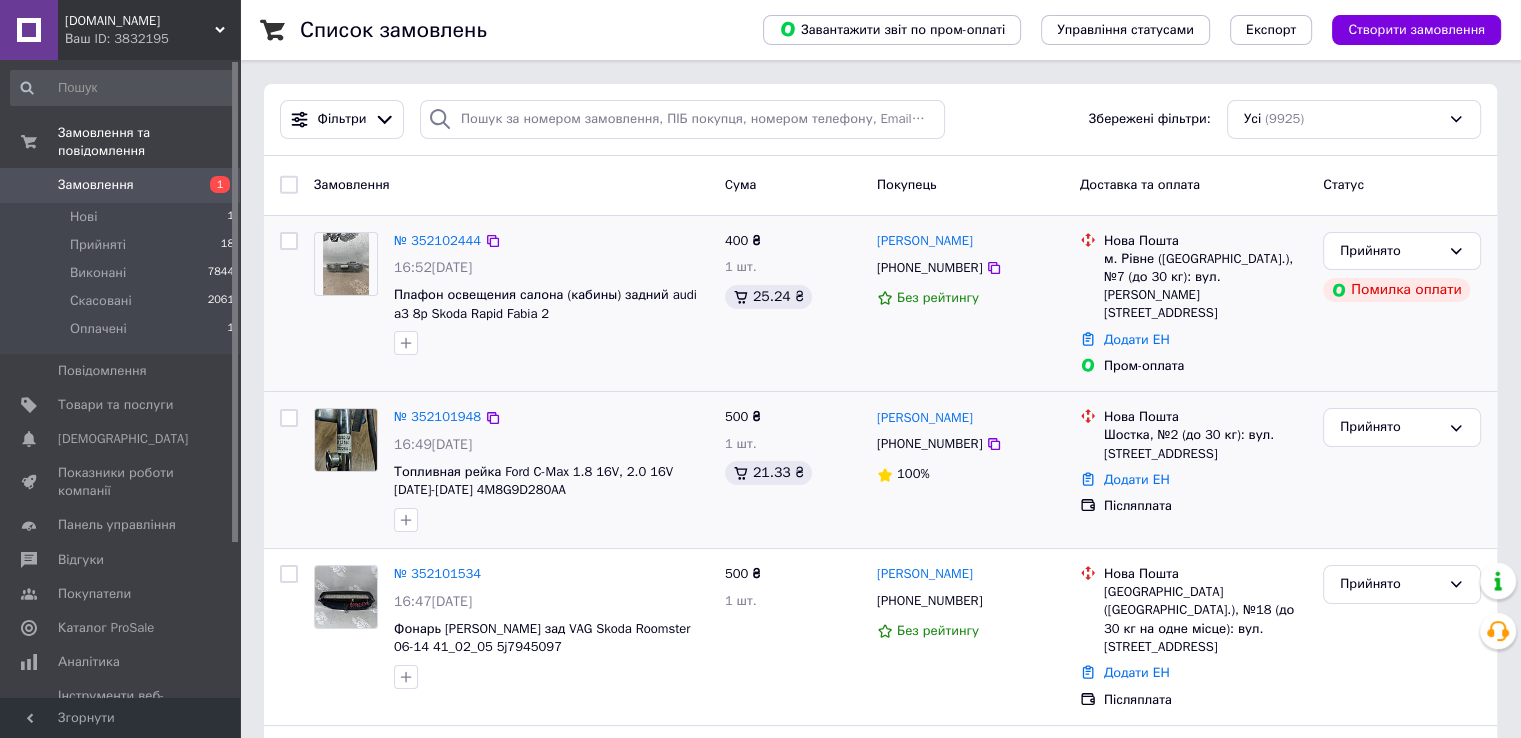 scroll, scrollTop: 200, scrollLeft: 0, axis: vertical 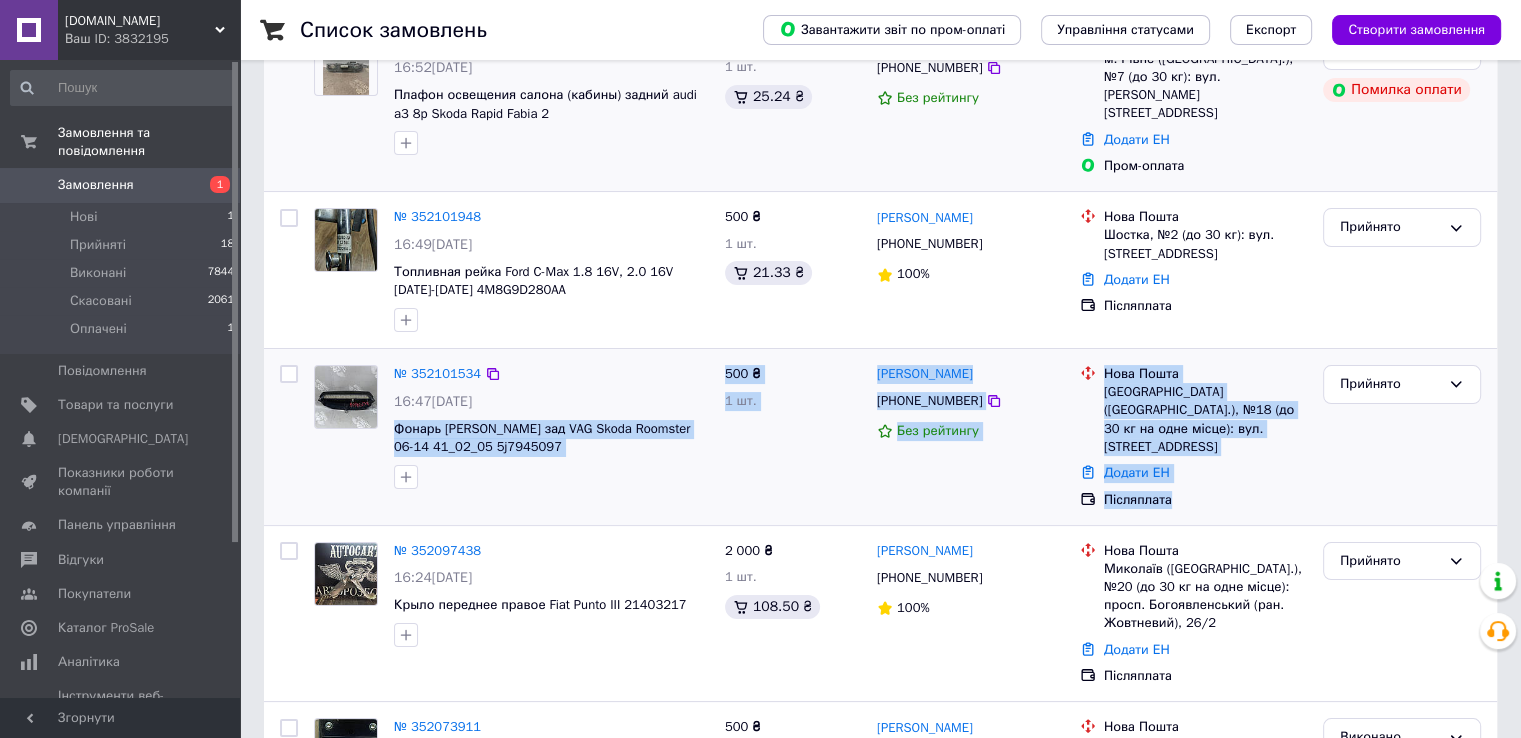 drag, startPoint x: 392, startPoint y: 404, endPoint x: 1228, endPoint y: 453, distance: 837.43475 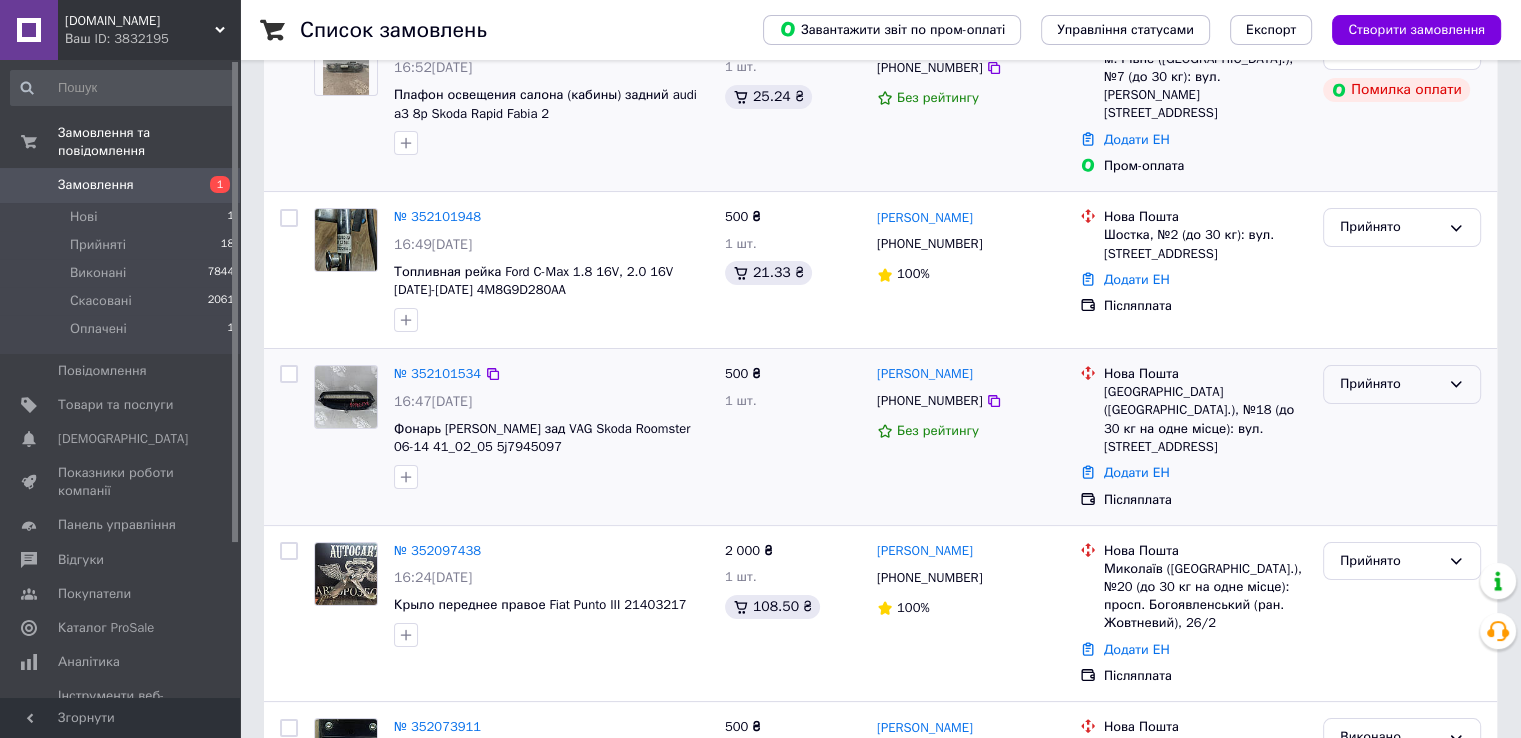 click on "Прийнято" at bounding box center (1390, 384) 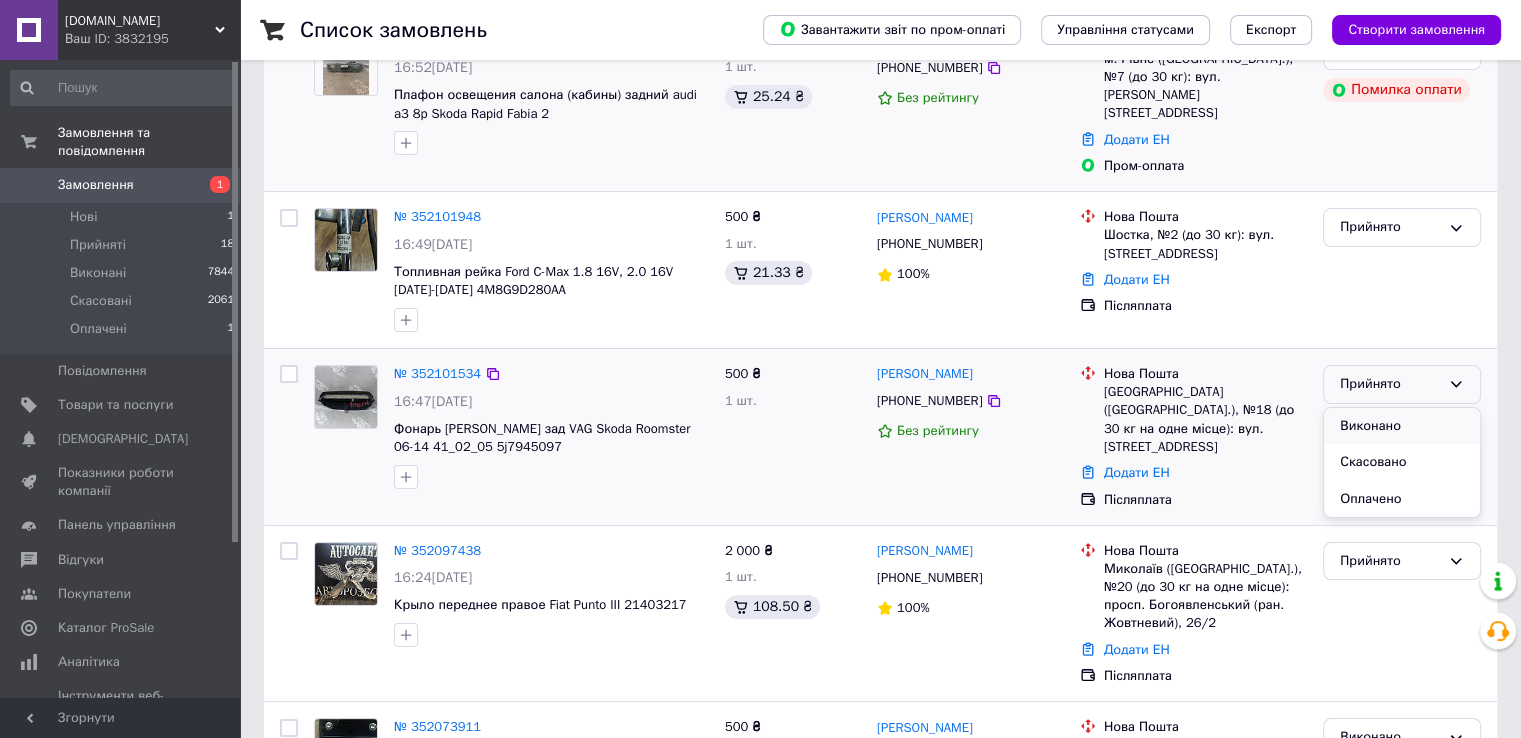 click on "Виконано" at bounding box center (1402, 426) 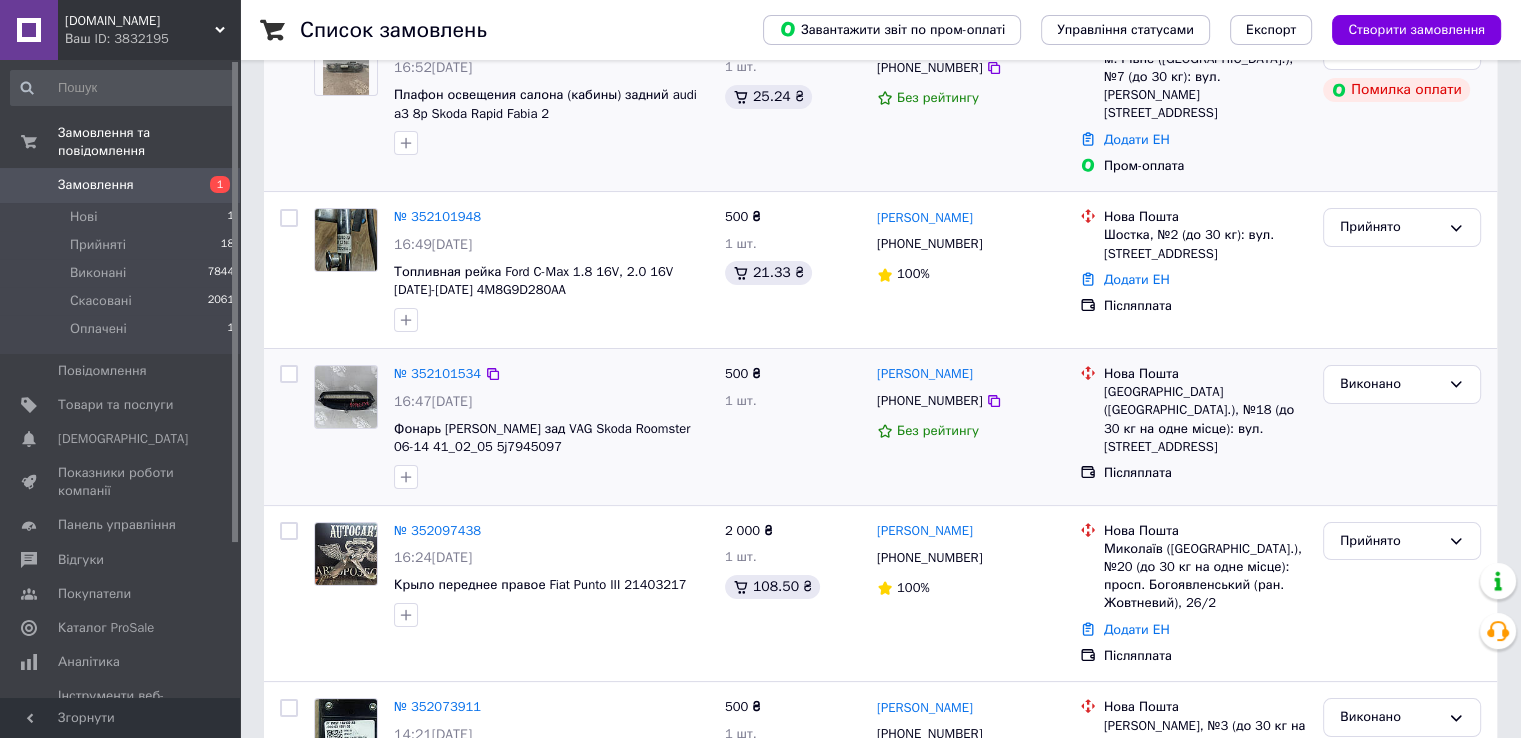 drag, startPoint x: 496, startPoint y: 410, endPoint x: 500, endPoint y: 442, distance: 32.24903 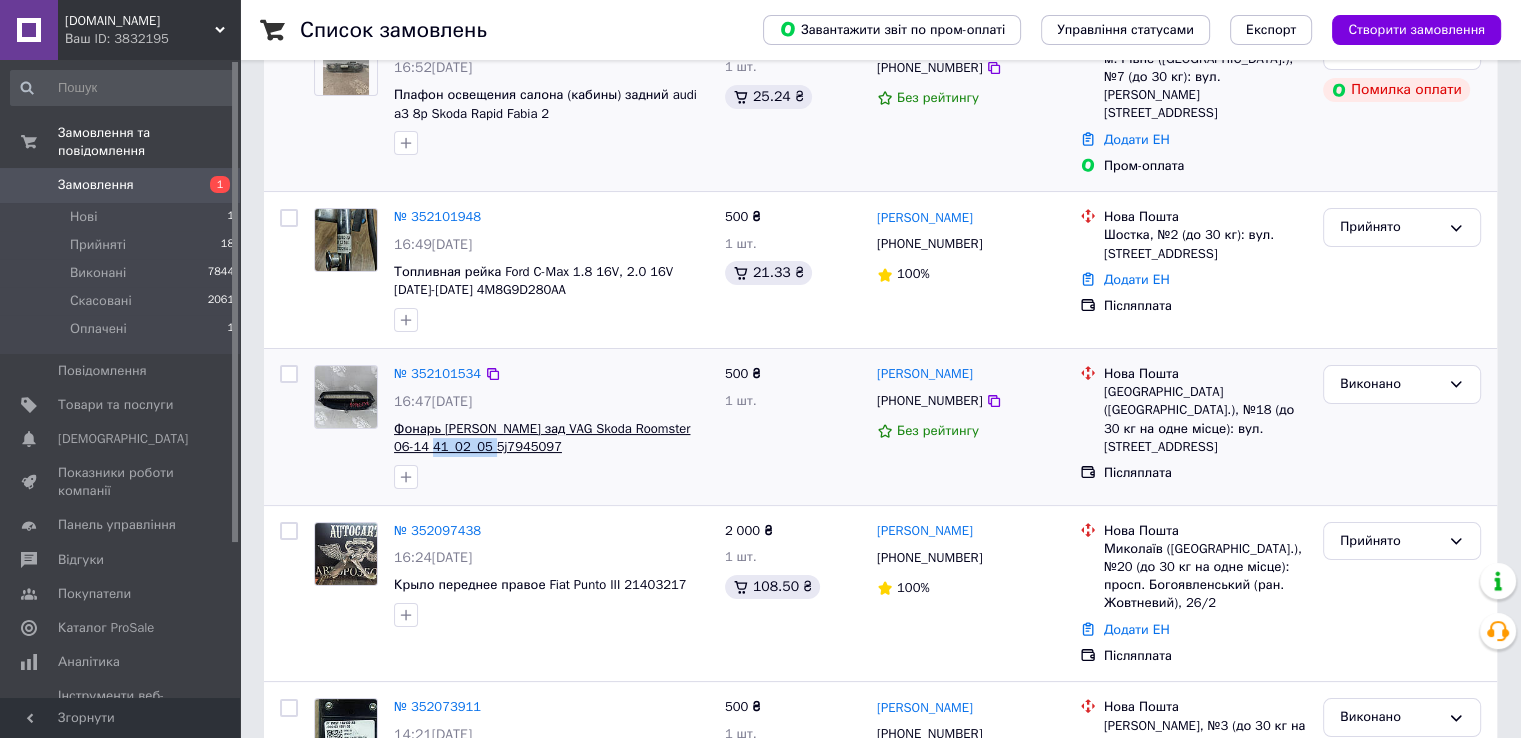 drag, startPoint x: 512, startPoint y: 432, endPoint x: 448, endPoint y: 431, distance: 64.00781 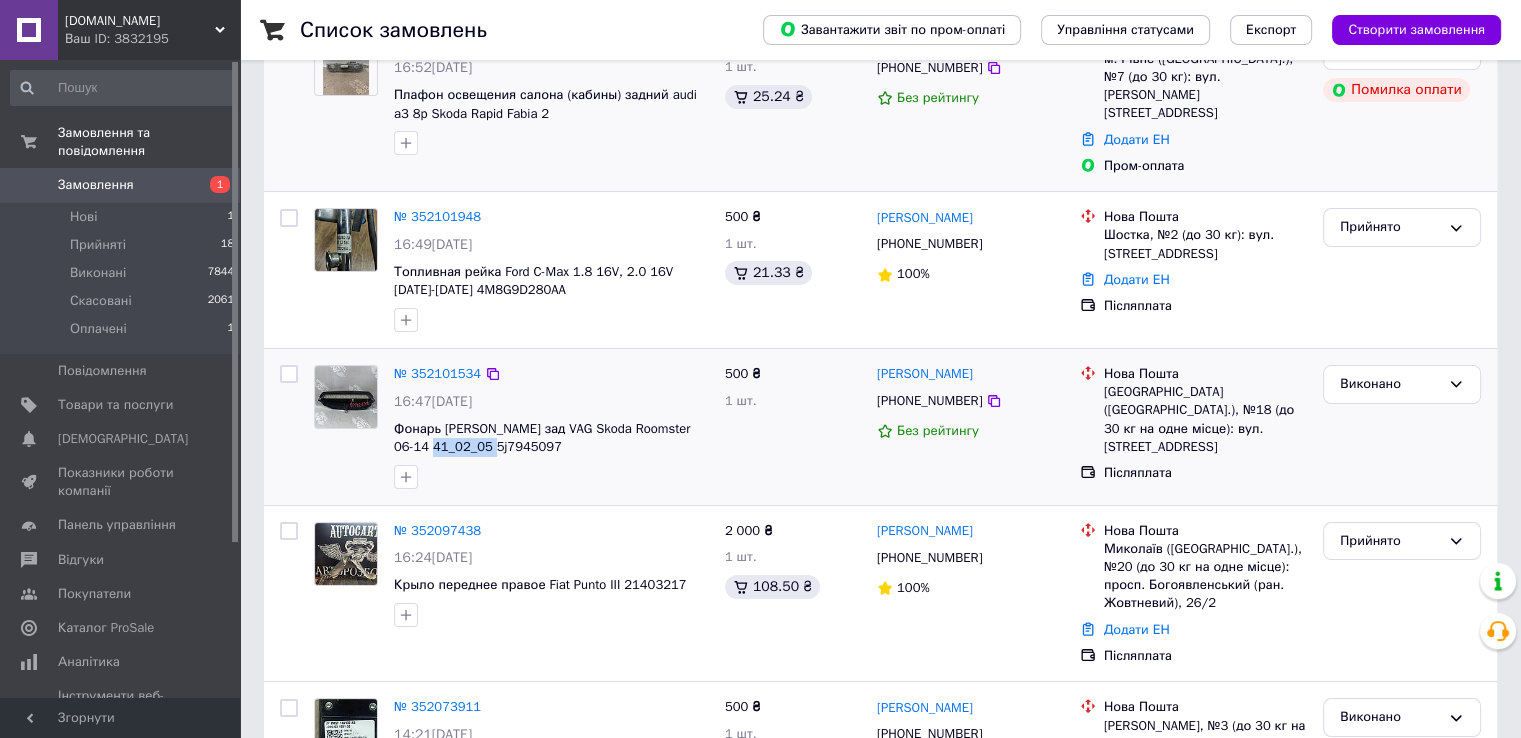 copy on "5j7945097" 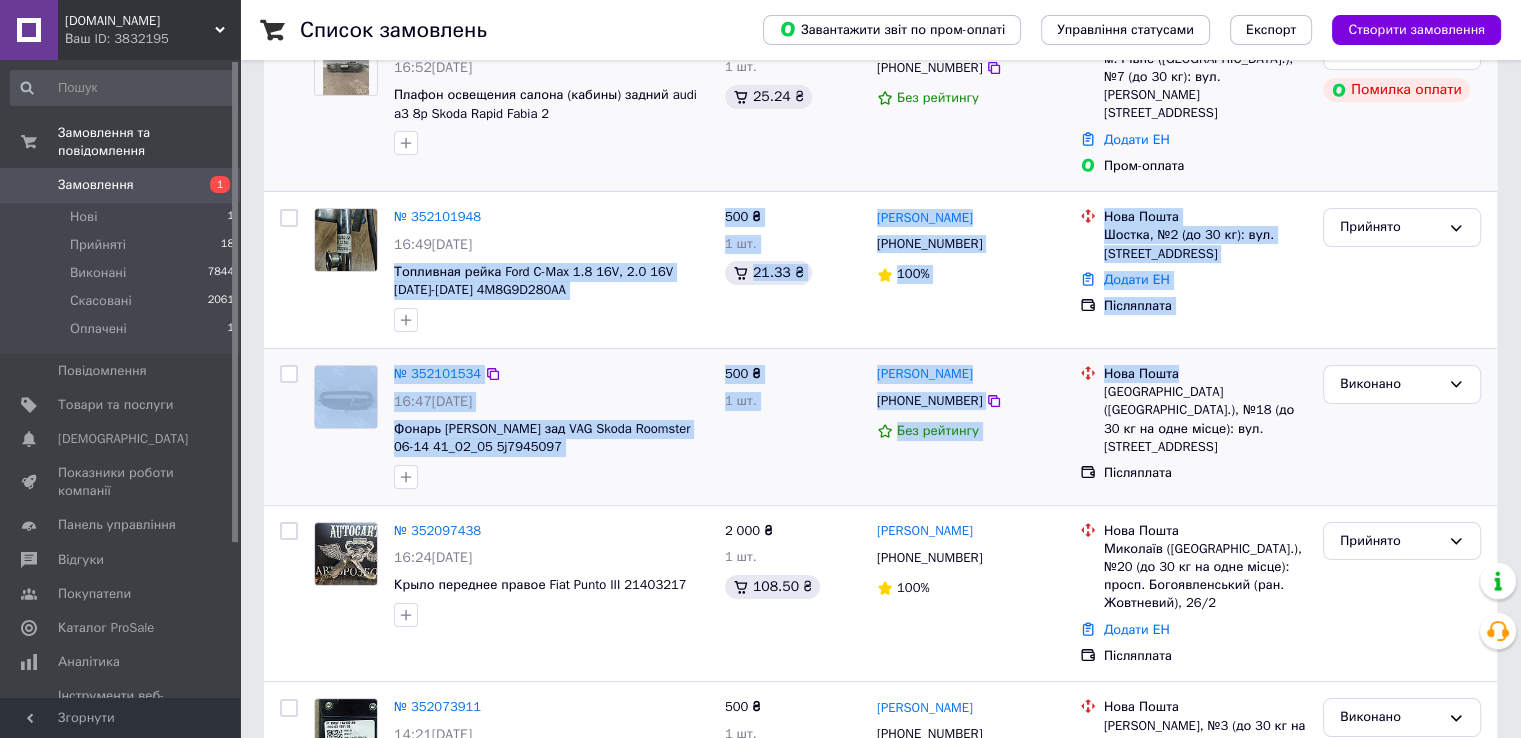 drag, startPoint x: 388, startPoint y: 251, endPoint x: 1255, endPoint y: 333, distance: 870.8691 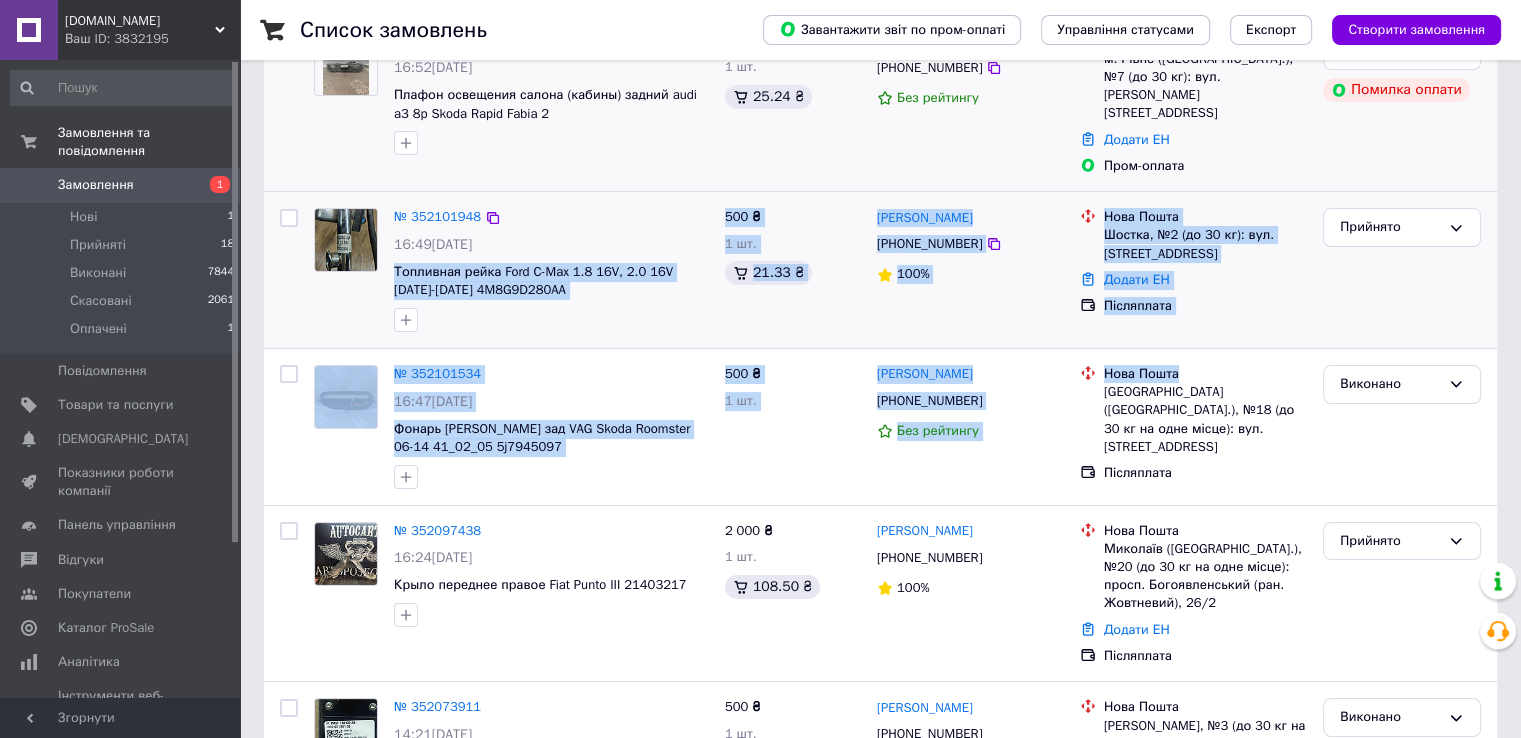 click on "Післяплата" at bounding box center [1205, 306] 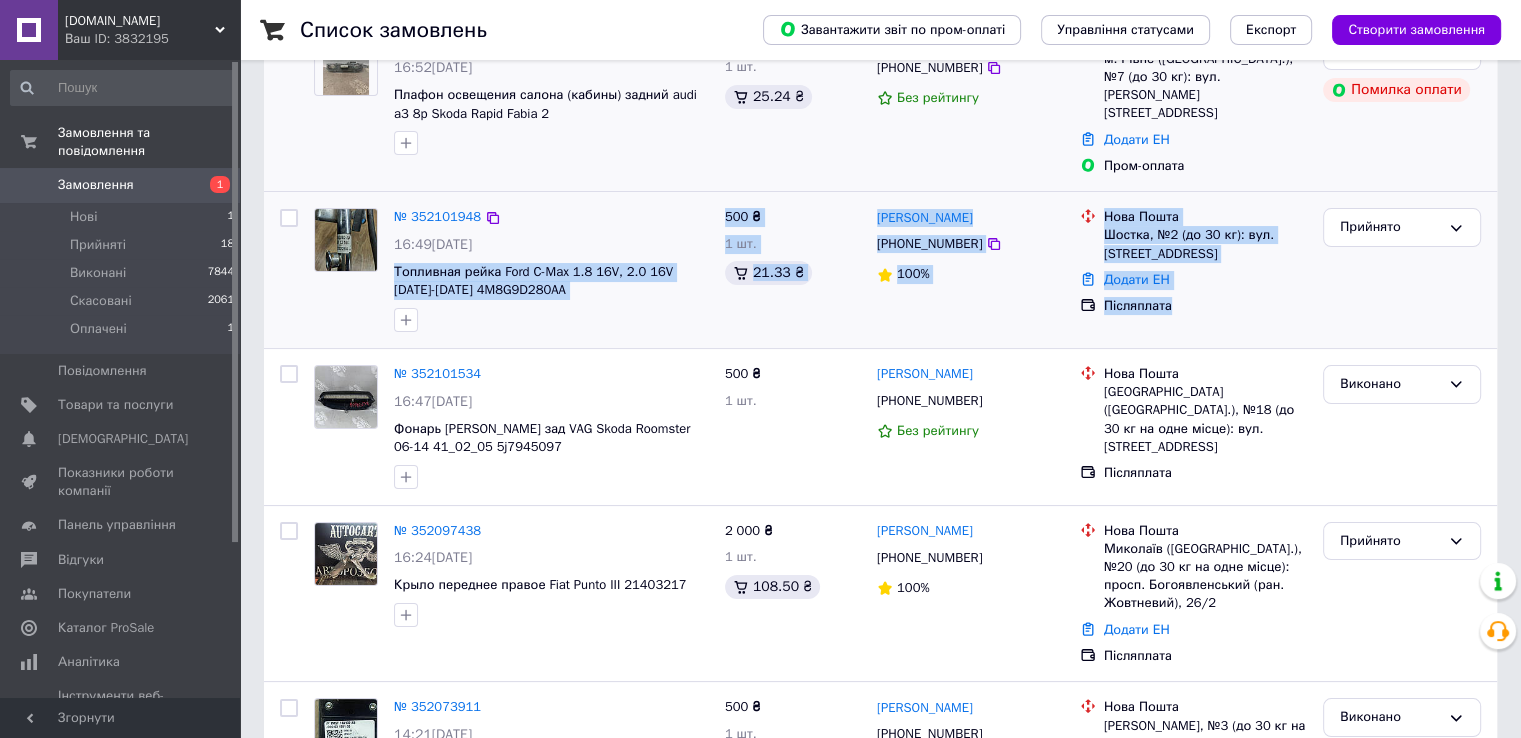 drag, startPoint x: 392, startPoint y: 253, endPoint x: 1190, endPoint y: 281, distance: 798.4911 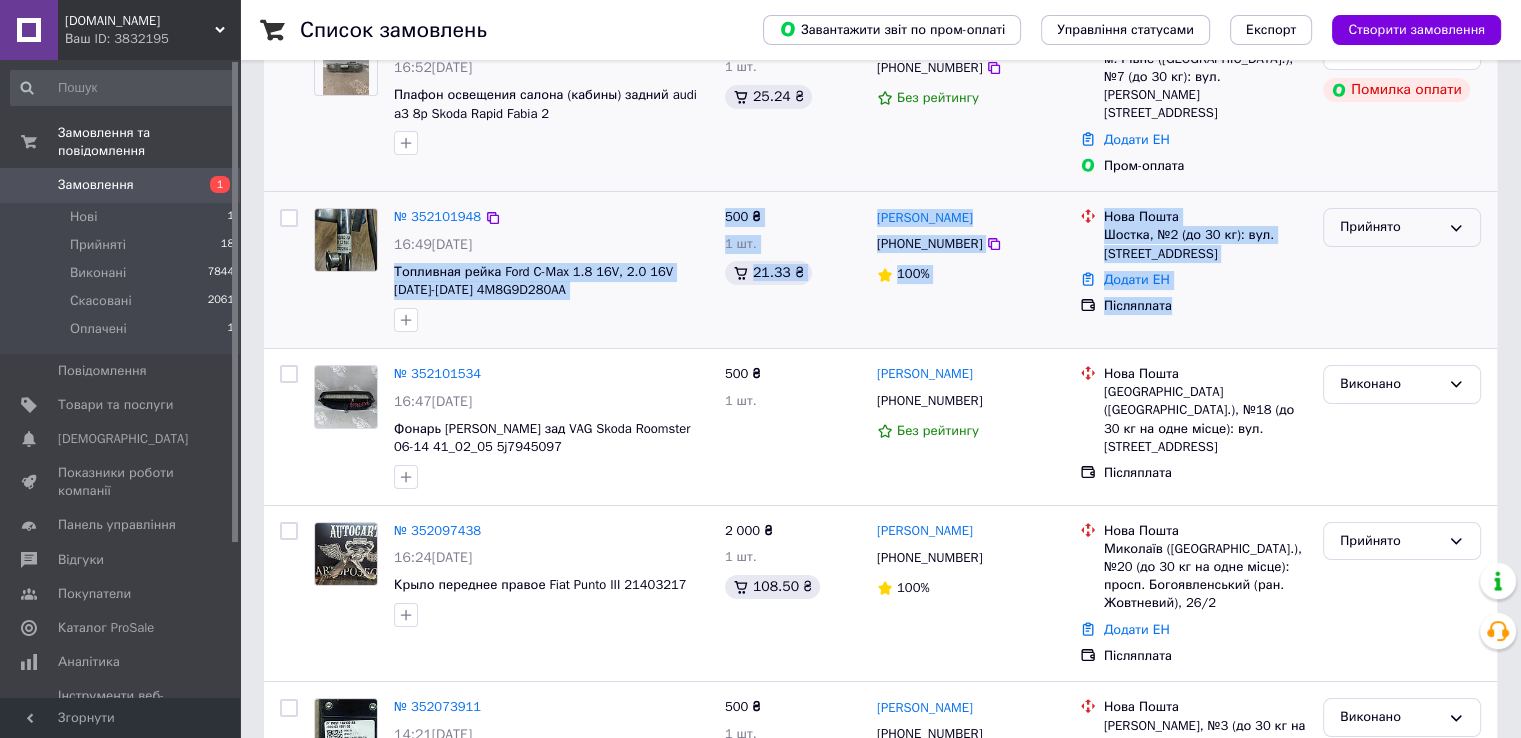 click on "Прийнято" at bounding box center [1402, 227] 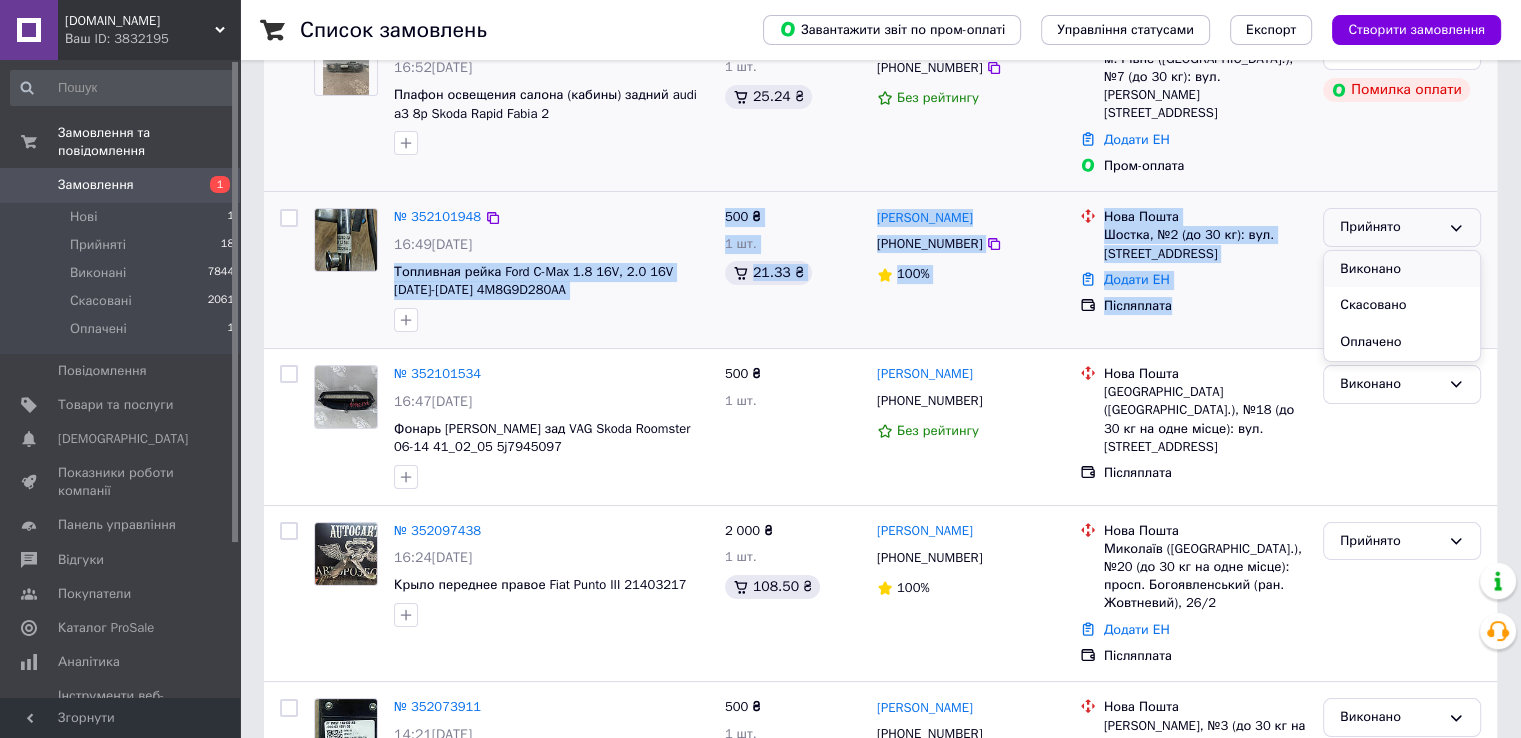 click on "Виконано" at bounding box center (1402, 269) 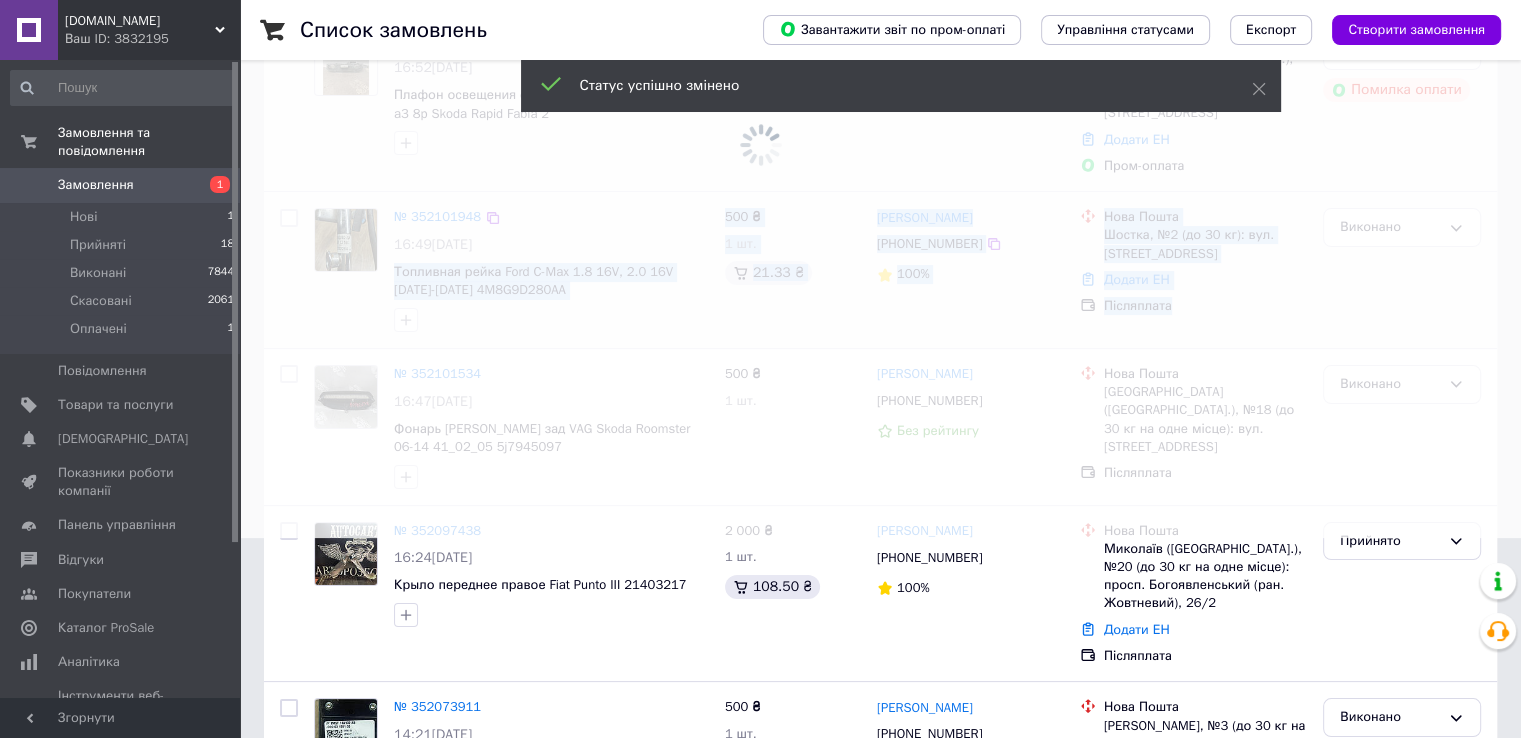 scroll, scrollTop: 0, scrollLeft: 0, axis: both 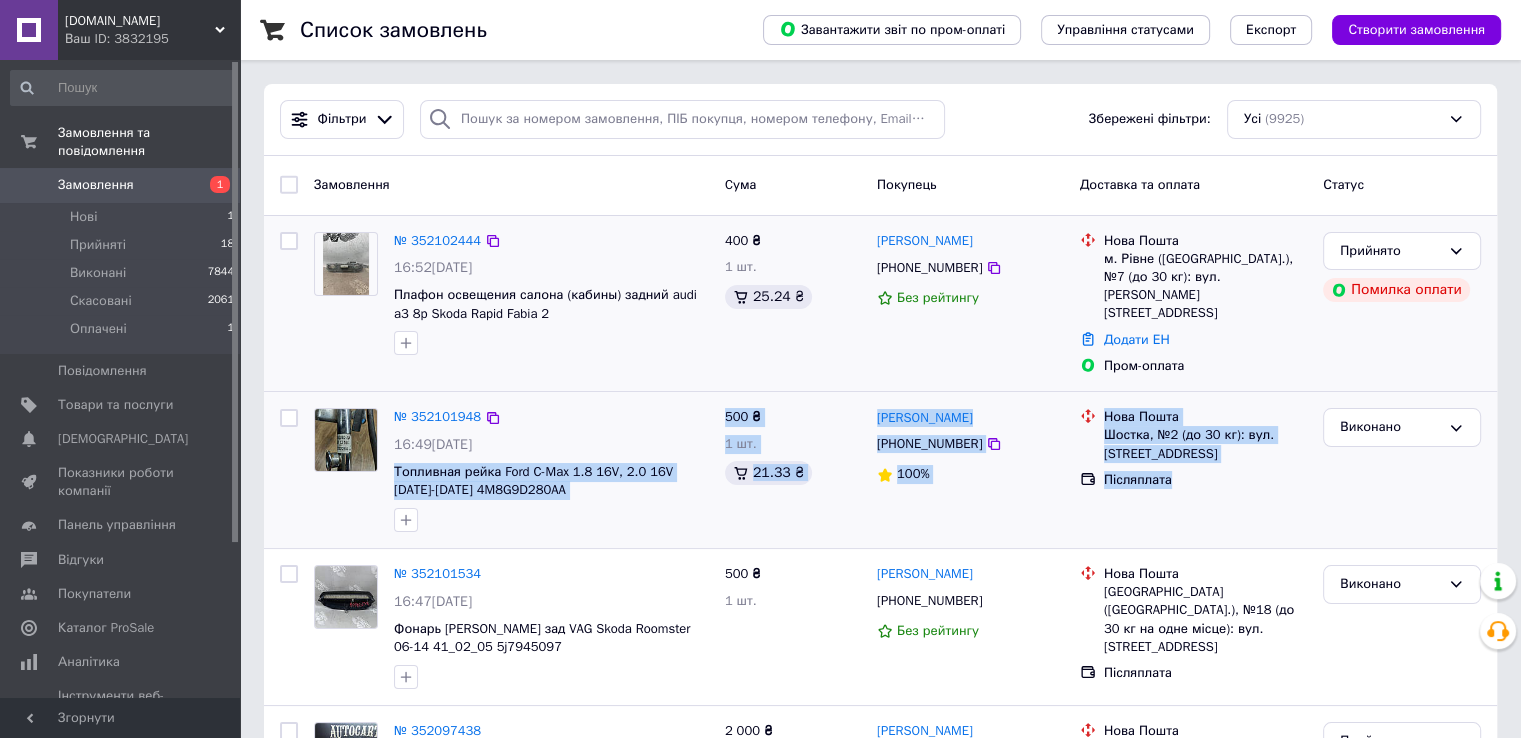 click on "Виконано" at bounding box center [1402, 470] 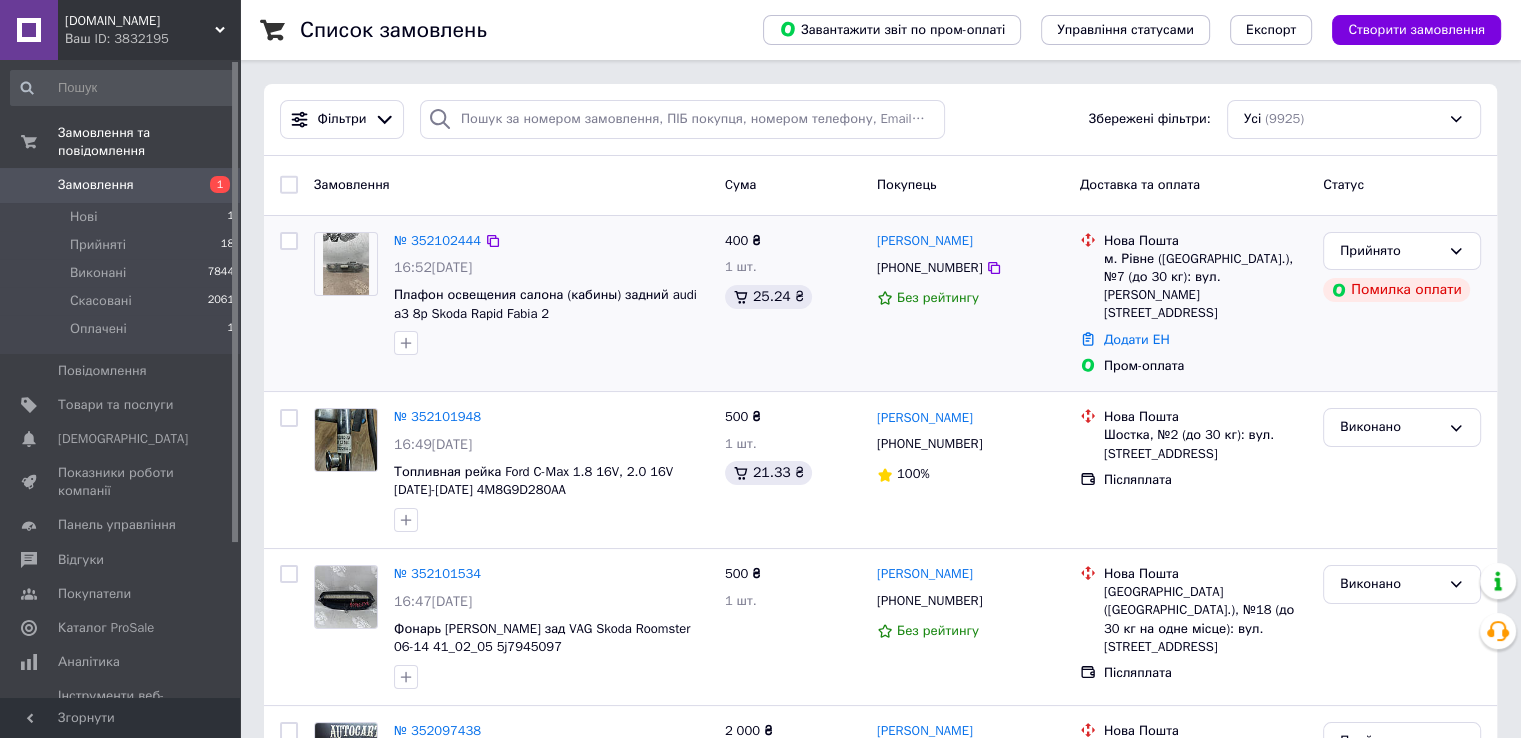 drag, startPoint x: 385, startPoint y: 304, endPoint x: 1186, endPoint y: 304, distance: 801 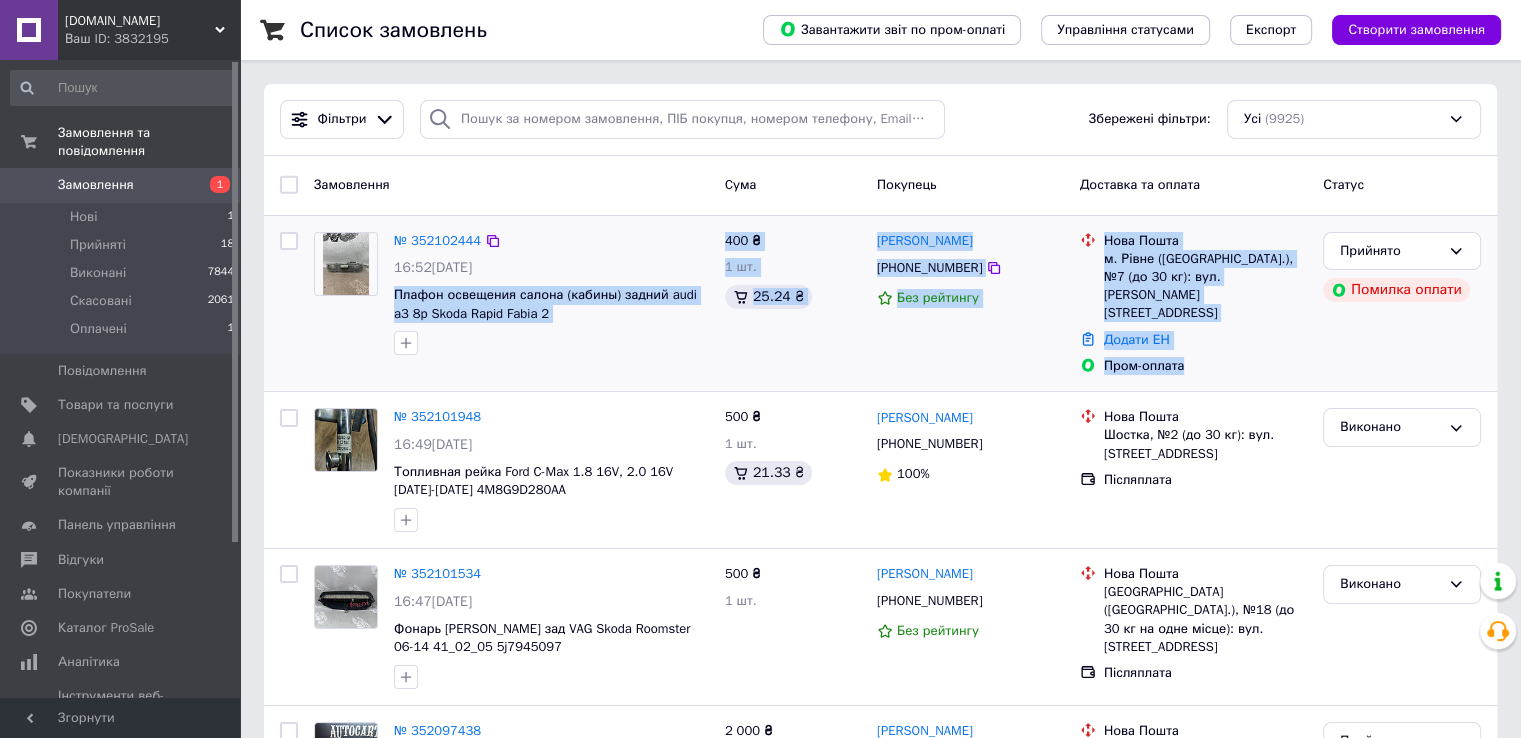 drag, startPoint x: 386, startPoint y: 297, endPoint x: 1231, endPoint y: 336, distance: 845.89954 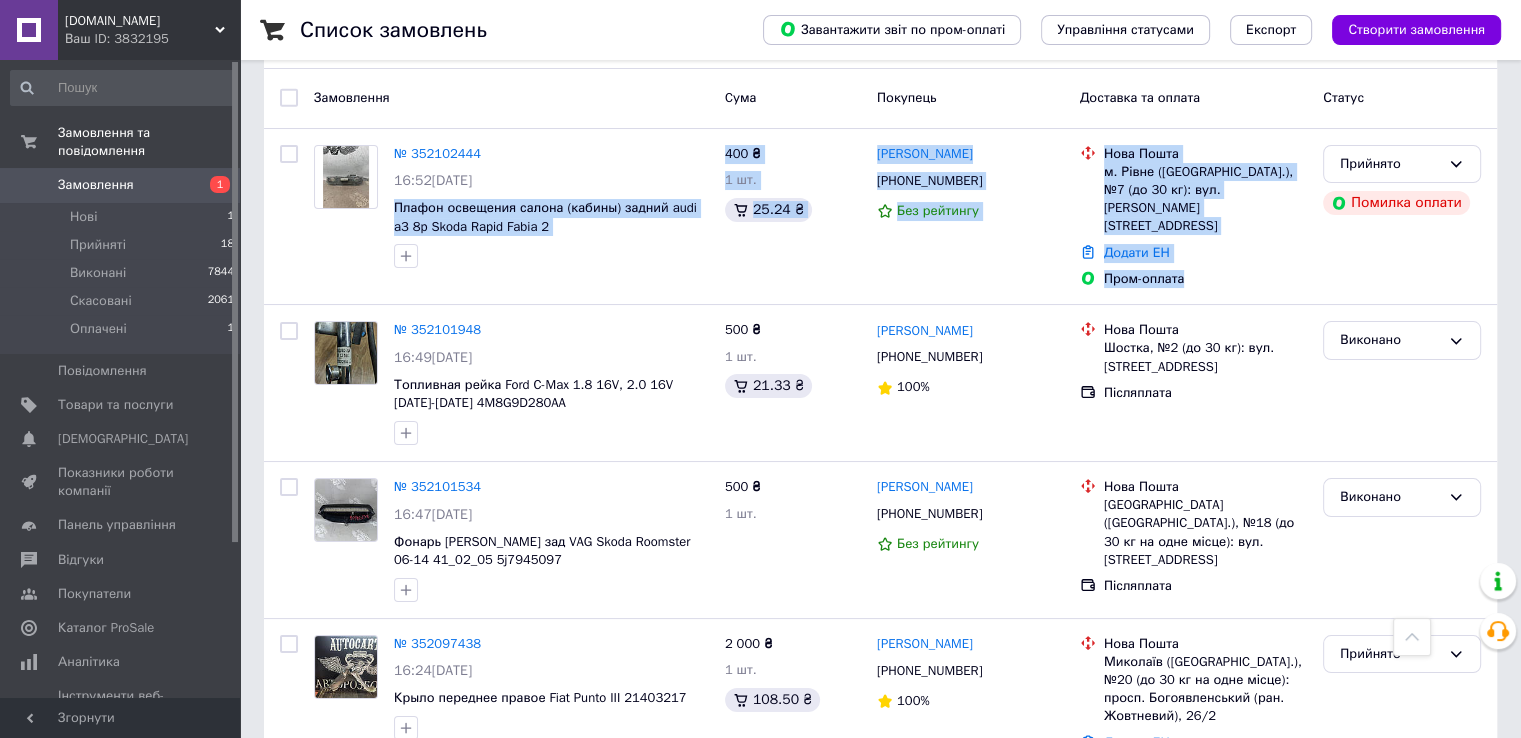 scroll, scrollTop: 0, scrollLeft: 0, axis: both 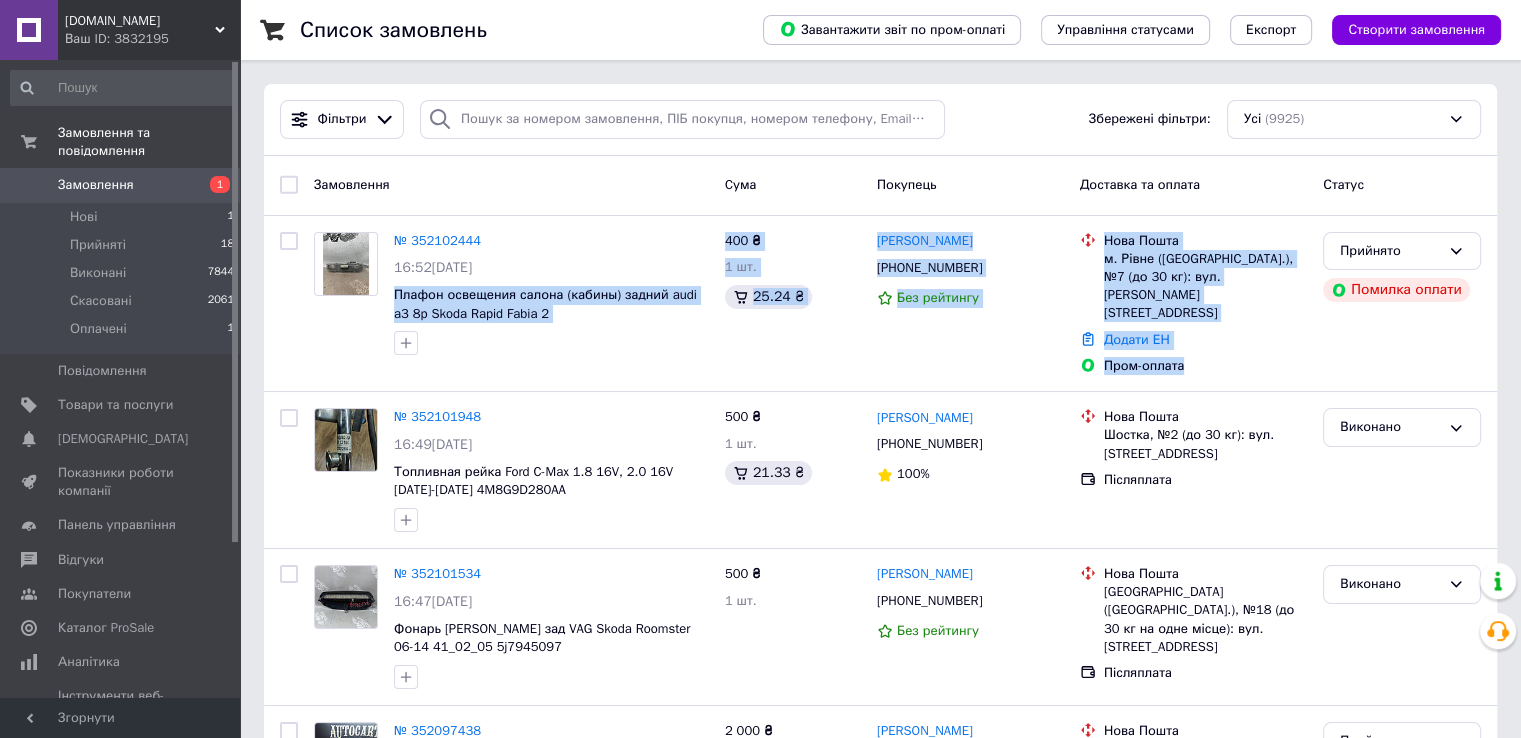 click on "Прийнято Помилка оплати" at bounding box center (1402, 304) 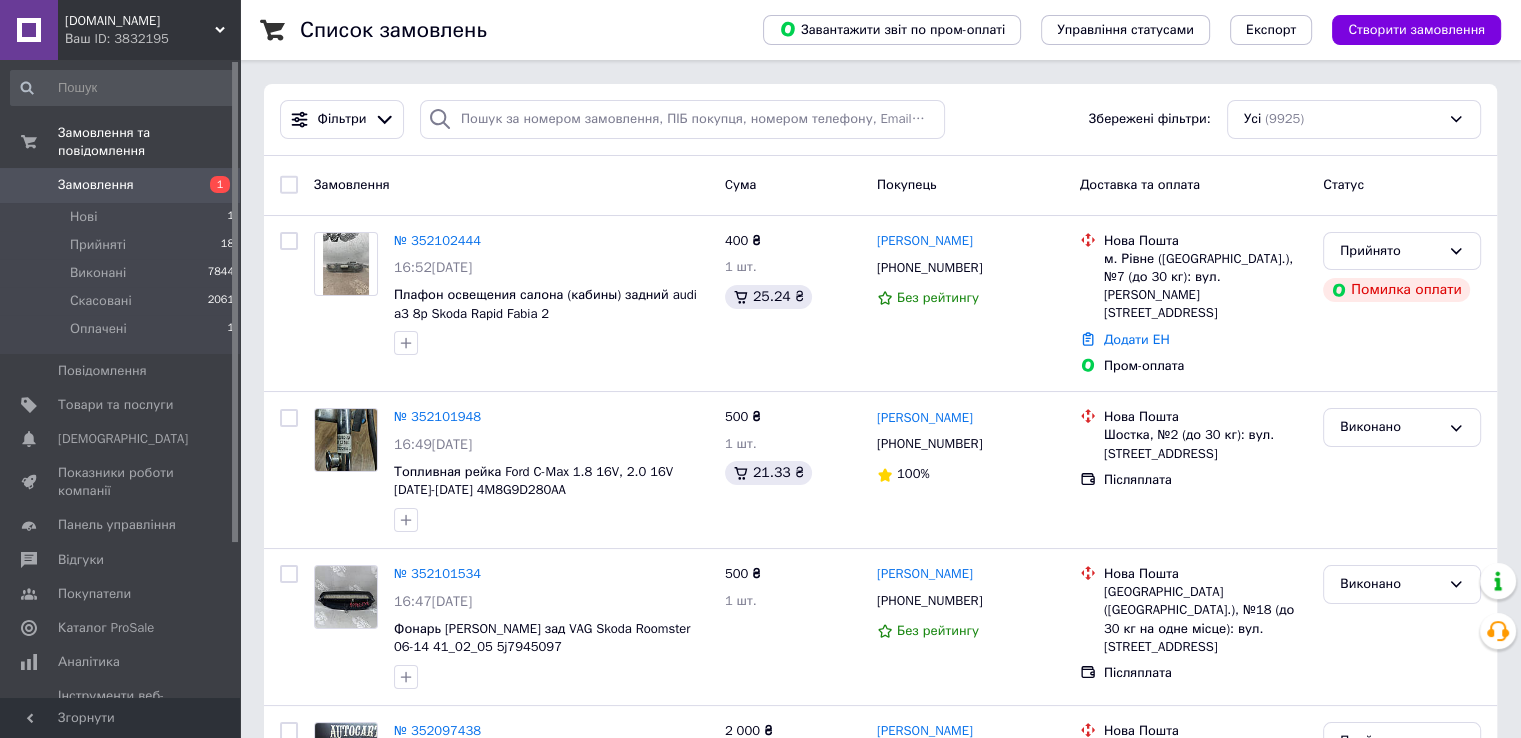 click on "Прийнято Помилка оплати" at bounding box center (1402, 304) 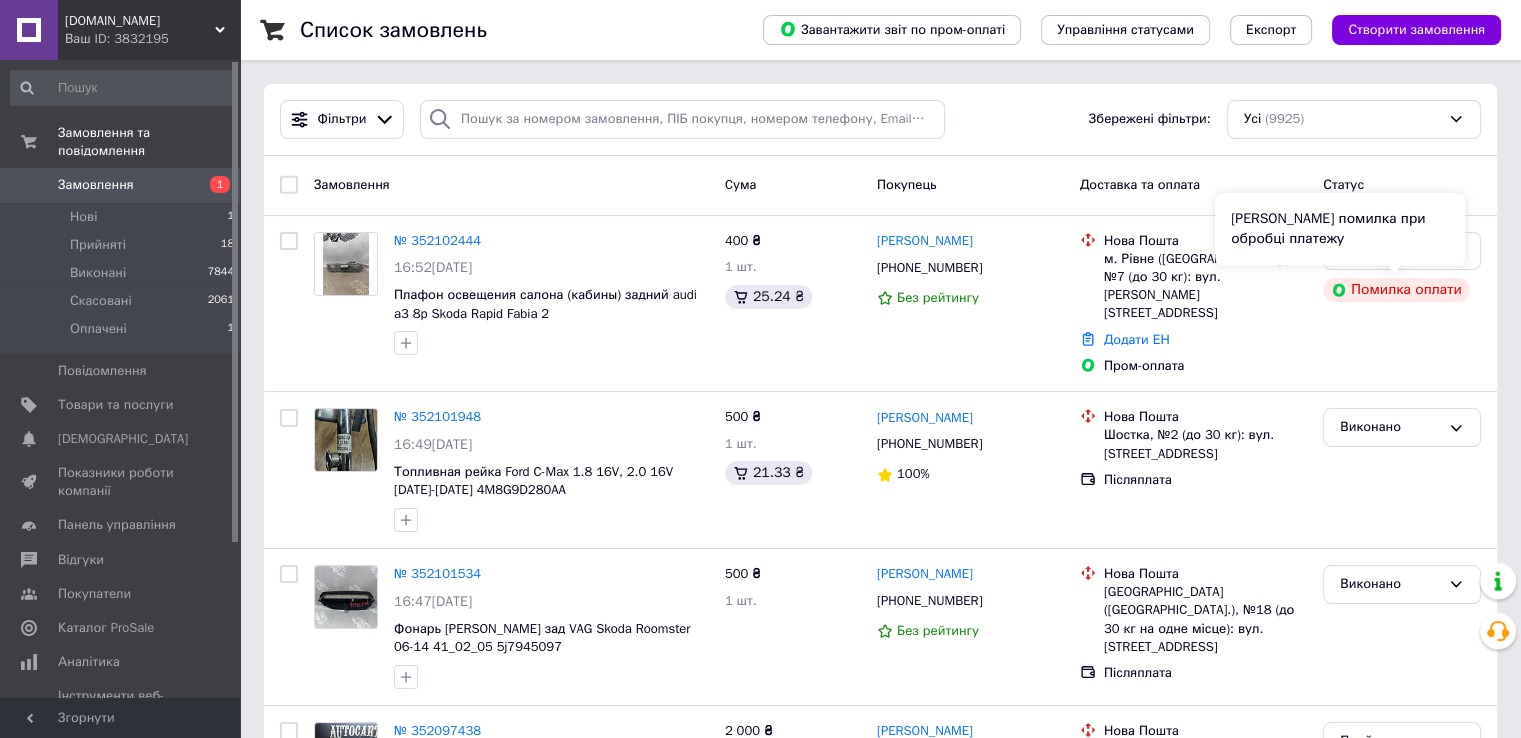 click on "Сталася помилка при обробці платежу" at bounding box center (1340, 229) 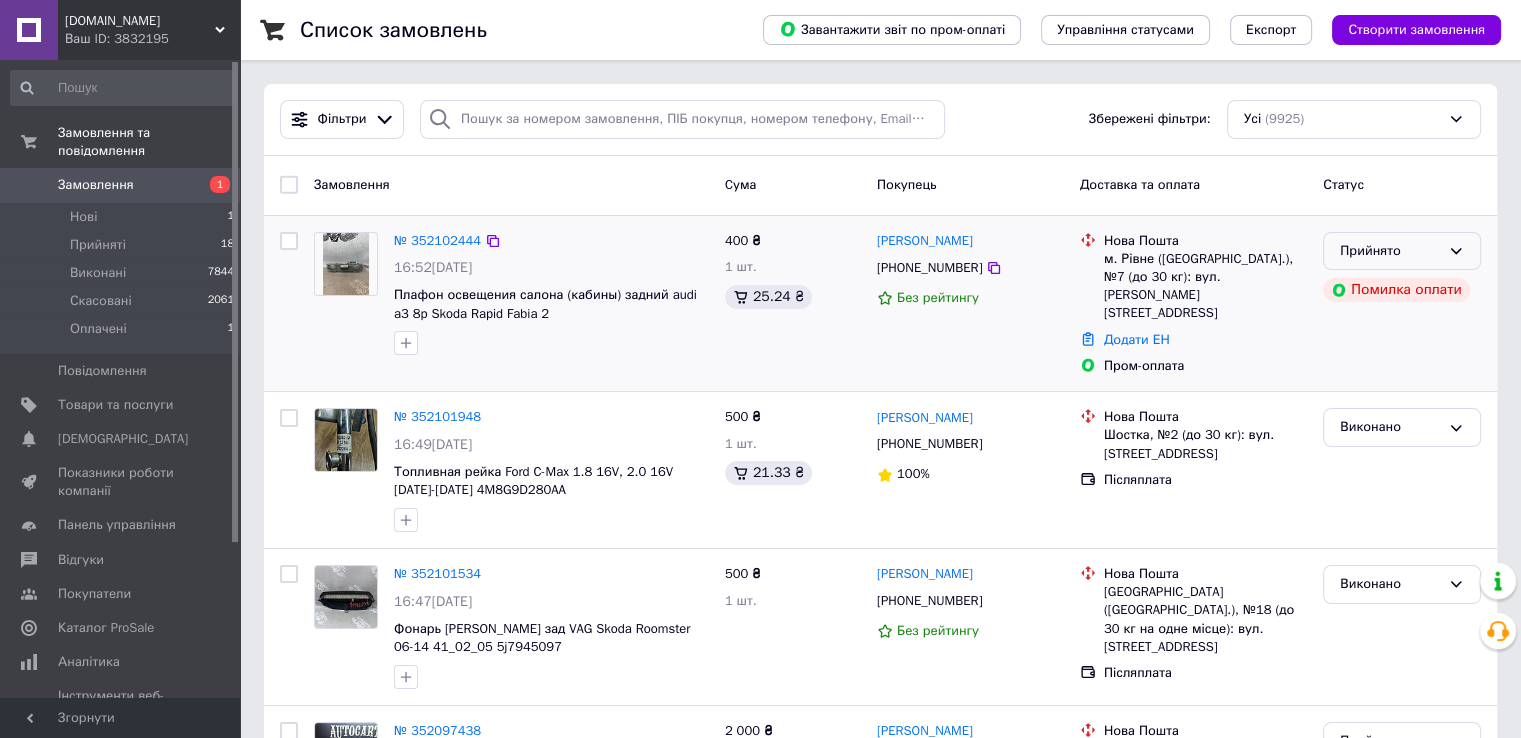 click on "Прийнято" at bounding box center [1402, 251] 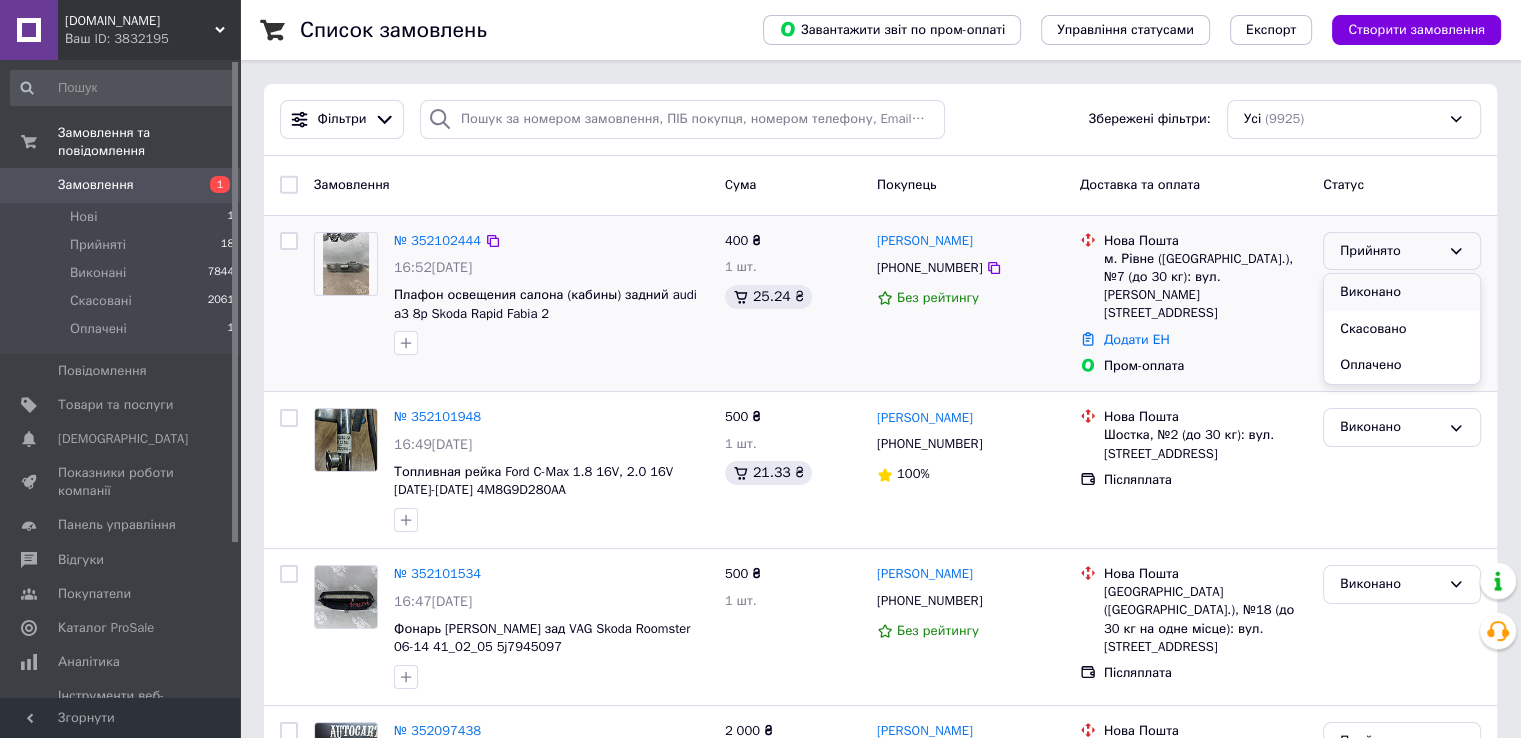 click on "Виконано" at bounding box center [1402, 292] 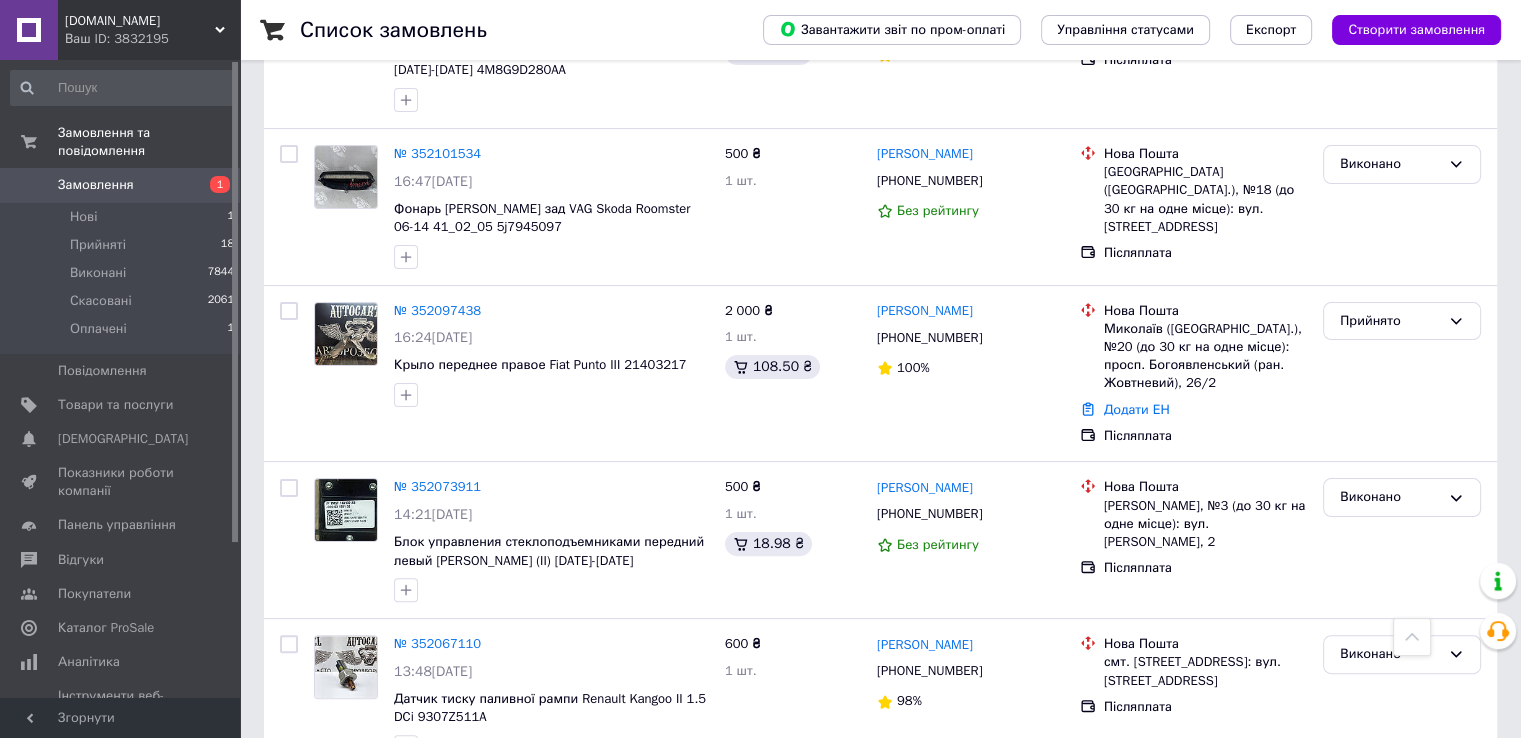 scroll, scrollTop: 0, scrollLeft: 0, axis: both 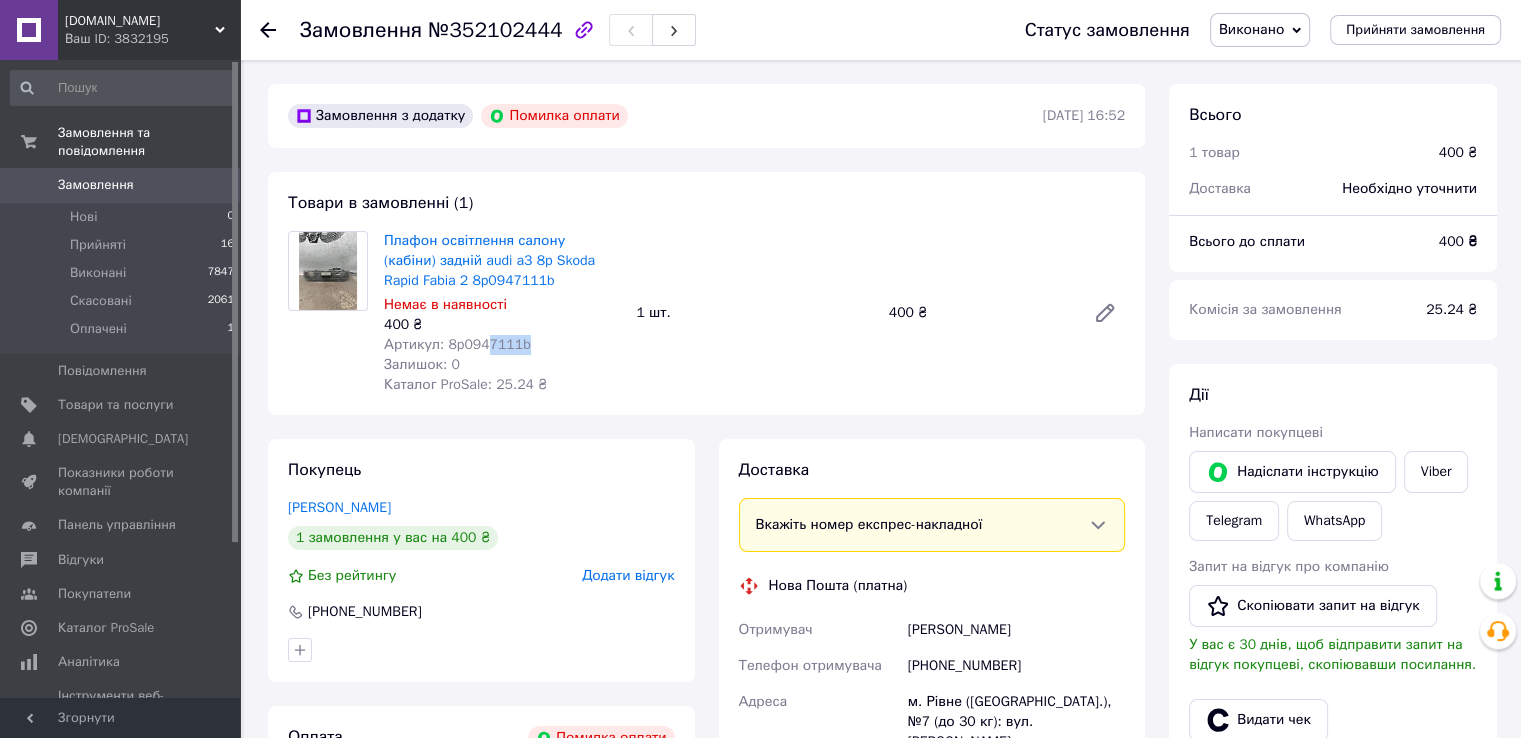 drag, startPoint x: 480, startPoint y: 346, endPoint x: 534, endPoint y: 337, distance: 54.74486 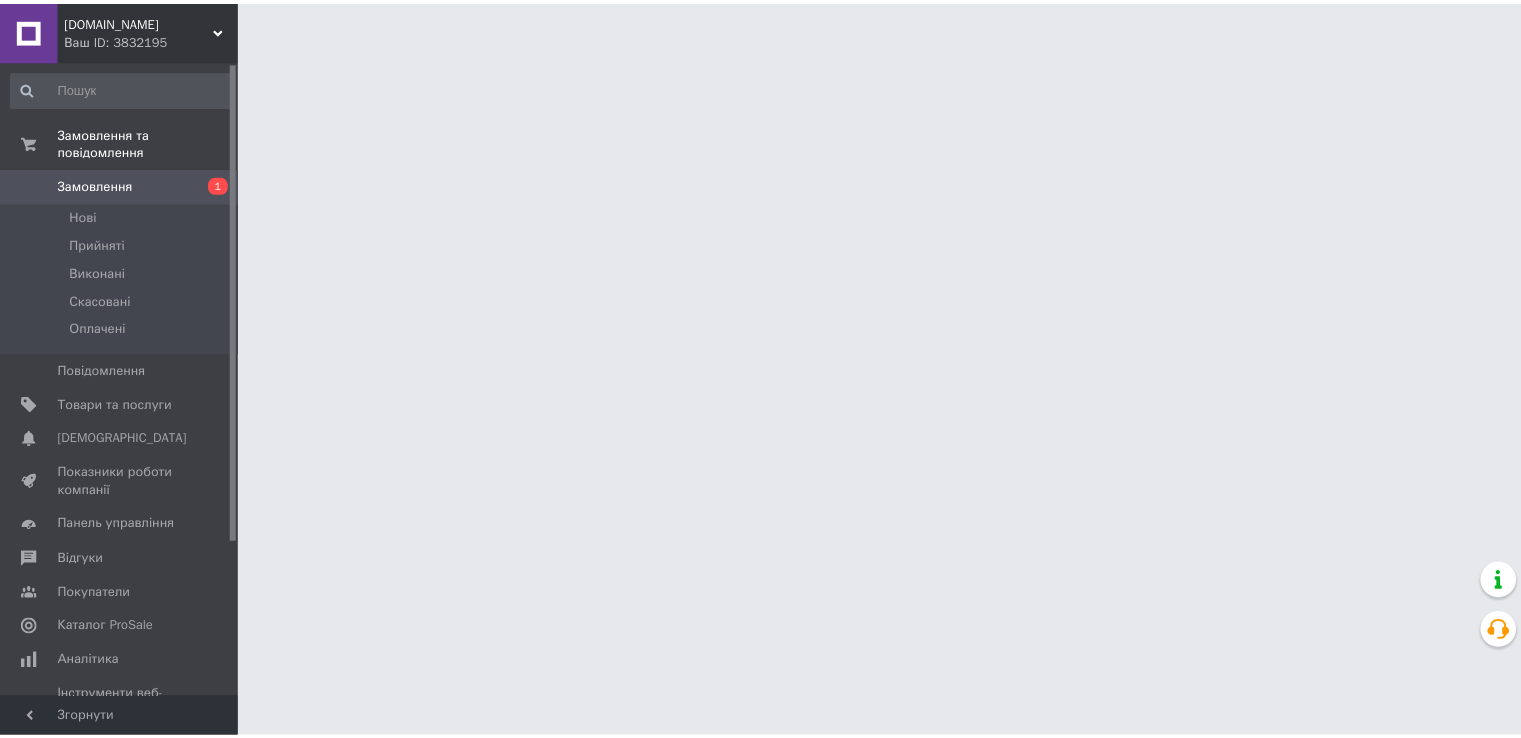 scroll, scrollTop: 0, scrollLeft: 0, axis: both 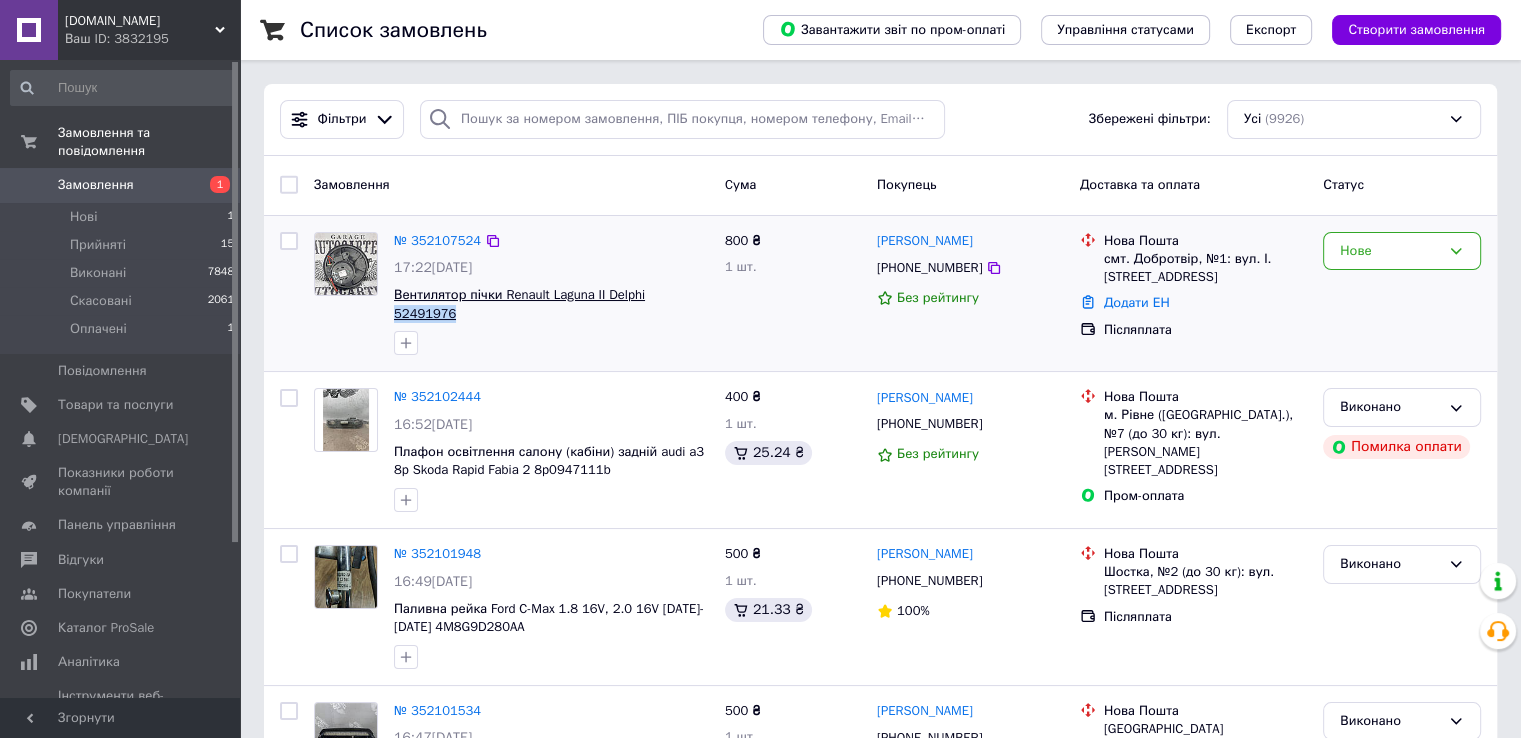 drag, startPoint x: 711, startPoint y: 294, endPoint x: 645, endPoint y: 298, distance: 66.1211 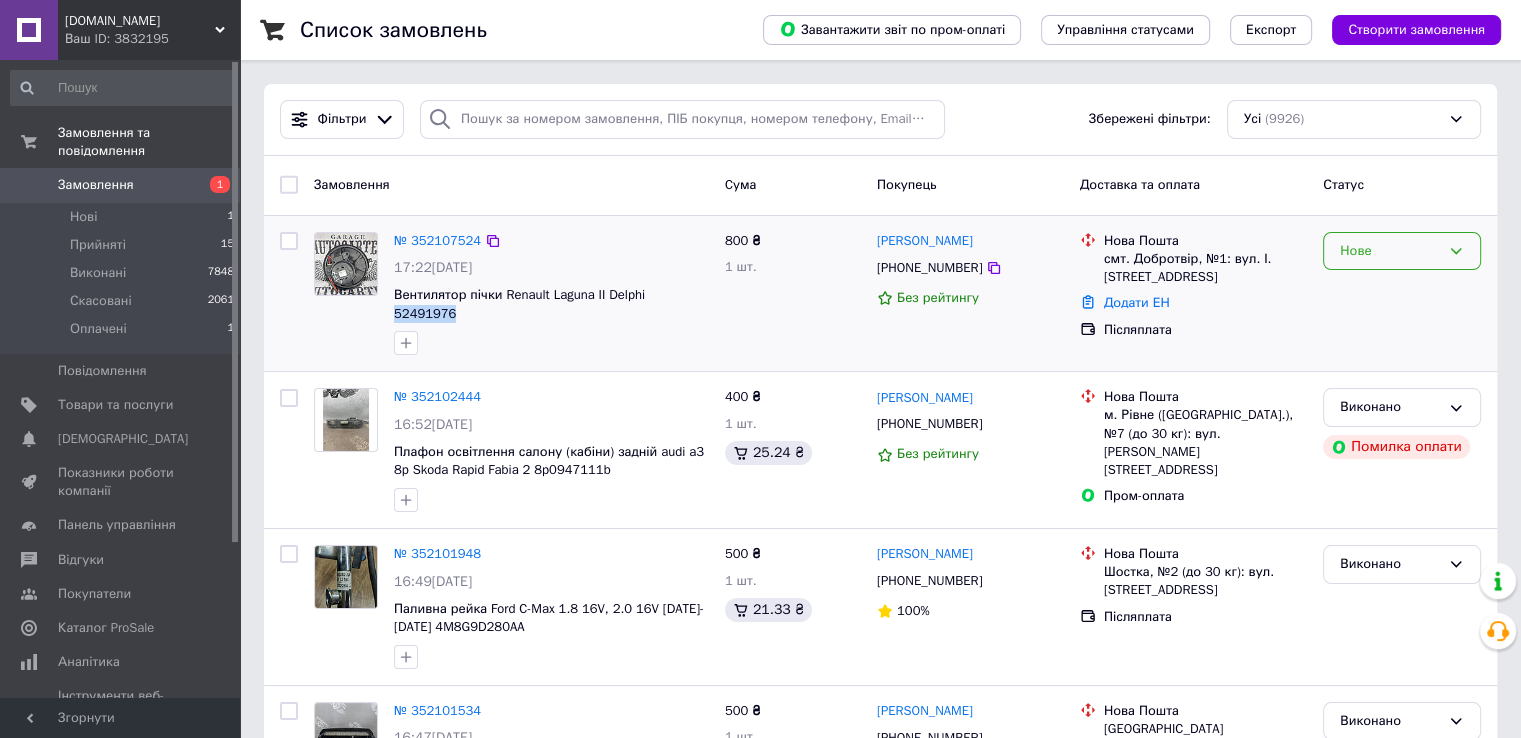 click on "Нове" at bounding box center [1390, 251] 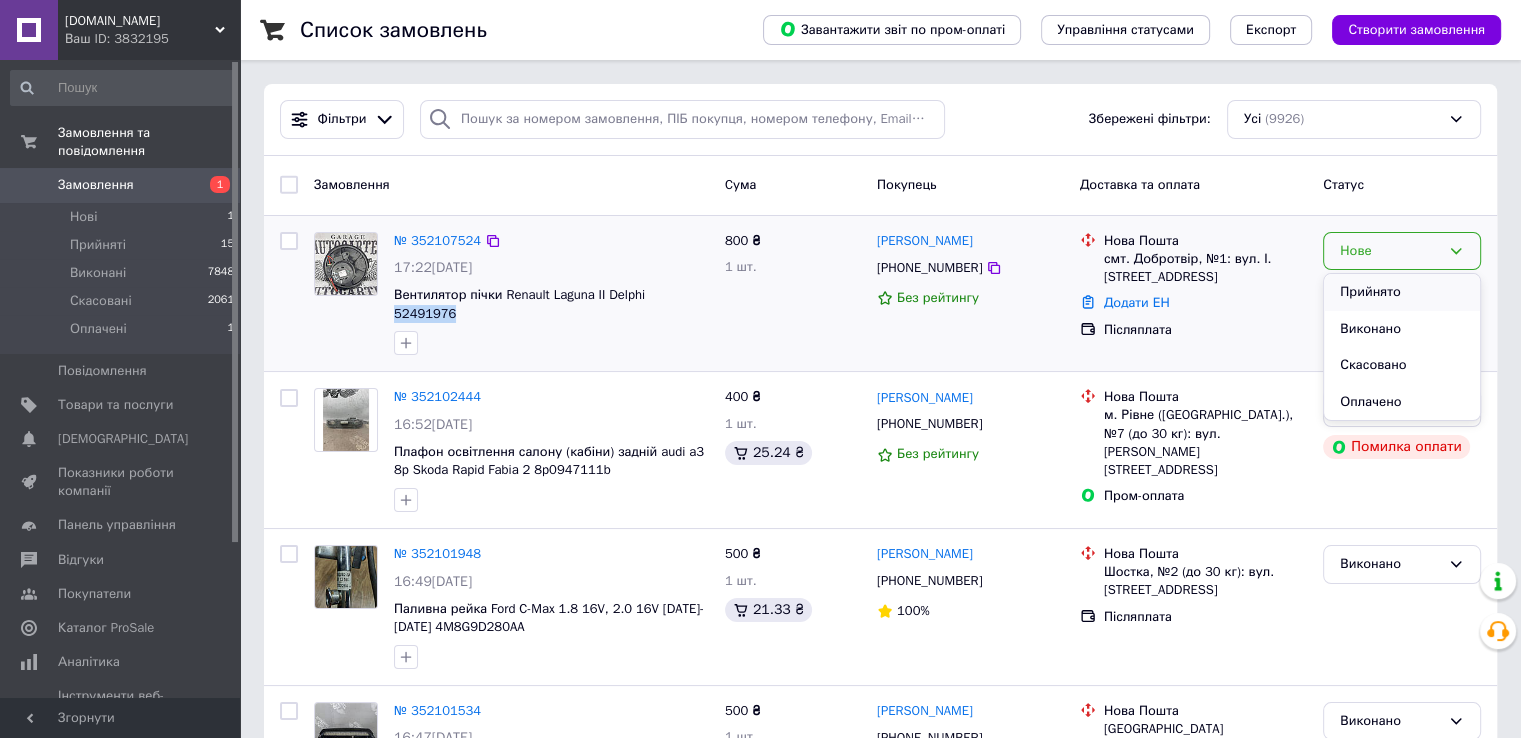 click on "Прийнято" at bounding box center [1402, 292] 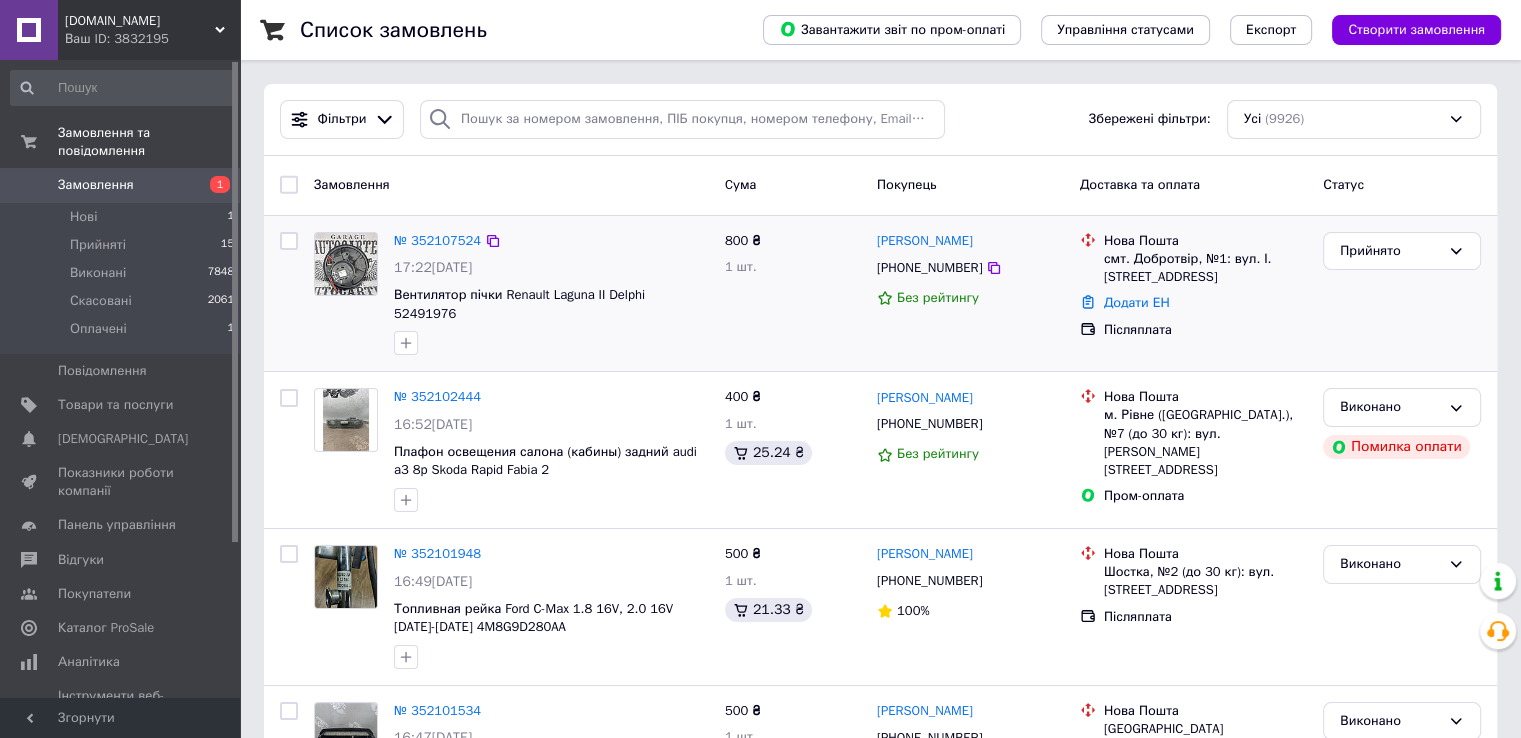 click on "Замовлення" at bounding box center [511, 185] 